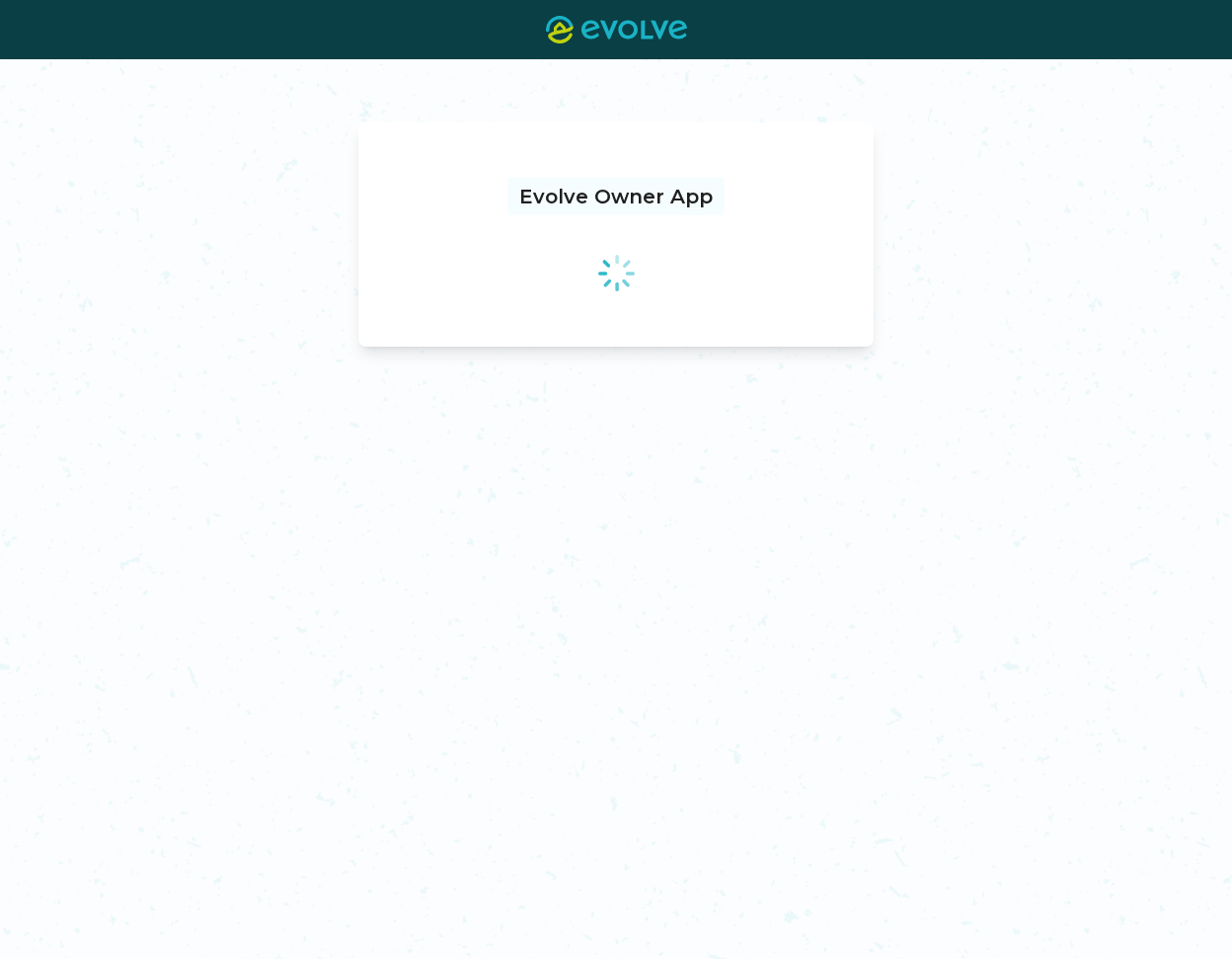 scroll, scrollTop: 0, scrollLeft: 0, axis: both 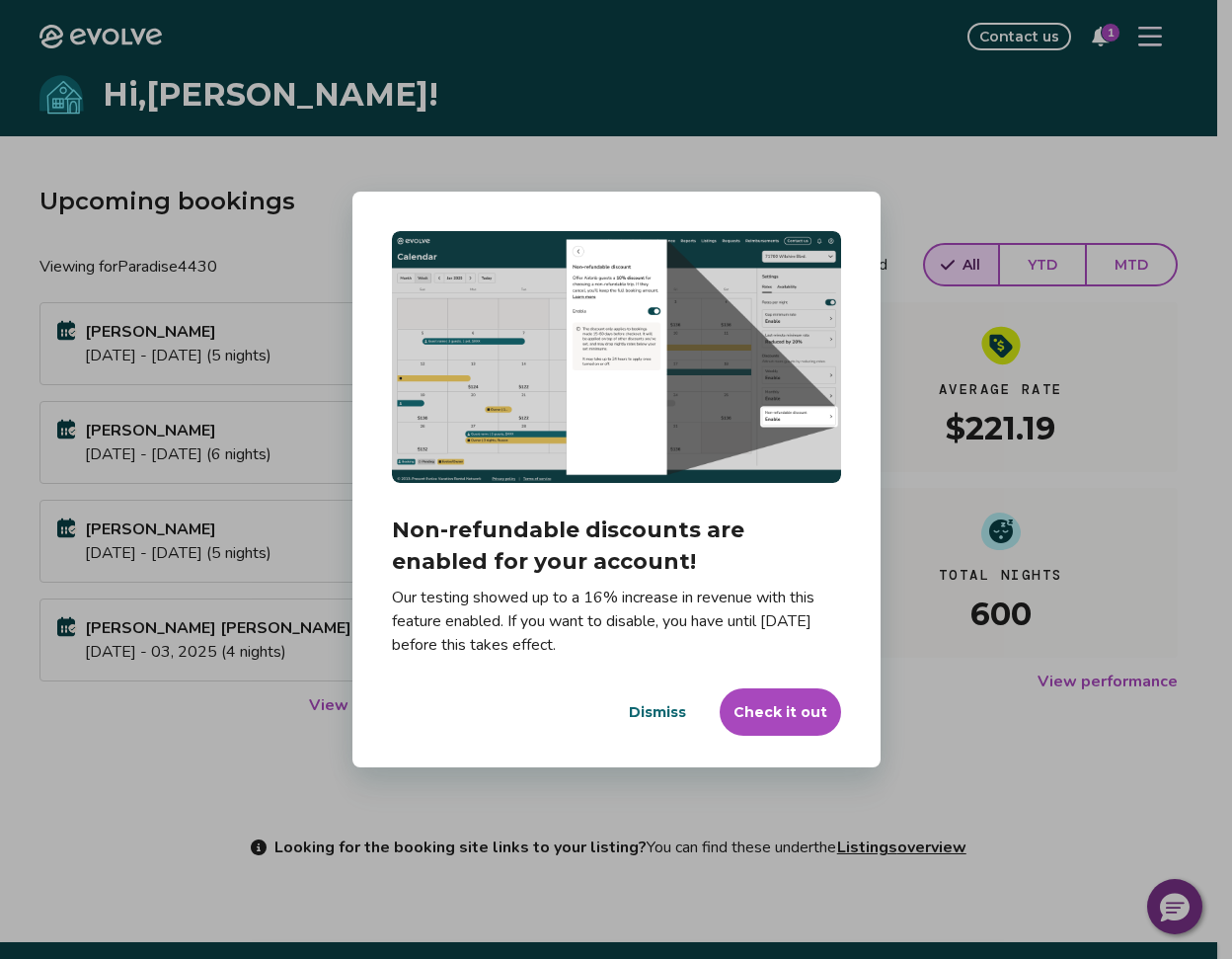 click on "Dismiss" at bounding box center [657, 712] 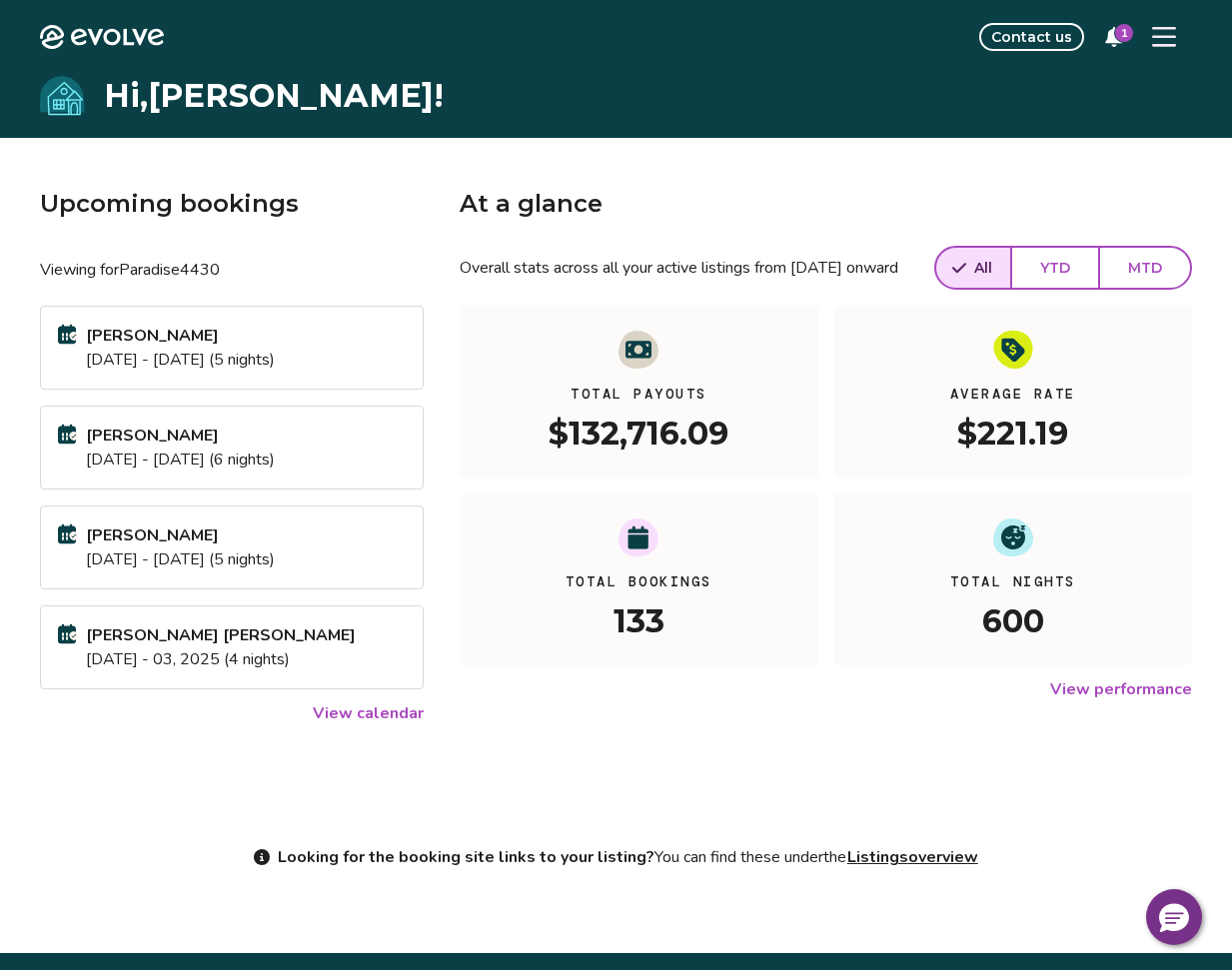 click on "1" at bounding box center (1114, 37) 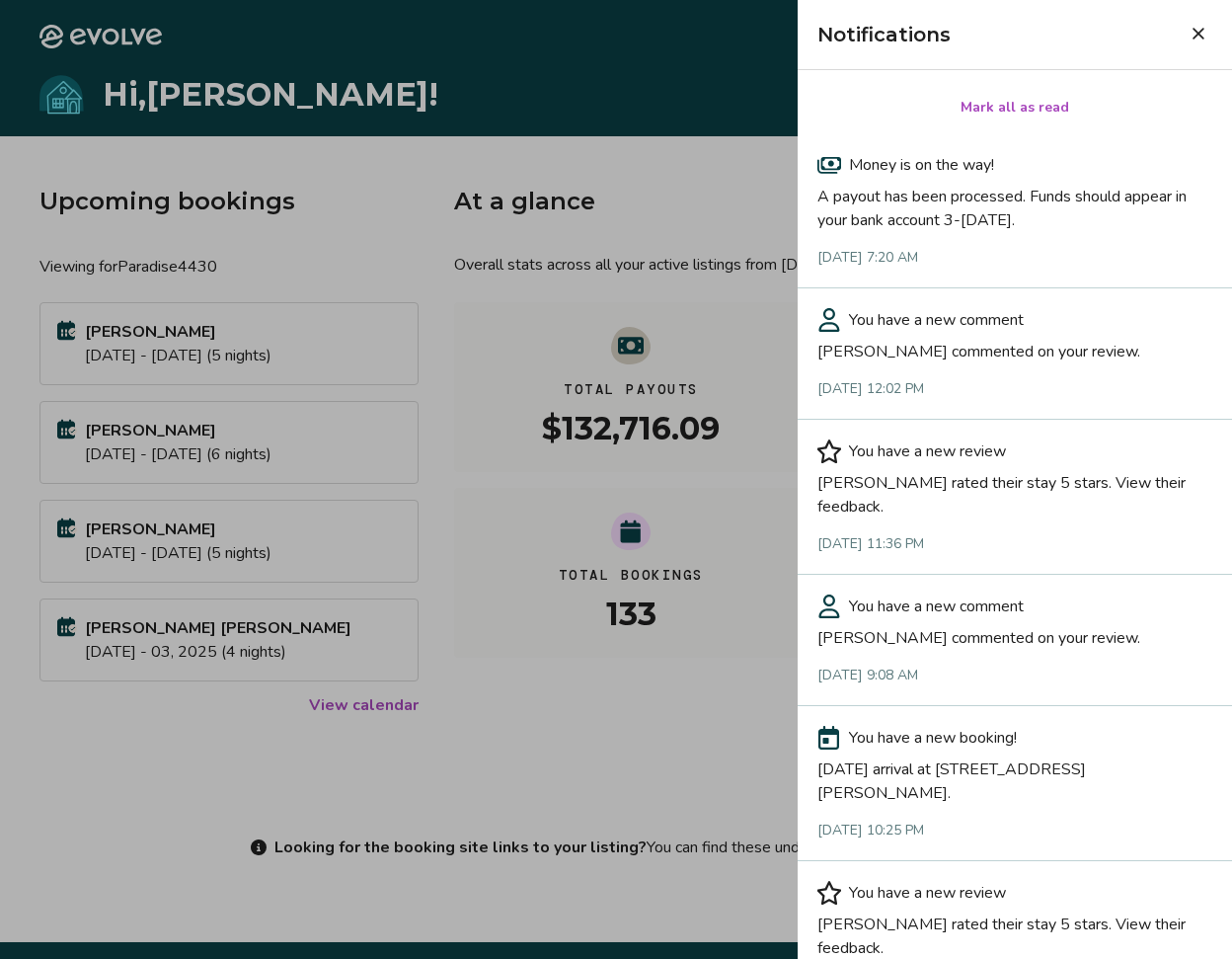 click at bounding box center (616, 479) 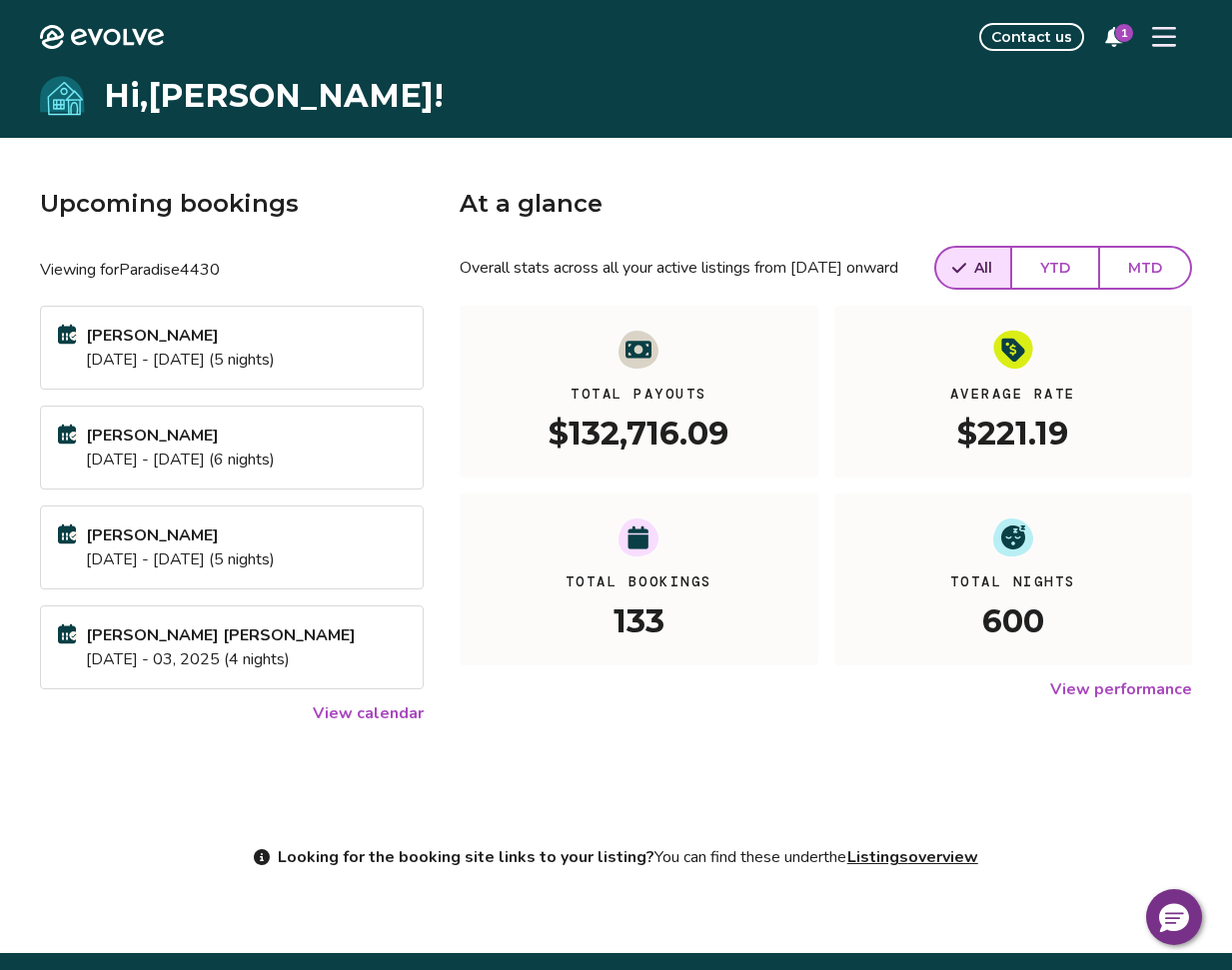 click 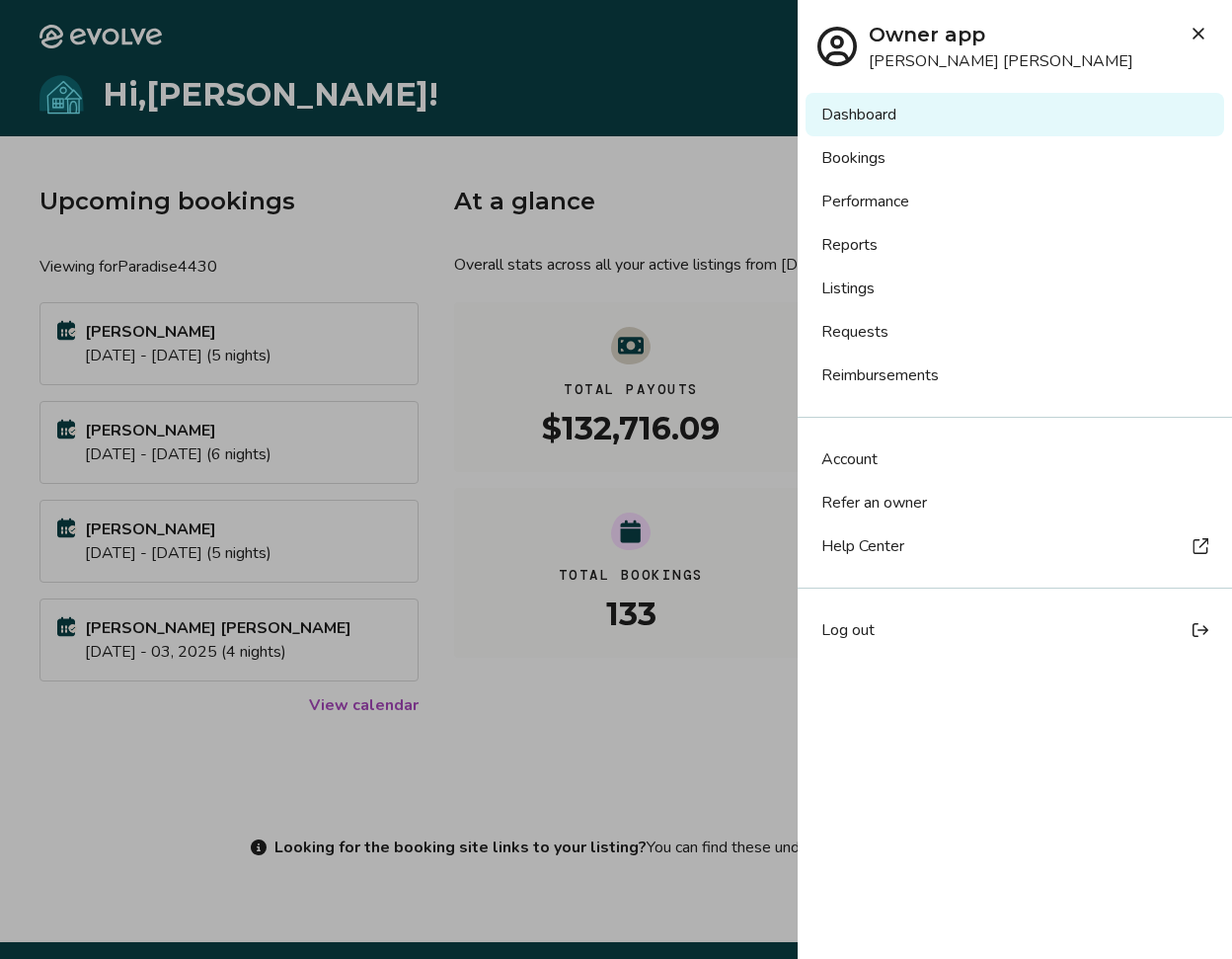 click on "Reports" at bounding box center [1015, 245] 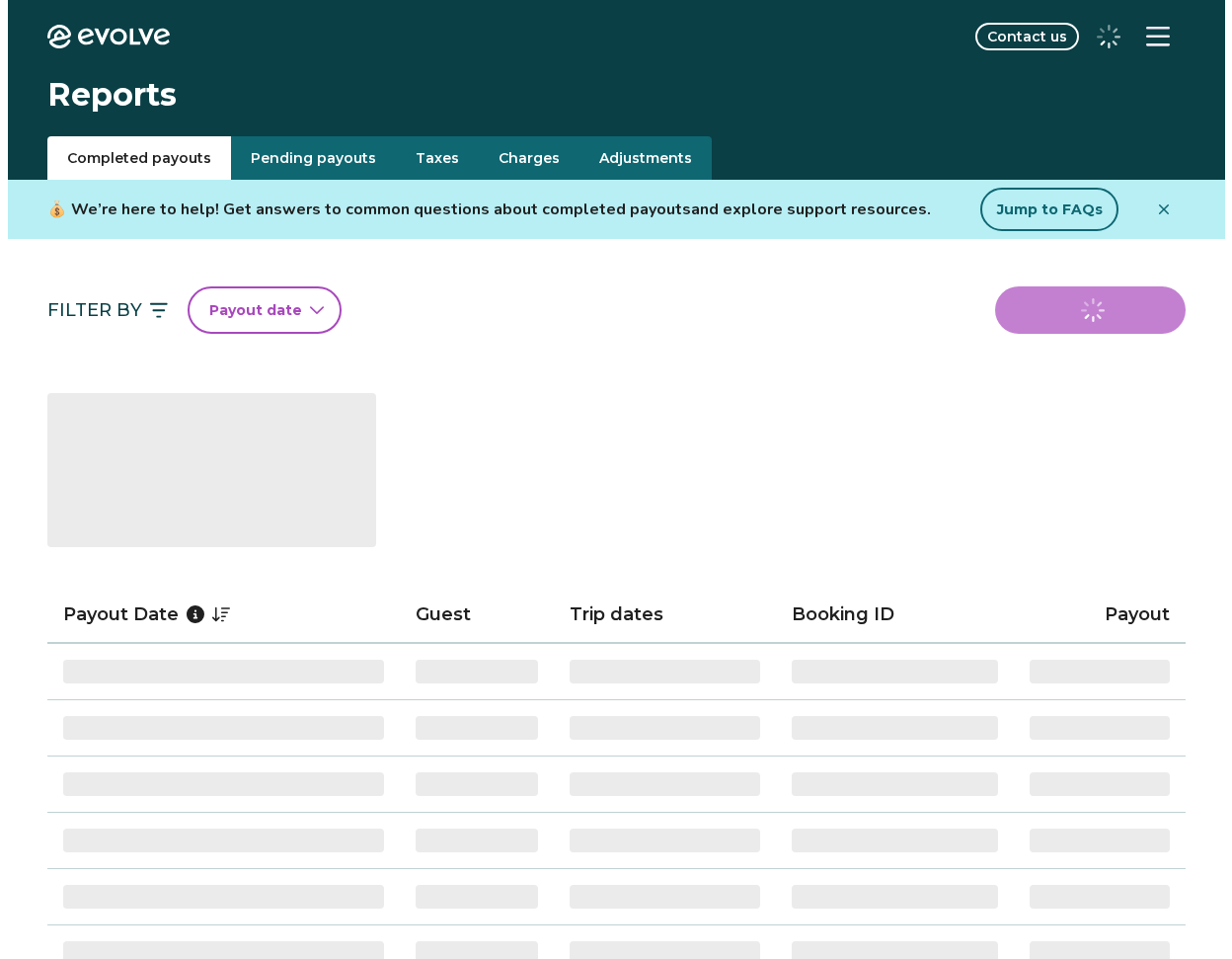 scroll, scrollTop: 0, scrollLeft: 0, axis: both 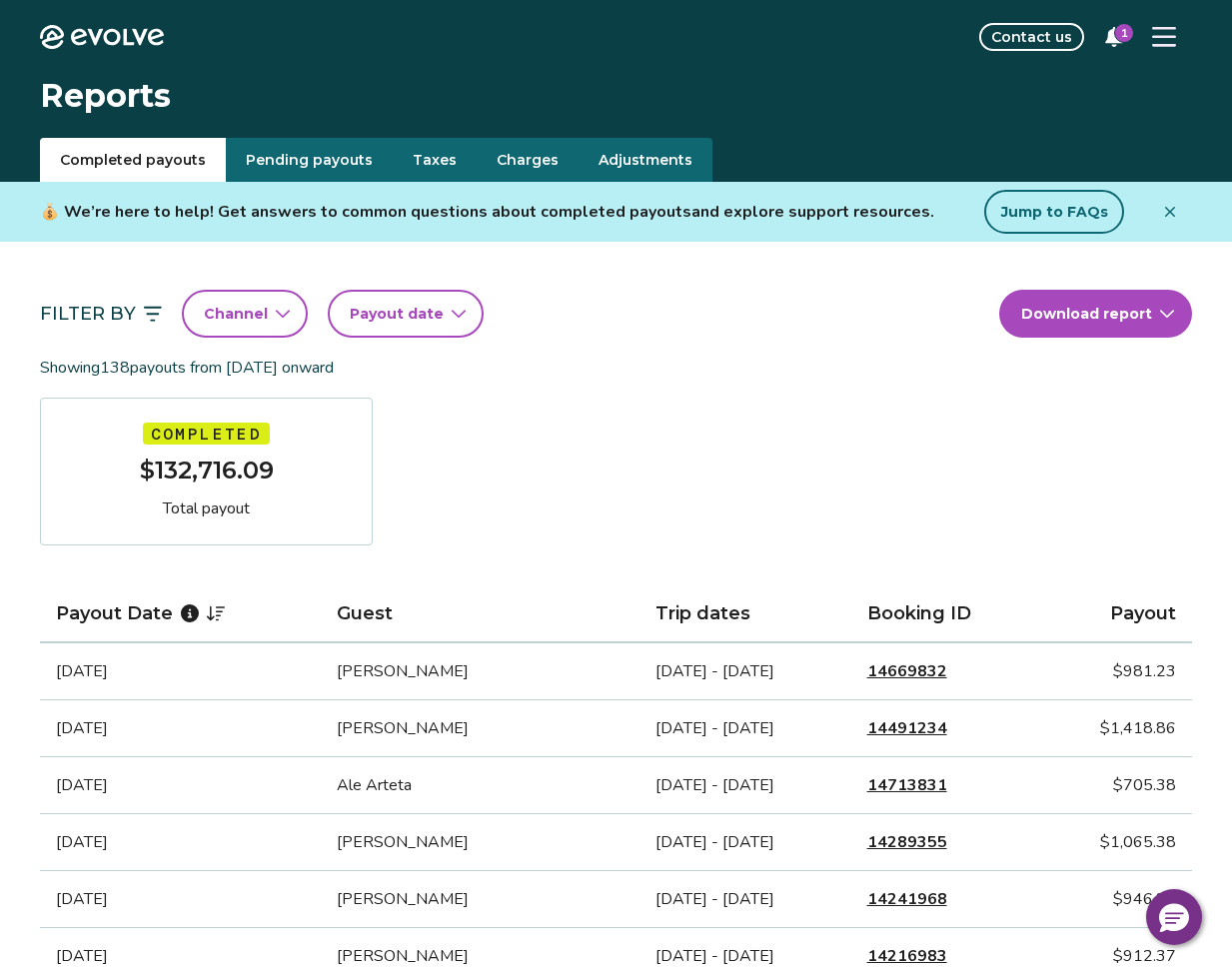 click 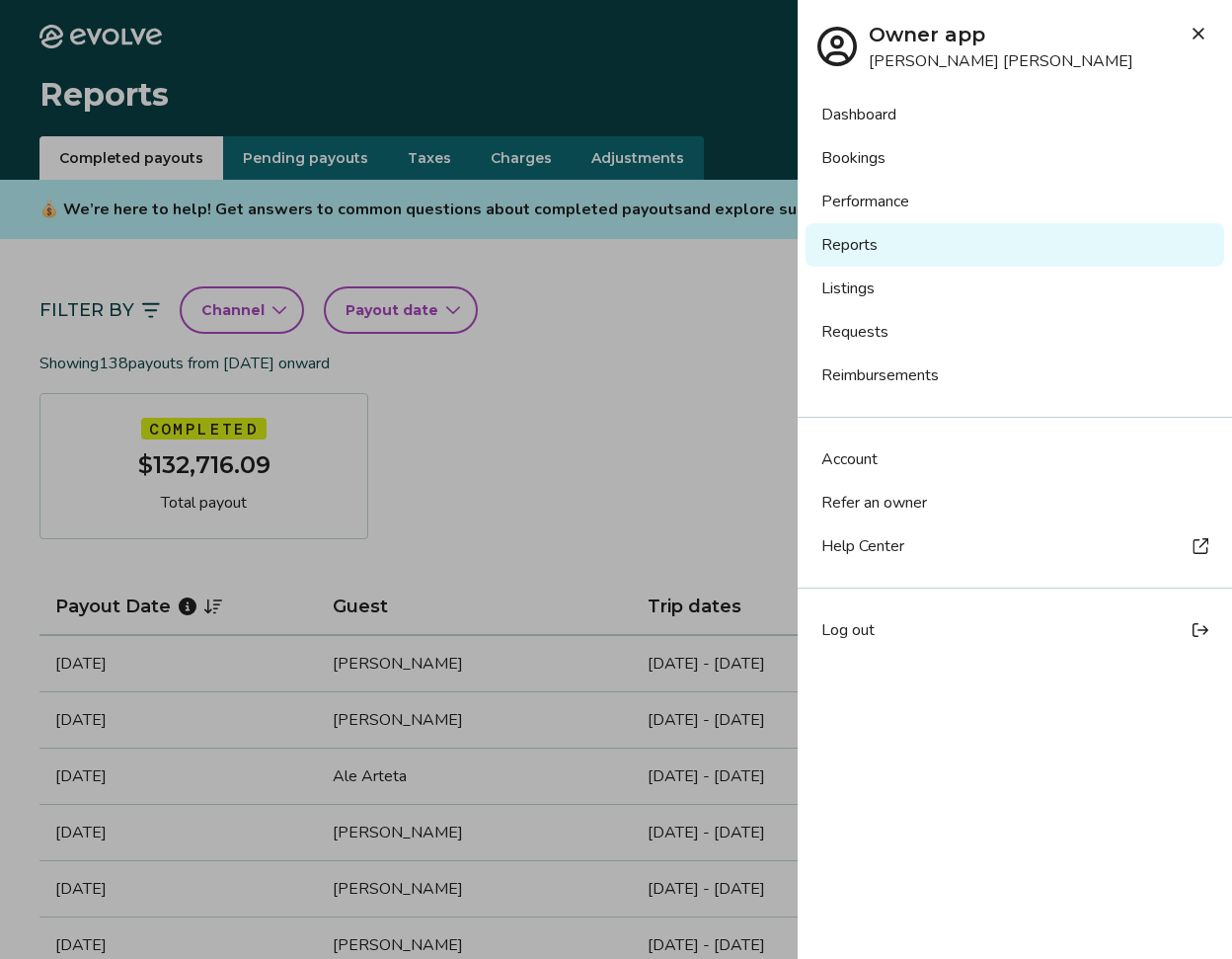 click on "Requests" at bounding box center [1015, 332] 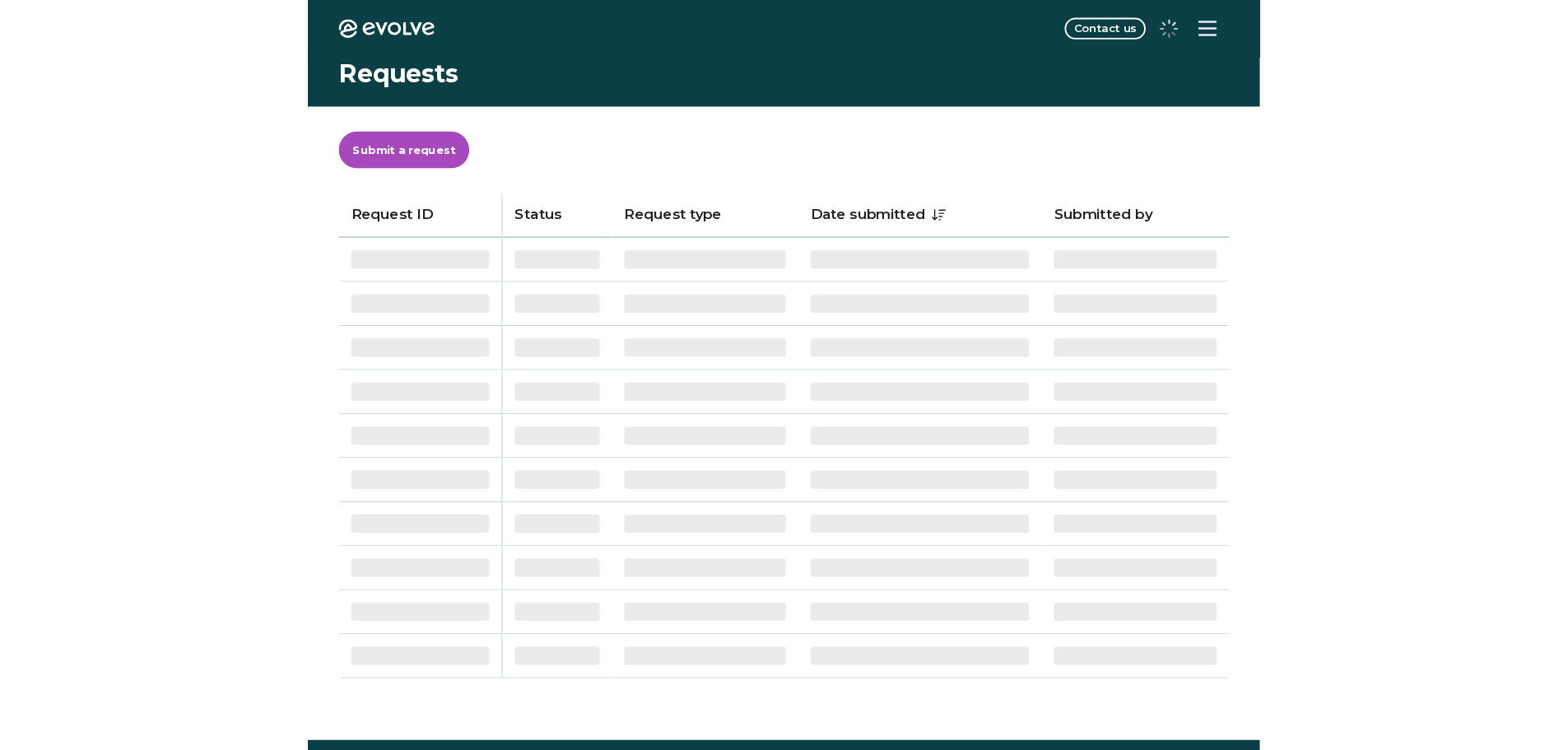 scroll, scrollTop: 0, scrollLeft: 0, axis: both 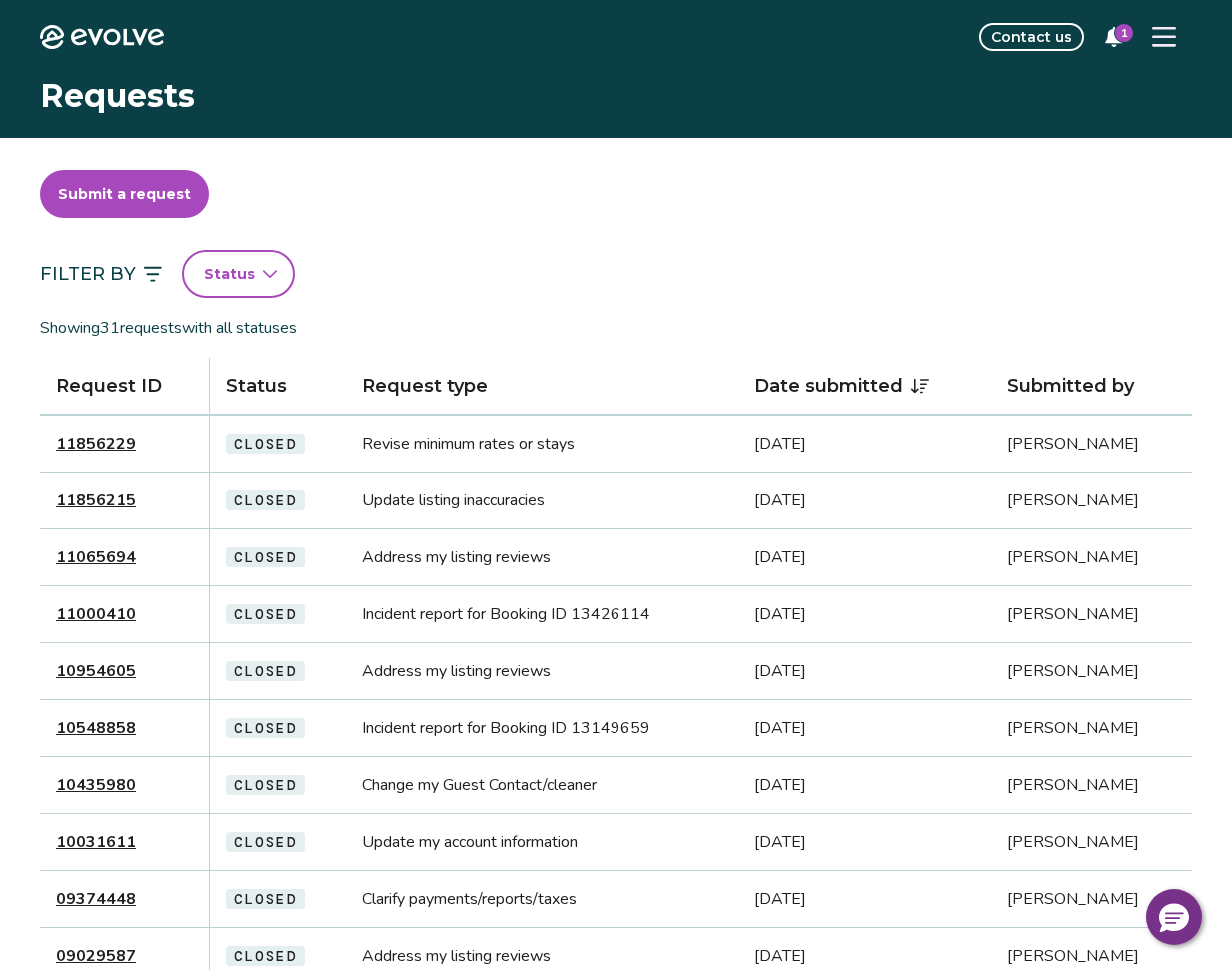 click on "Status" at bounding box center (229, 274) 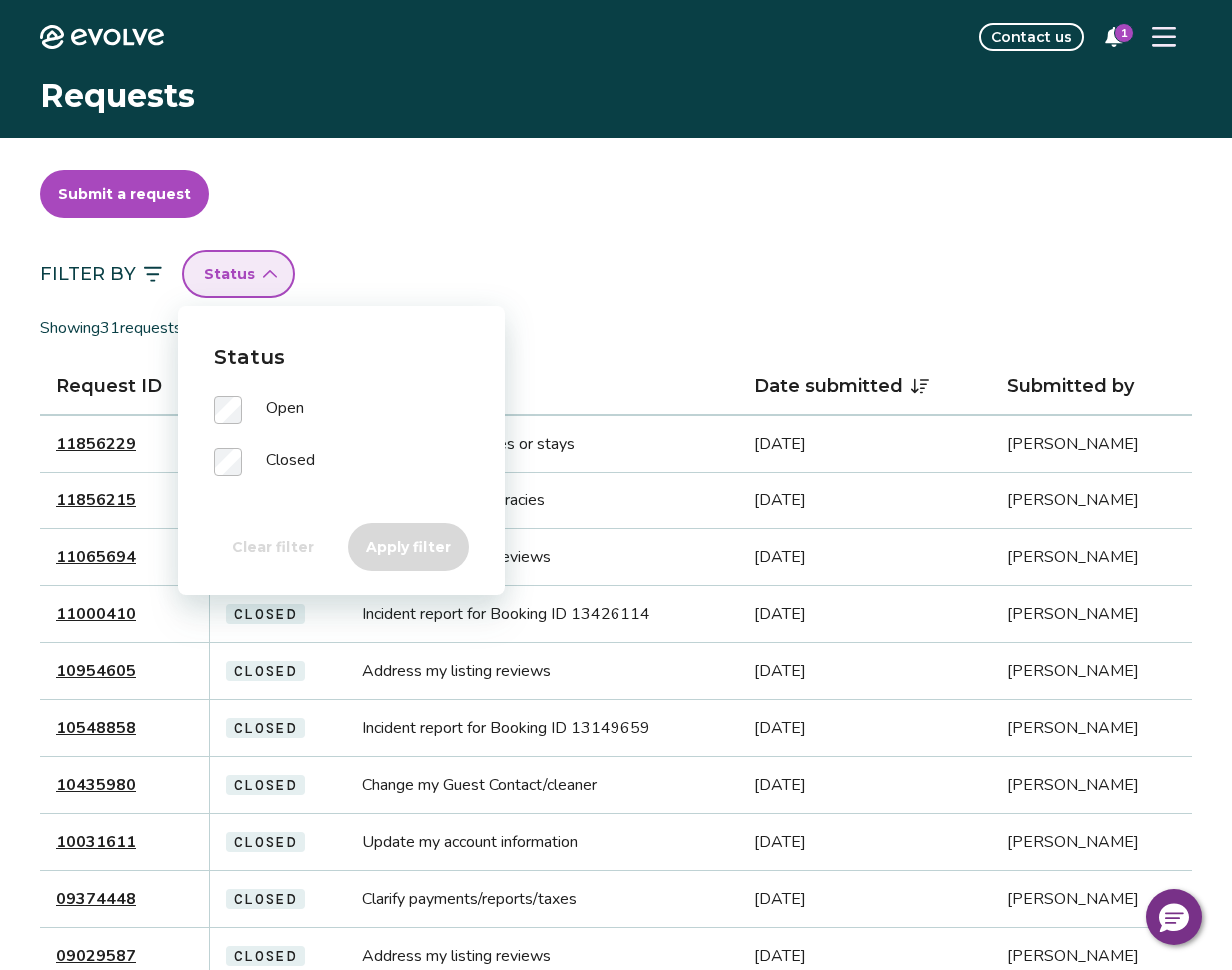 click on "Submit a request Filter By  Status Showing  31  requests  with all statuses Request ID Status Request type Date submitted Submitted by 11856229 Closed Revise minimum rates or stays [DATE] [PERSON_NAME] 11856215 Closed Update listing inaccuracies [DATE][GEOGRAPHIC_DATA][PERSON_NAME] 11065694 Closed Address my listing reviews [DATE][GEOGRAPHIC_DATA][PERSON_NAME] Closed Incident report for Booking ID 13426114 [DATE][GEOGRAPHIC_DATA][PERSON_NAME] Closed Address my listing reviews [DATE][GEOGRAPHIC_DATA][PERSON_NAME] 10548858 Closed Incident report for Booking ID 13149659 [DATE] [GEOGRAPHIC_DATA][PERSON_NAME] 10435980 Closed Change my Guest Contact/cleaner [DATE] [GEOGRAPHIC_DATA][PERSON_NAME] 10031611 Closed Update my account information [DATE][GEOGRAPHIC_DATA][PERSON_NAME] 09374448 Closed Clarify payments/reports/taxes [DATE] [GEOGRAPHIC_DATA][PERSON_NAME] 09029587 Closed Address my listing reviews [DATE][GEOGRAPHIC_DATA][PERSON_NAME] 08853947 Closed Clarify payments/reports/taxes [DATE] [GEOGRAPHIC_DATA][PERSON_NAME] 08585389 Closed Address my listing reviews [DATE][GEOGRAPHIC_DATA][PERSON_NAME] 08585379" at bounding box center (616, 946) 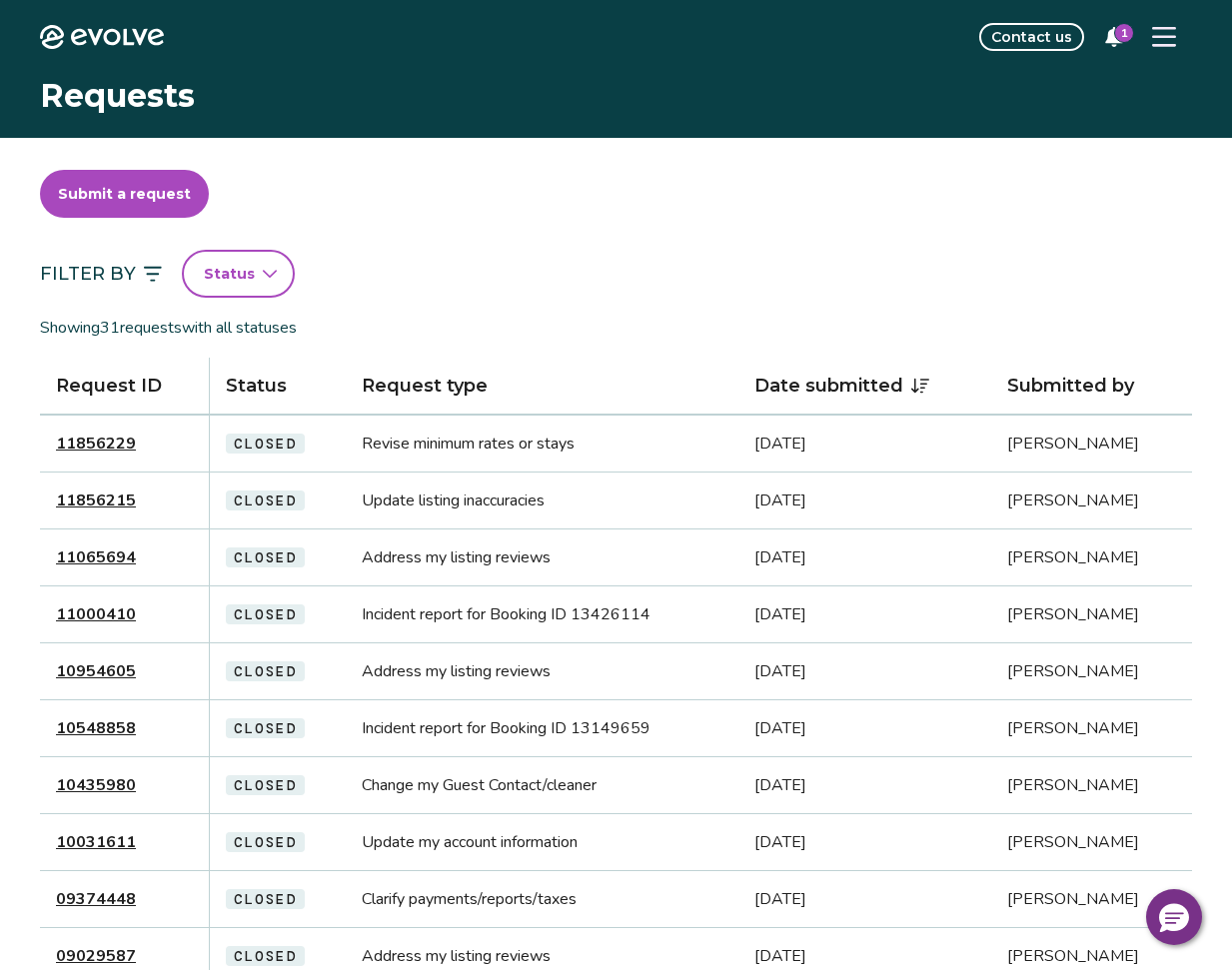 click on "Submit a request" at bounding box center (124, 194) 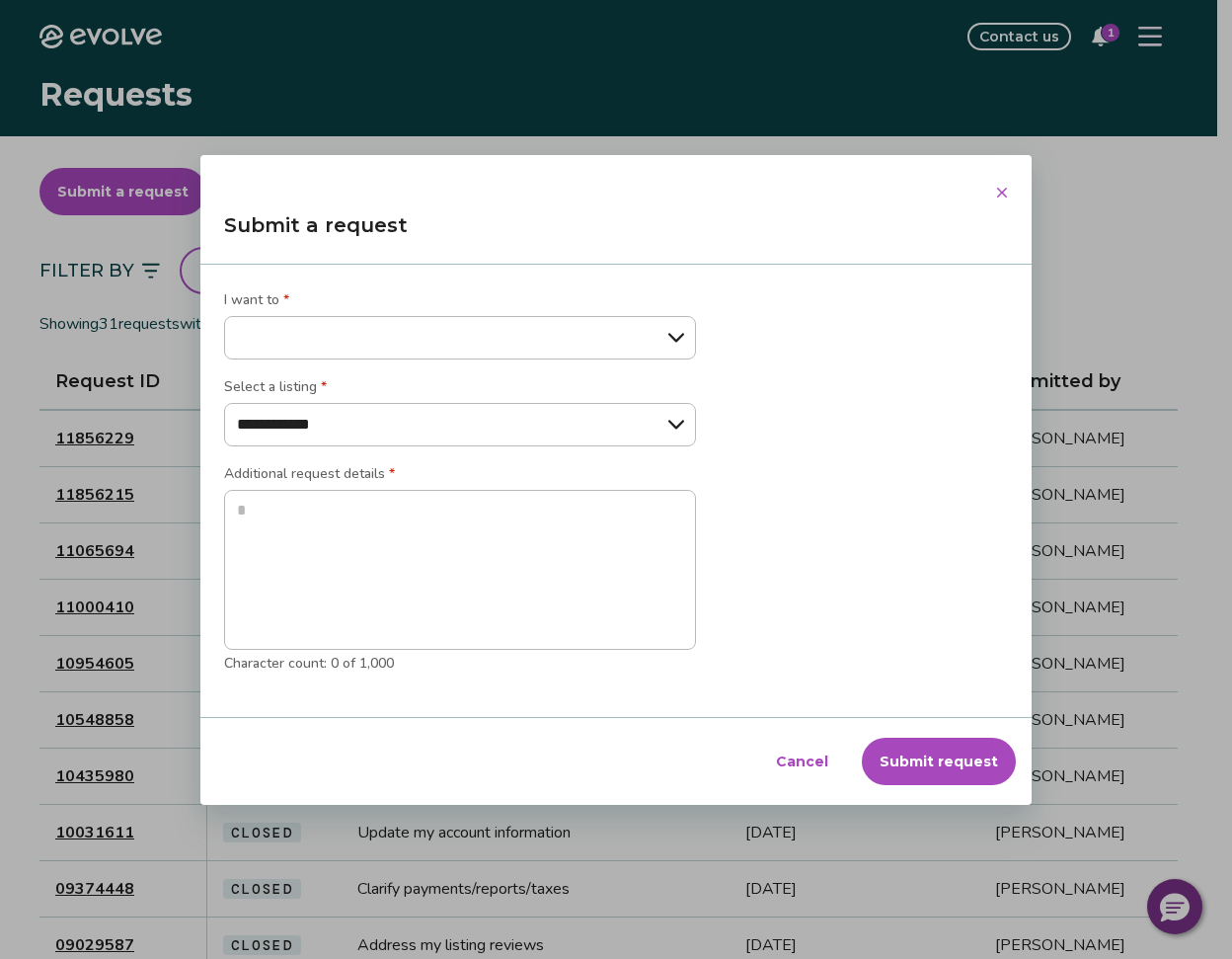 click on "**********" at bounding box center (460, 338) 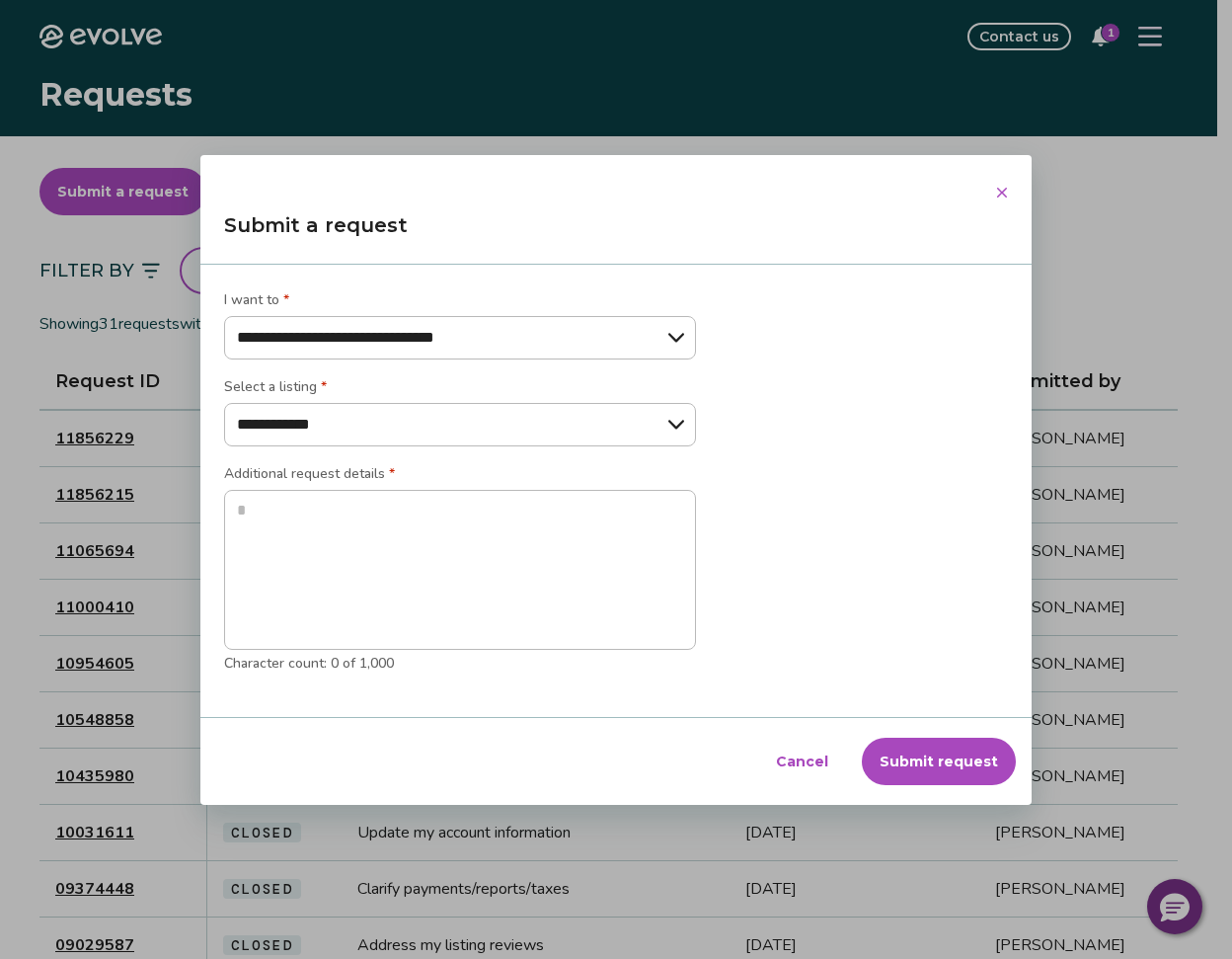 click on "**********" at bounding box center [460, 338] 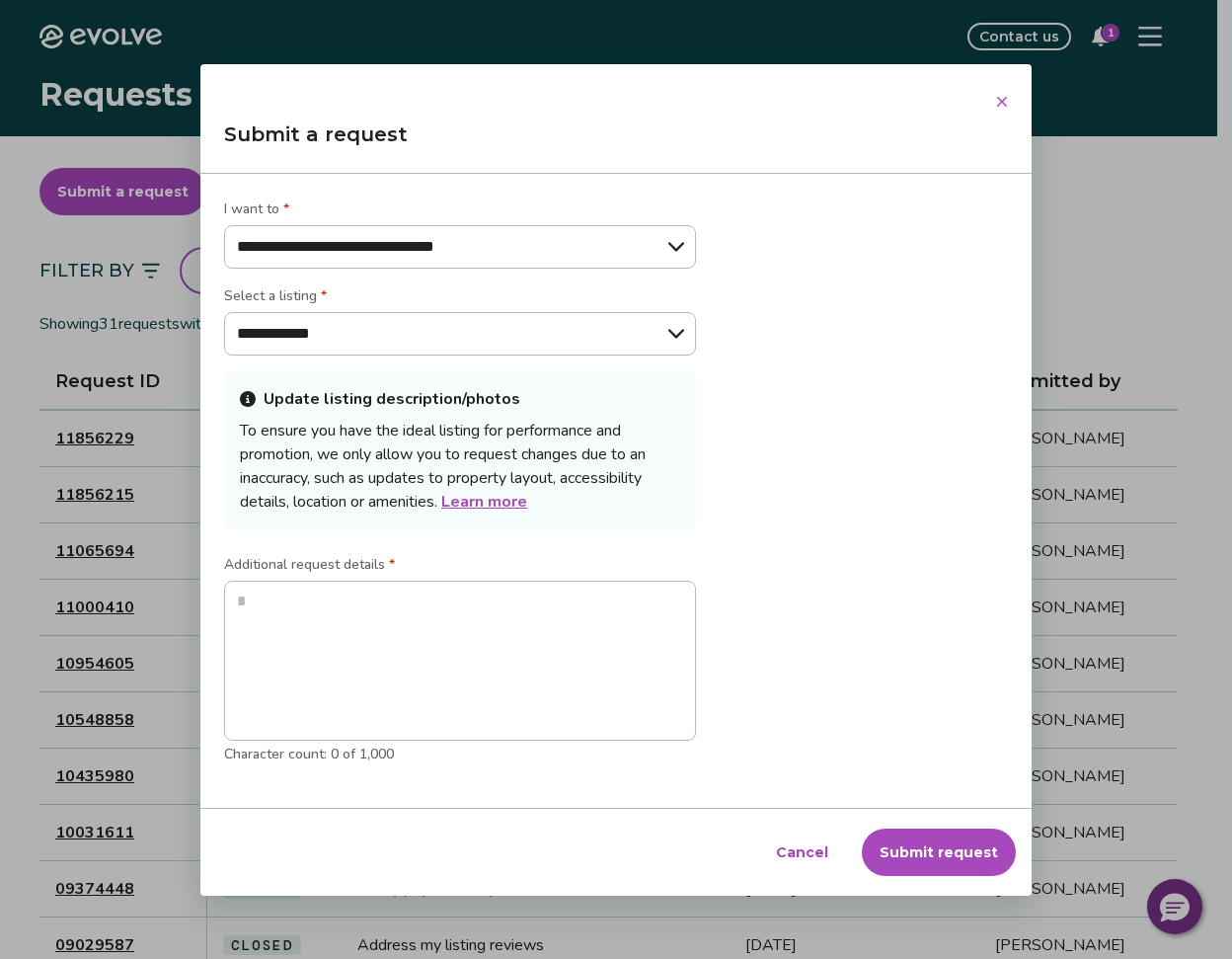 type on "*" 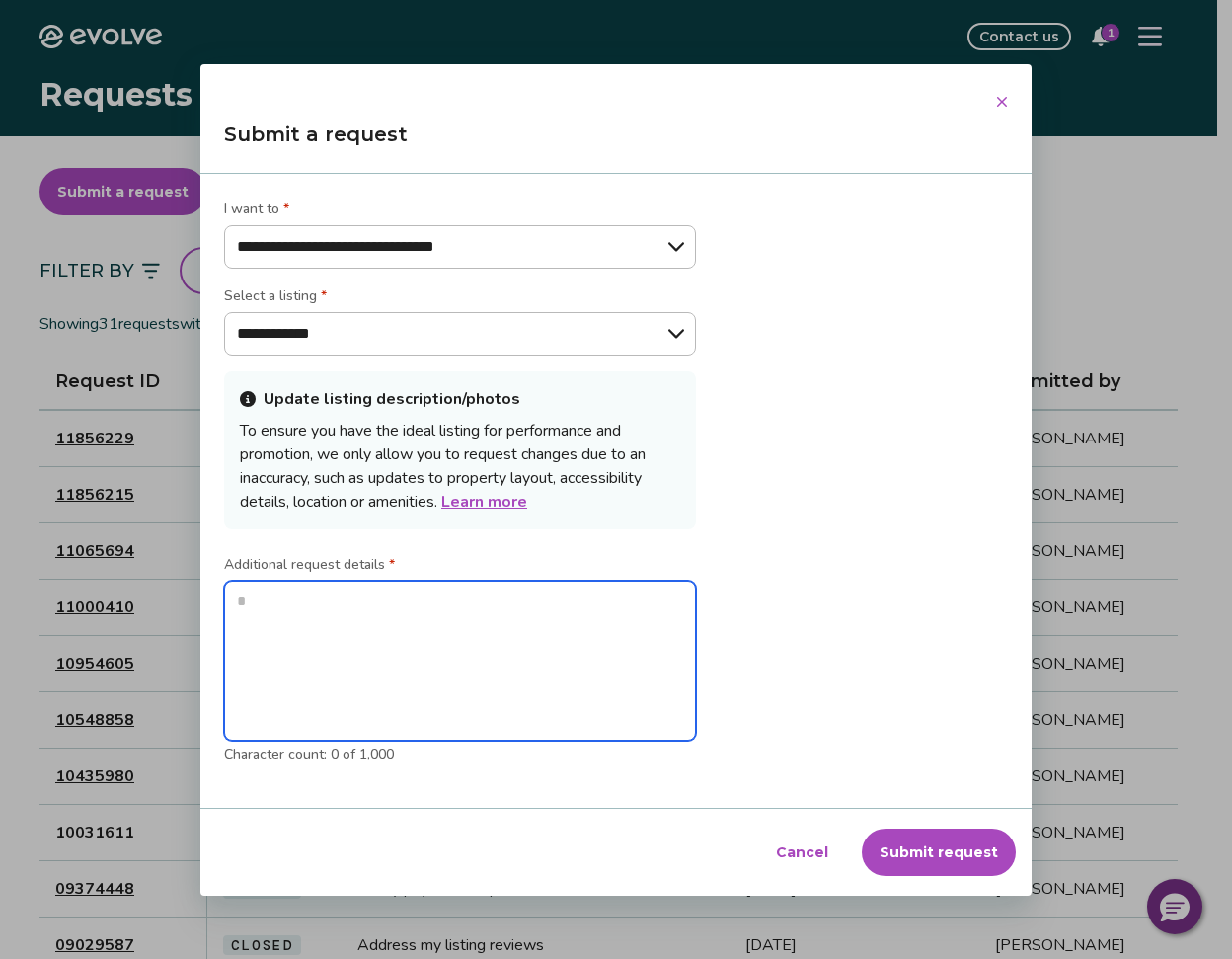 click at bounding box center (460, 661) 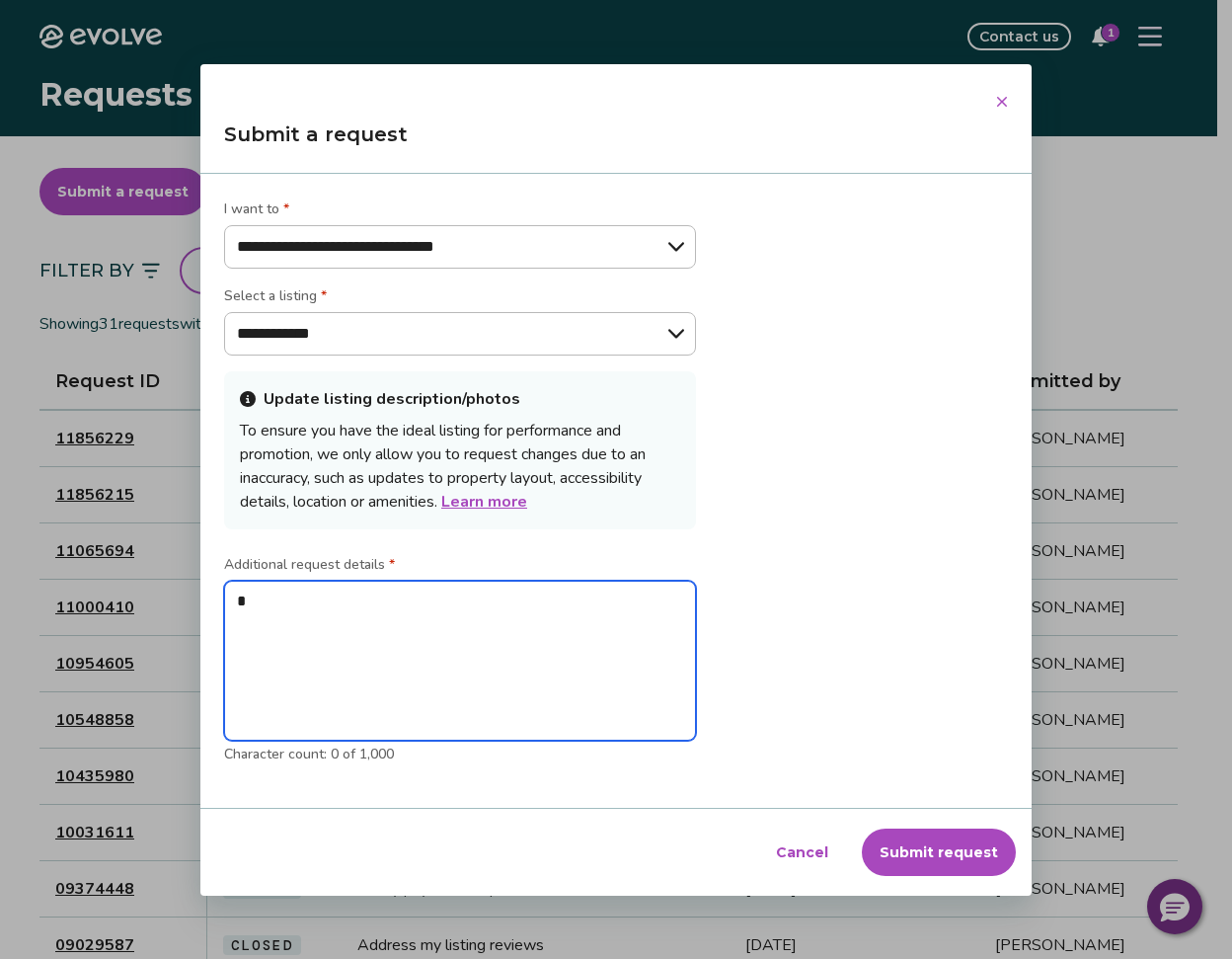 type on "*" 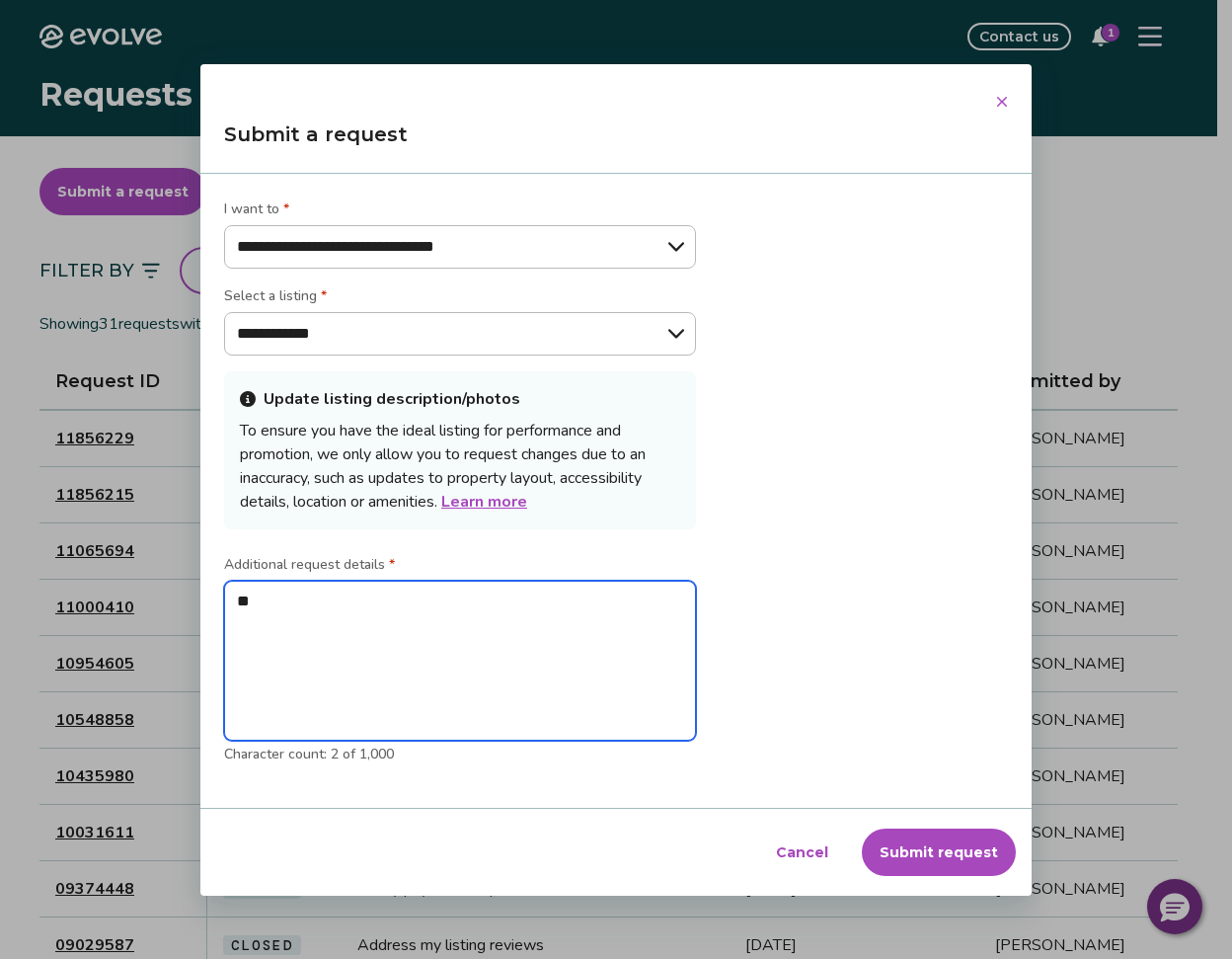 type on "***" 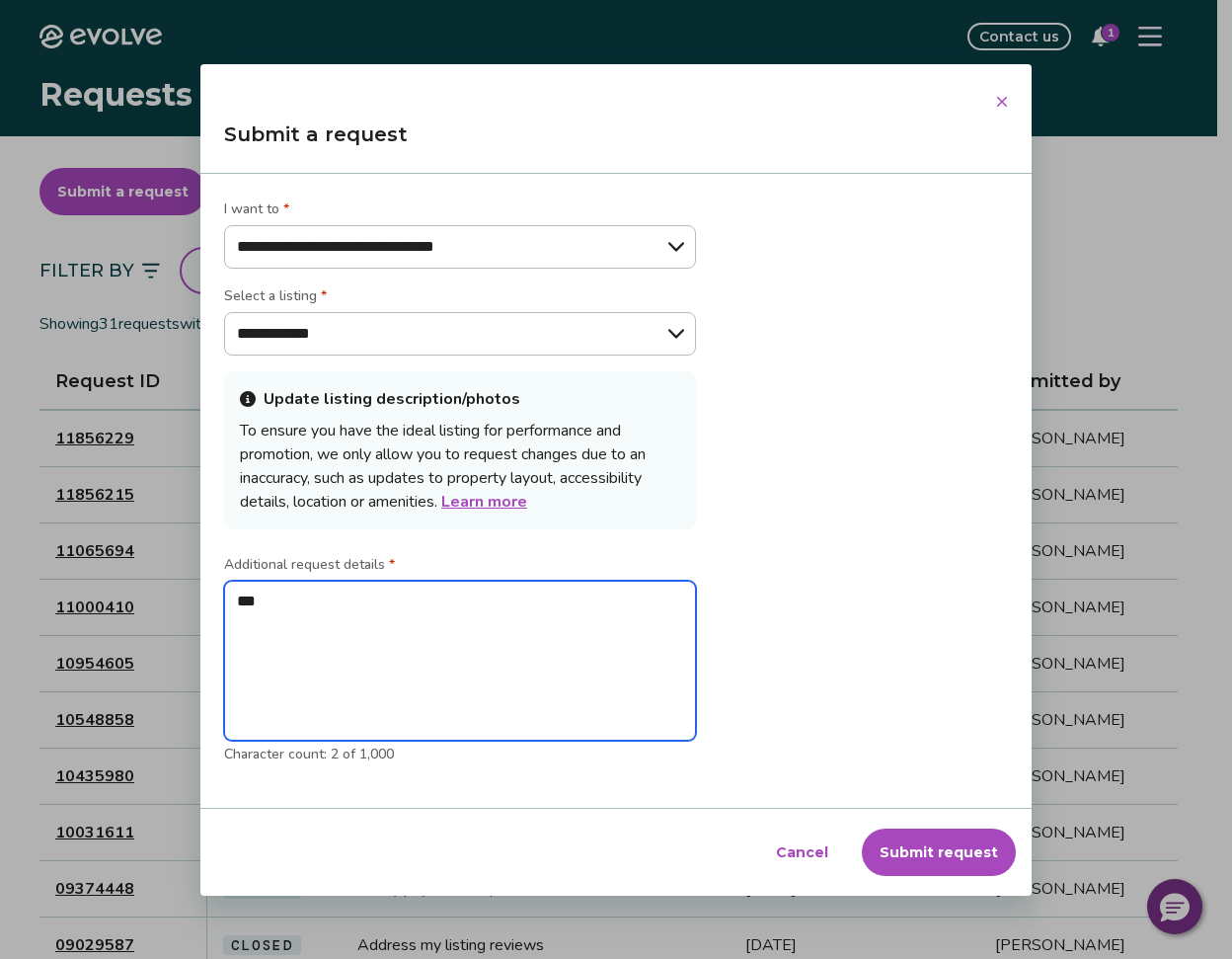 type on "****" 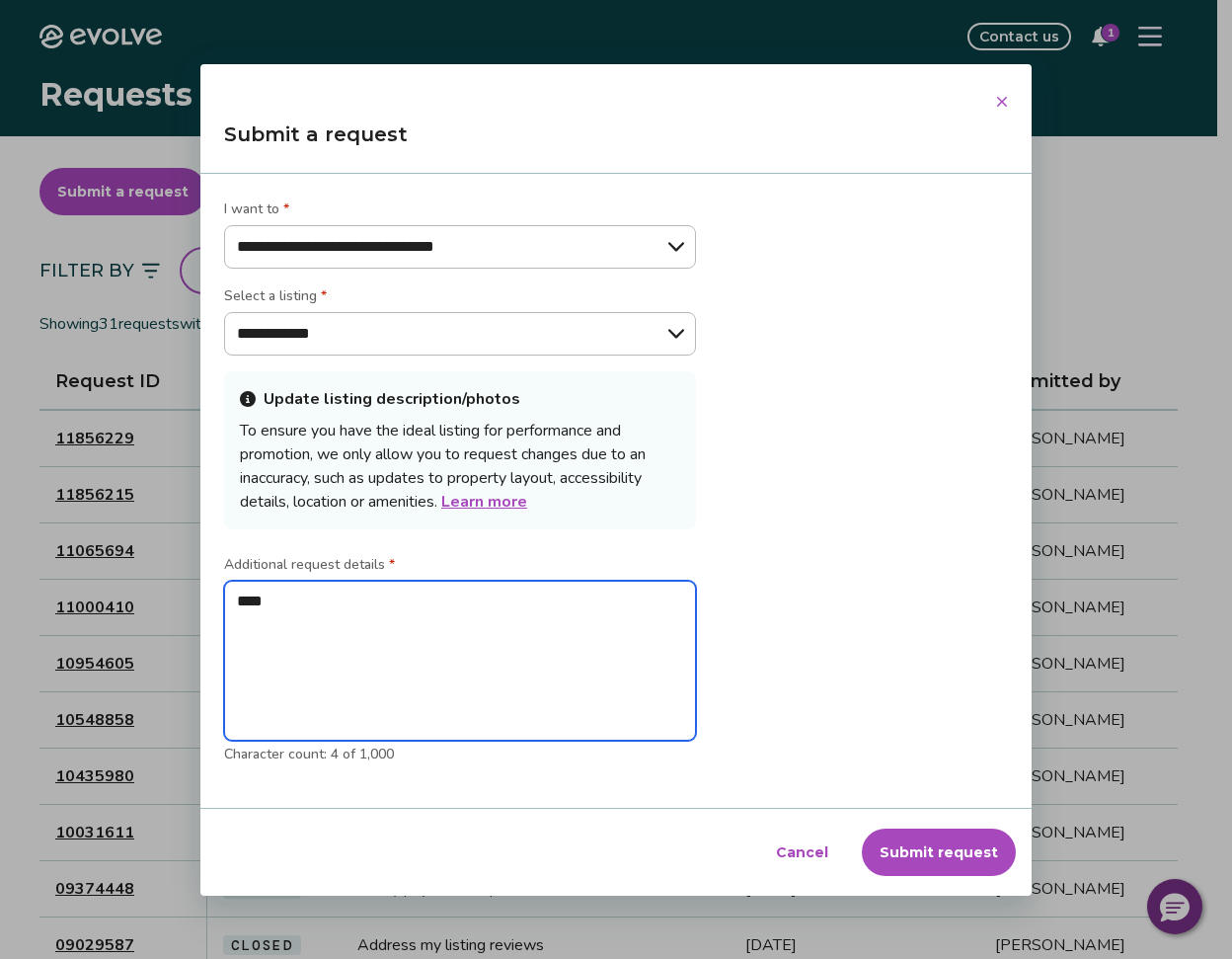 type on "*****" 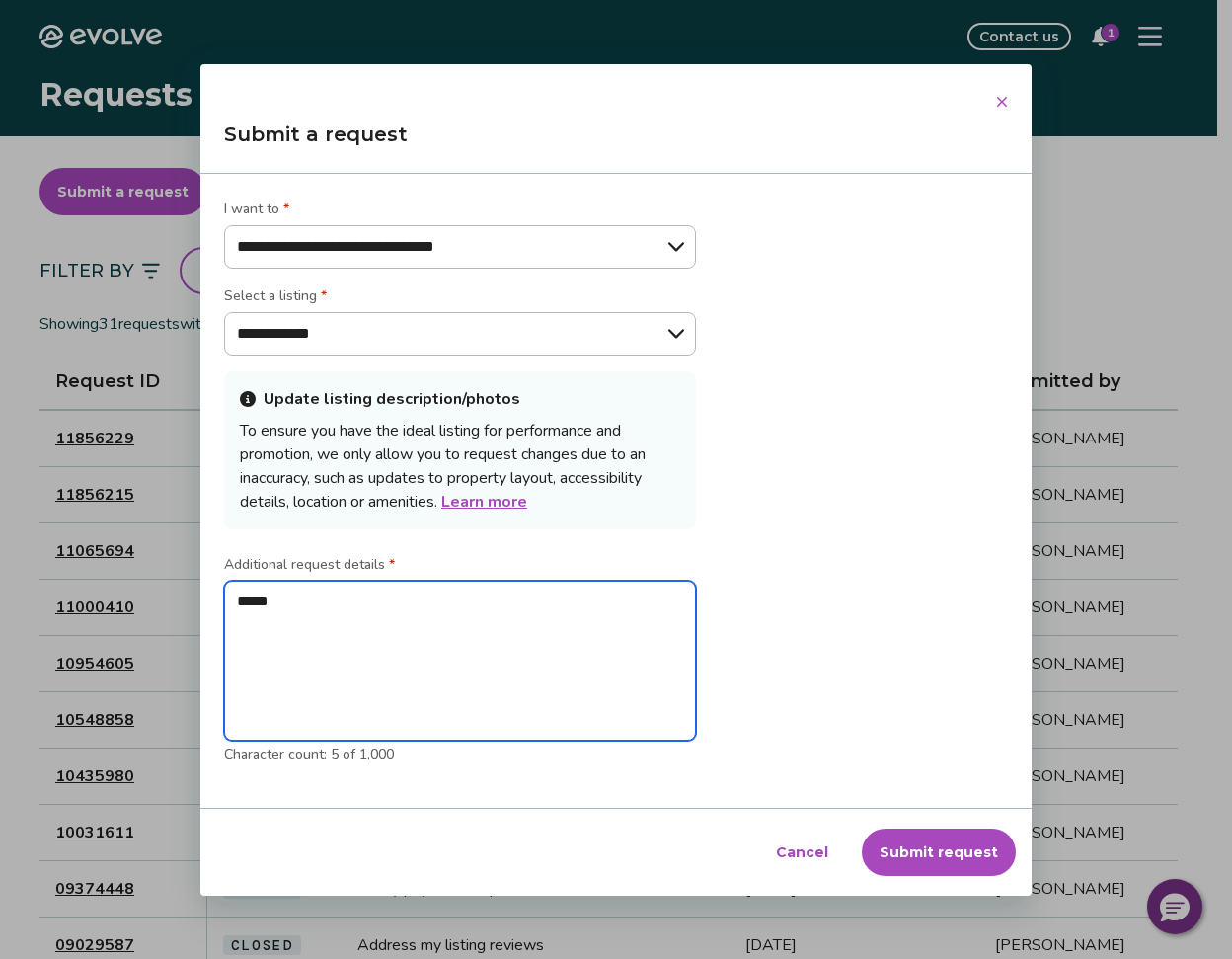 type on "******" 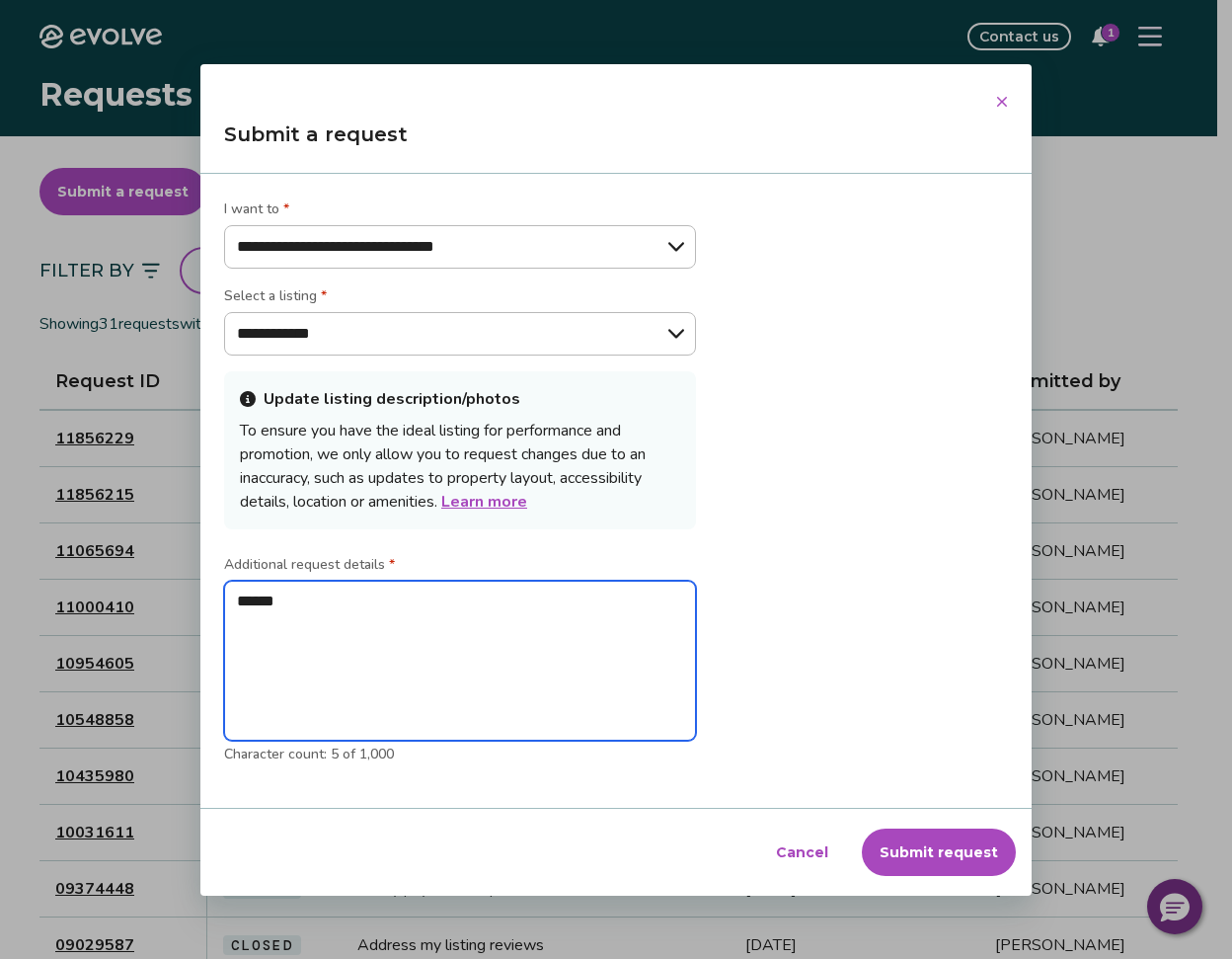 type on "******" 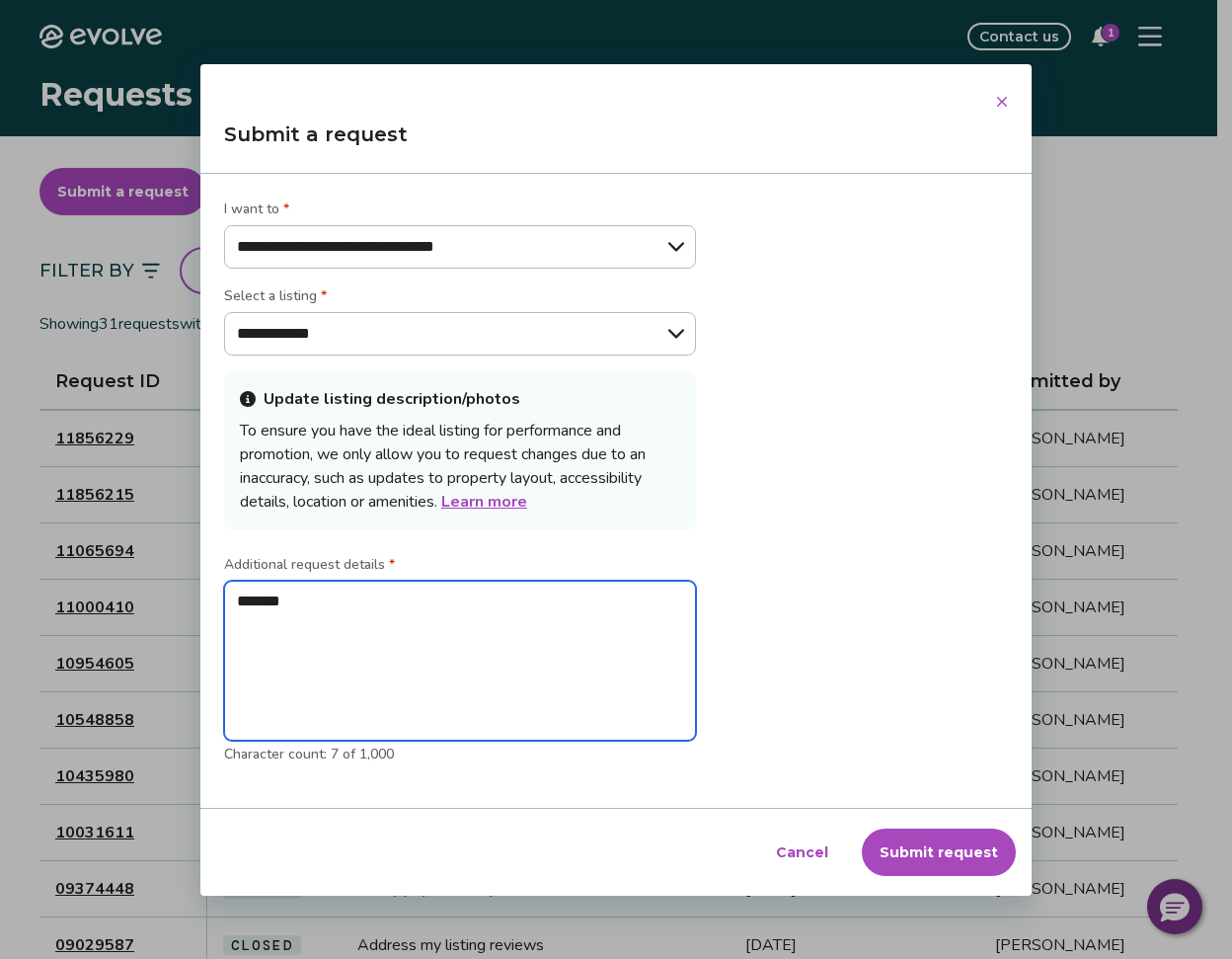 type on "********" 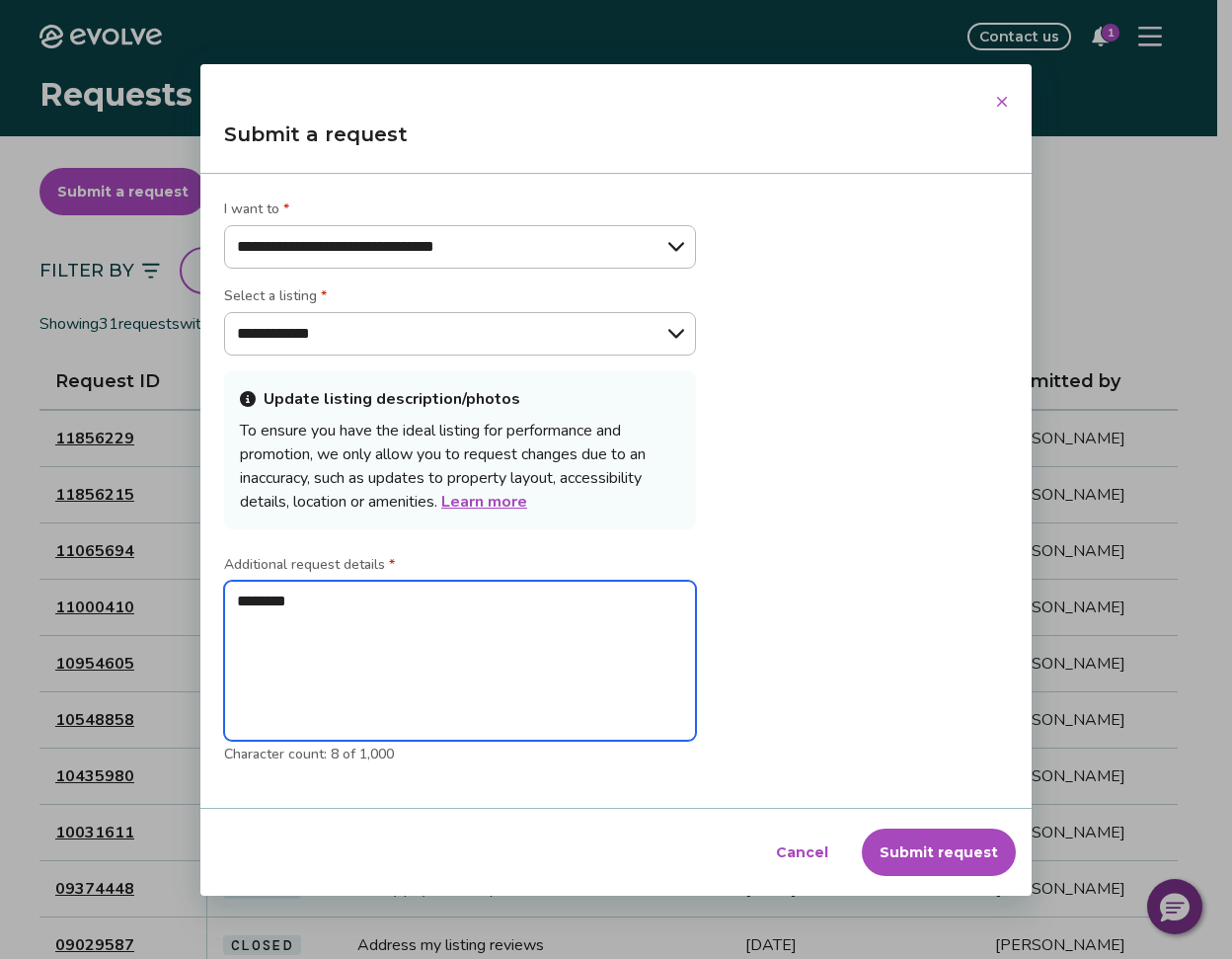 type on "*********" 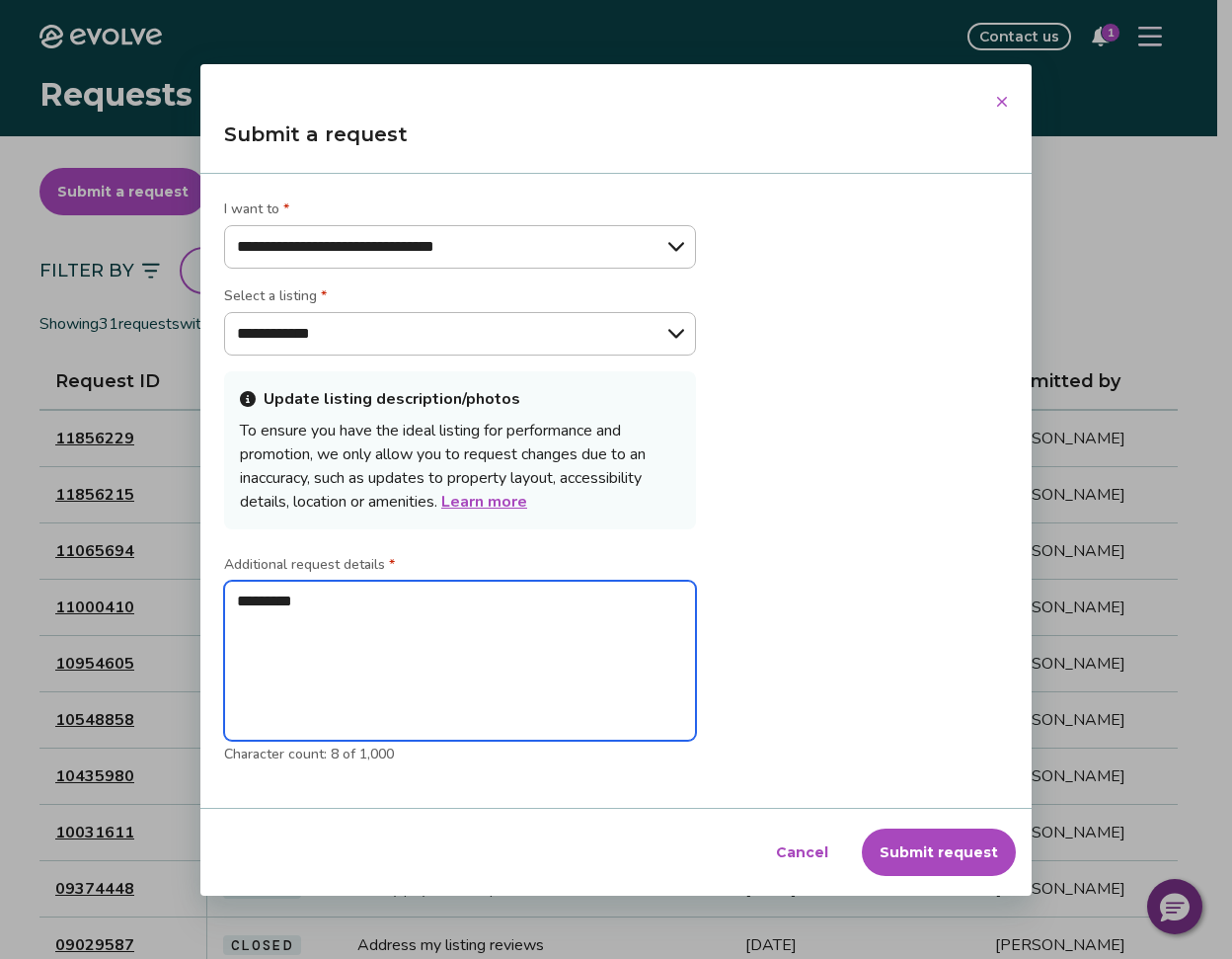 type on "**********" 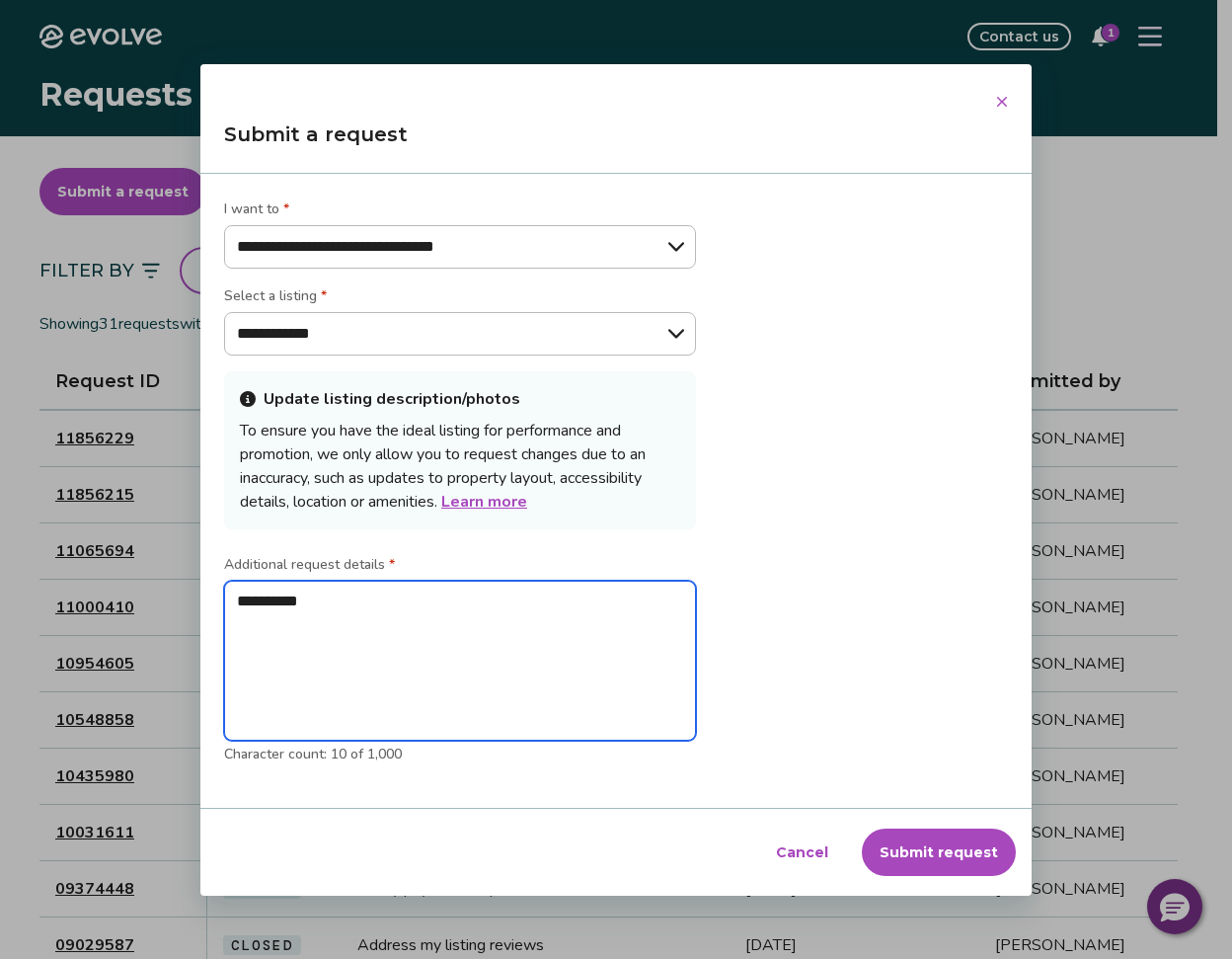 type on "**********" 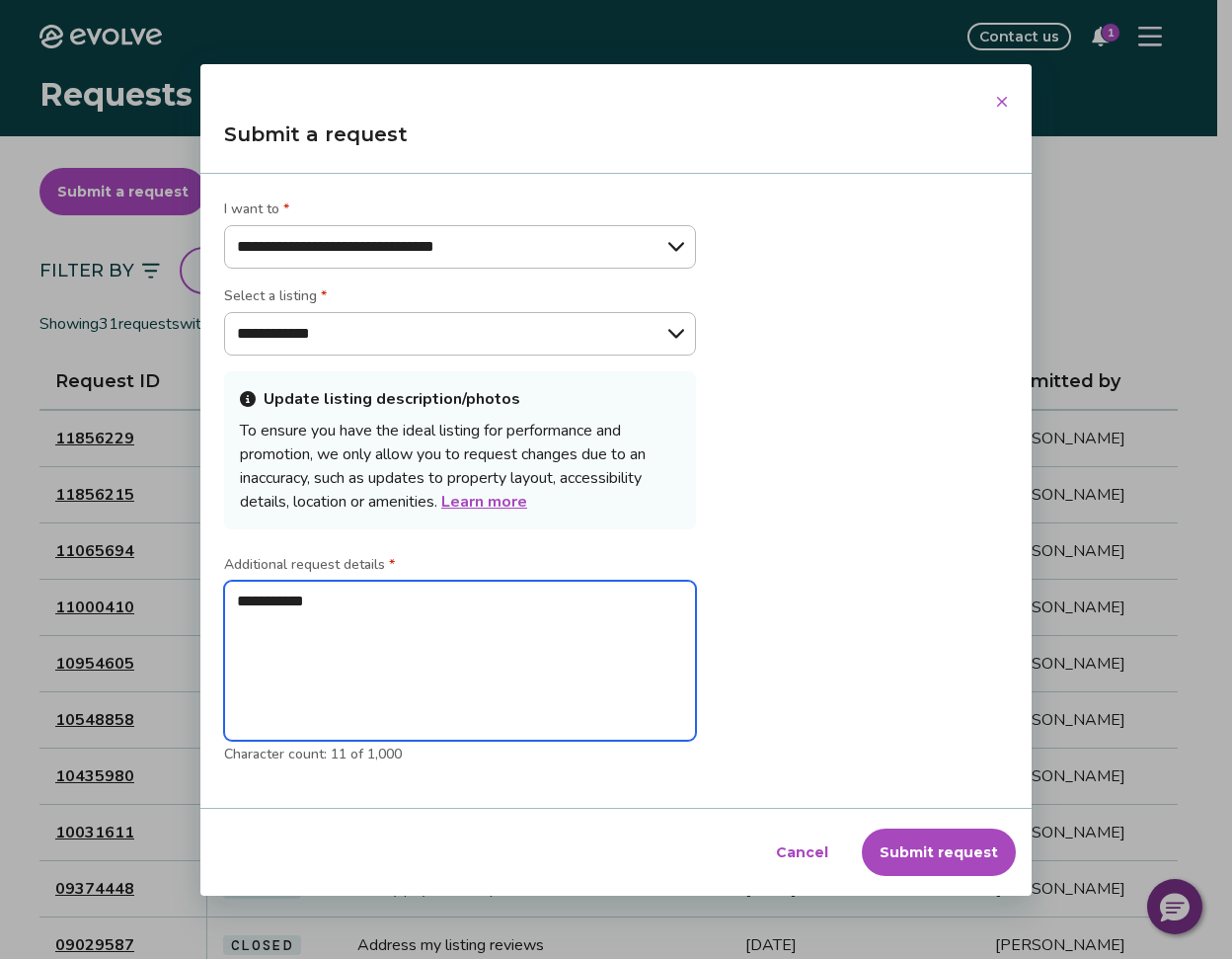 type on "**********" 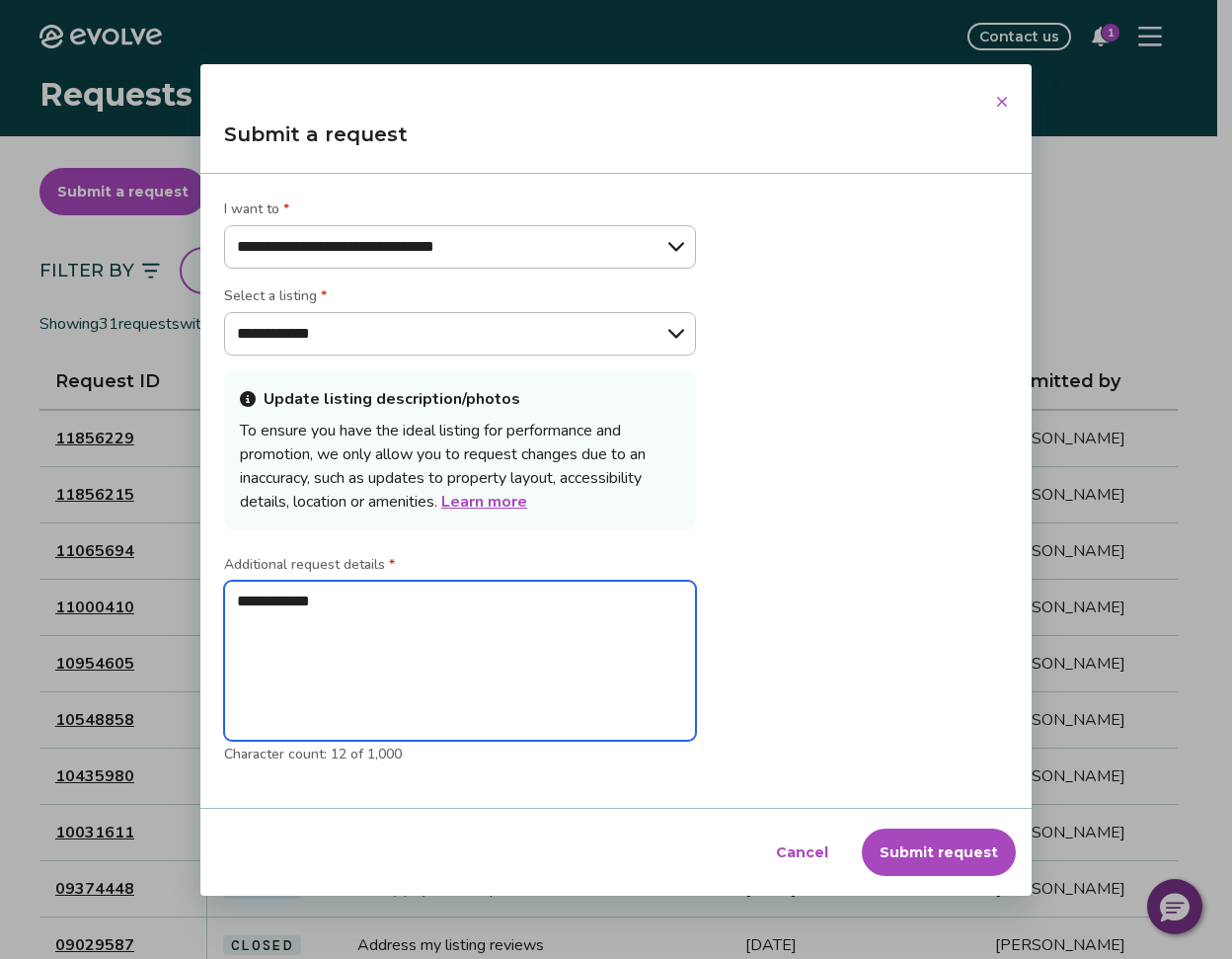 type on "**********" 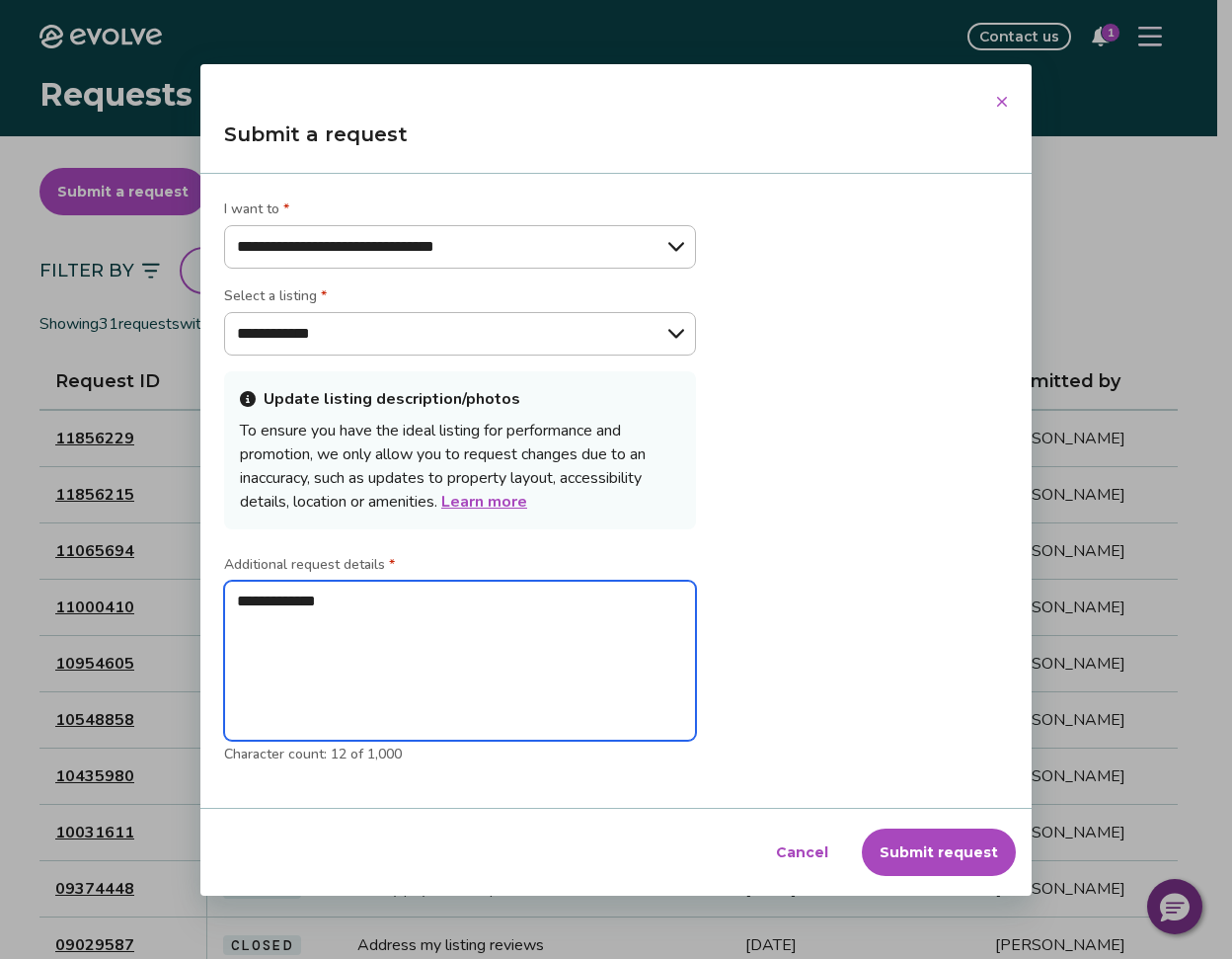type on "**********" 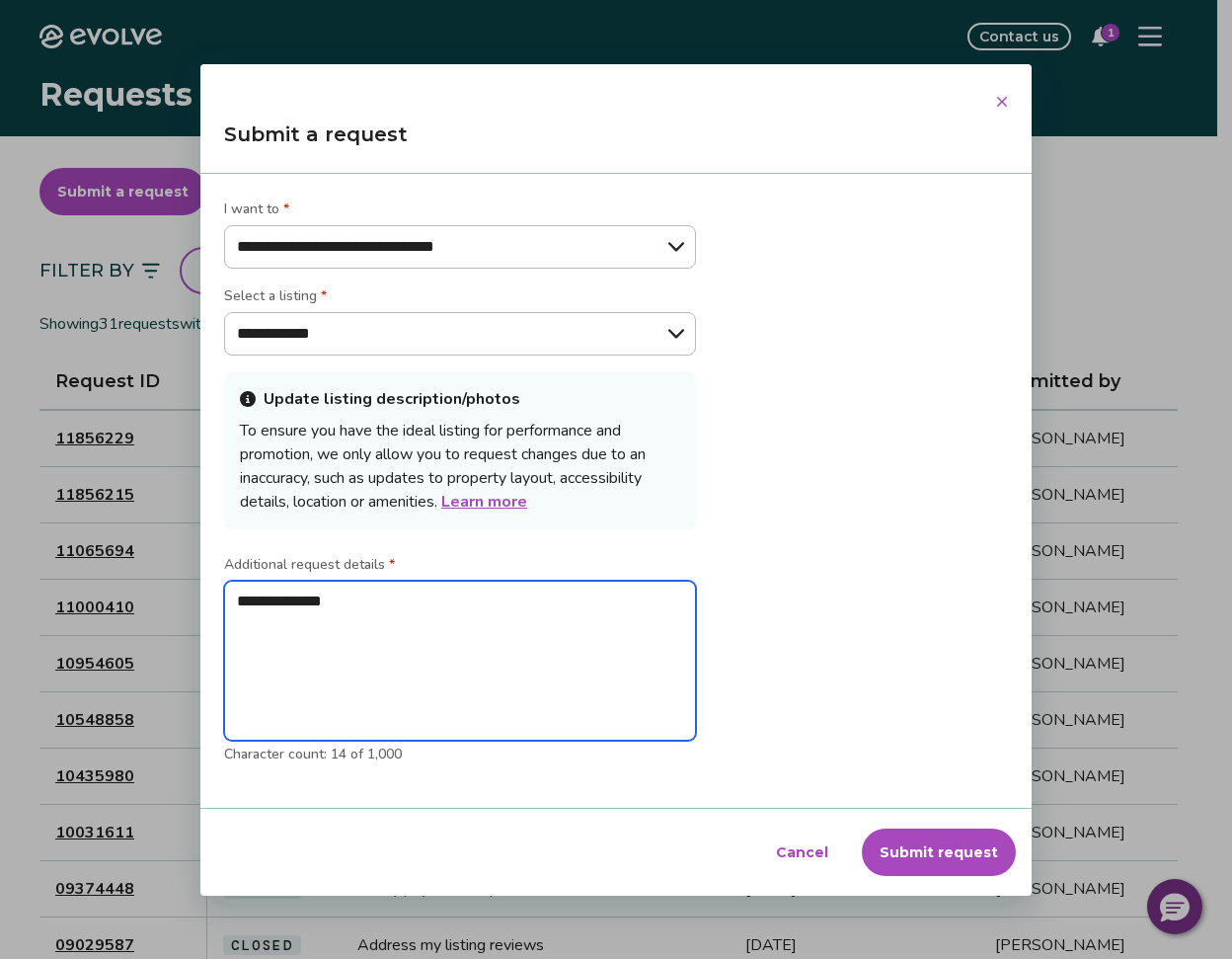 type on "**********" 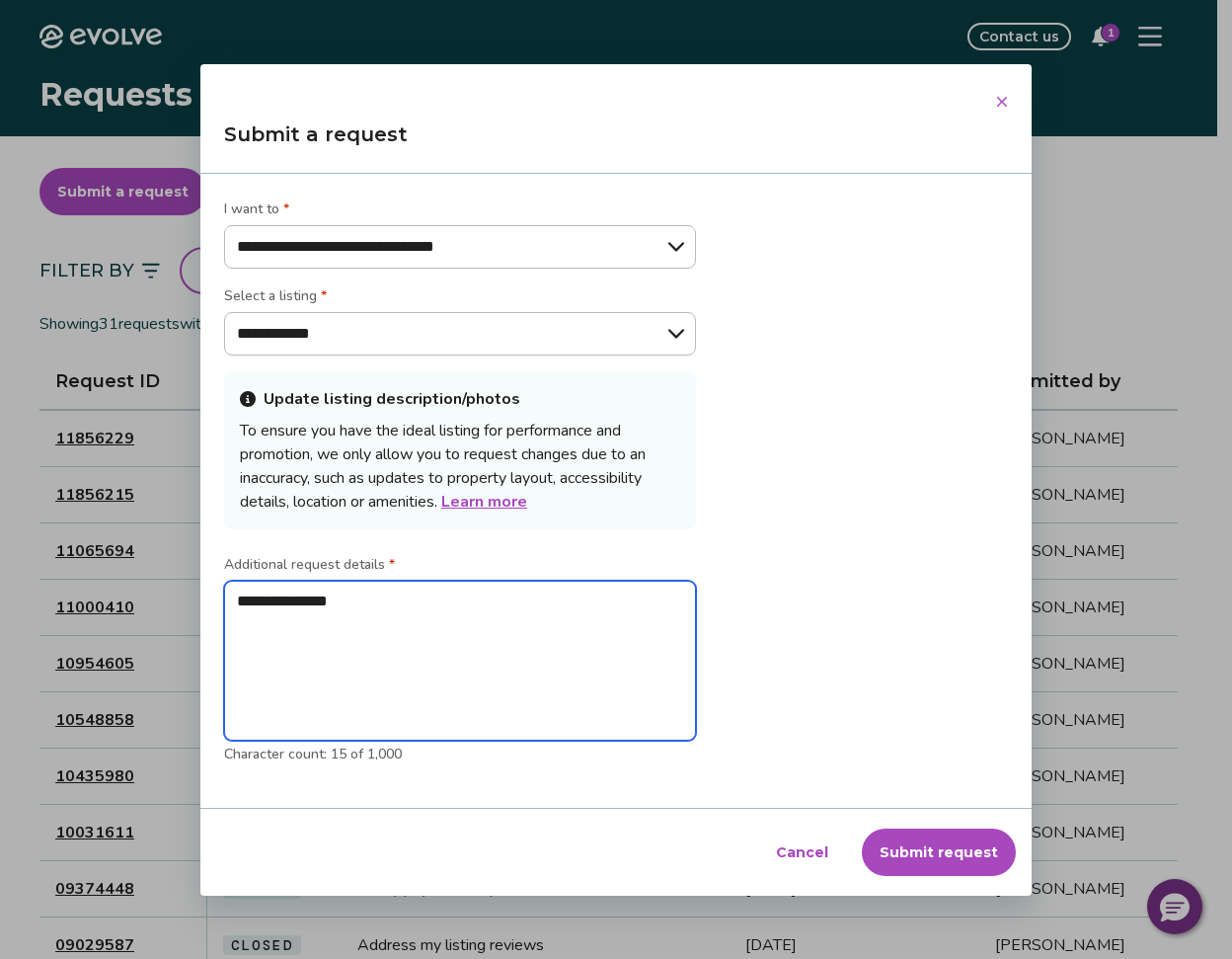 type on "**********" 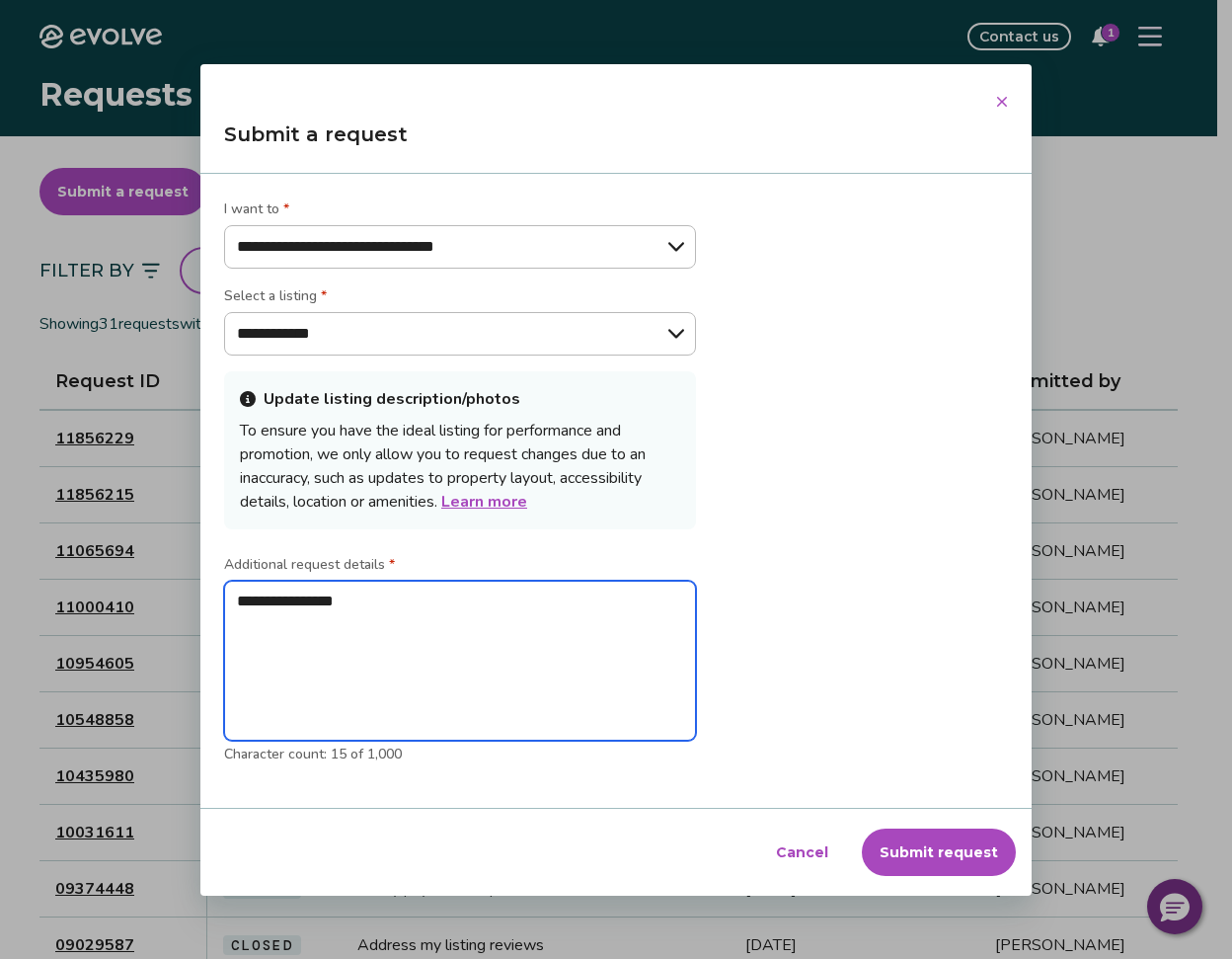 type on "**********" 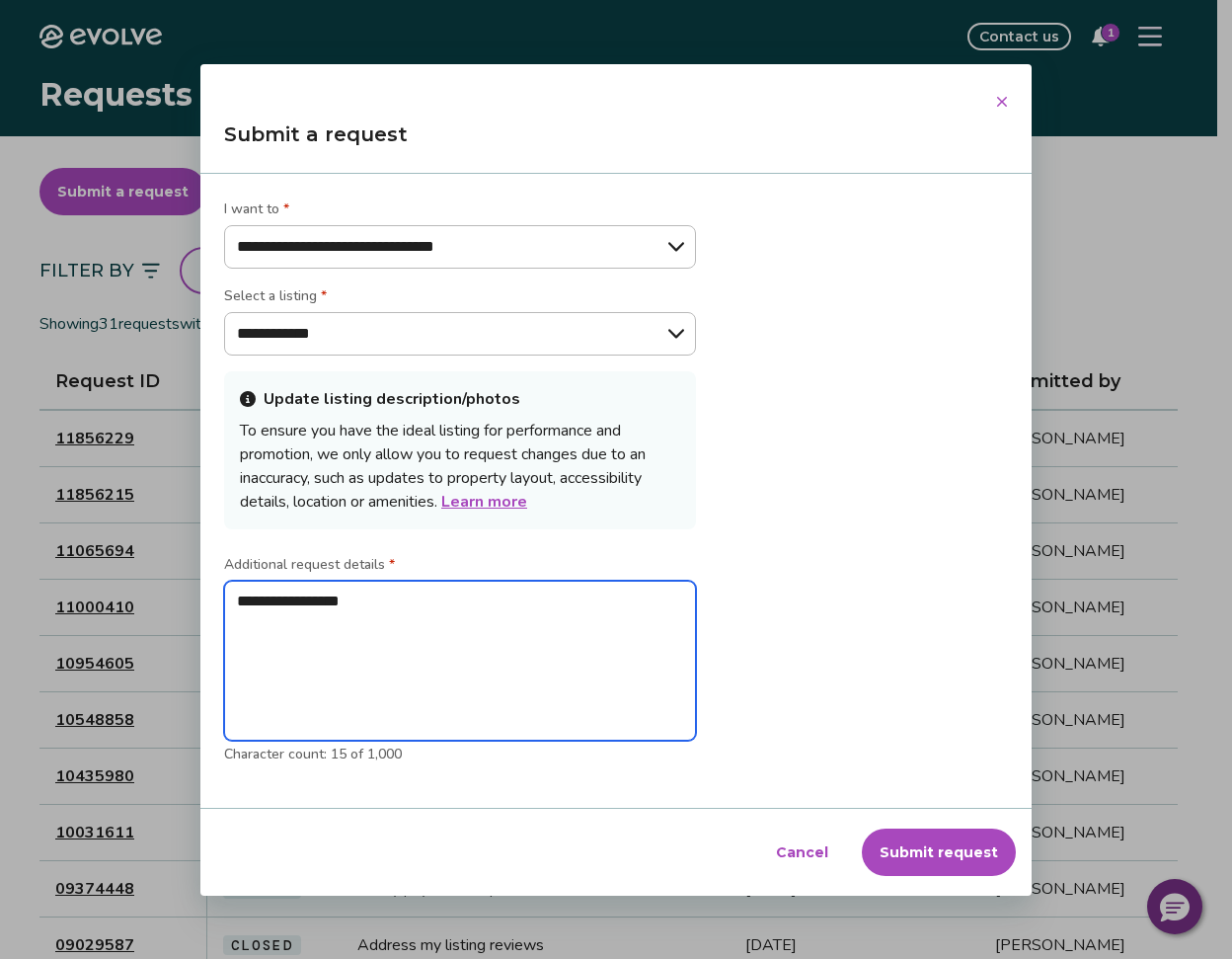 type on "**********" 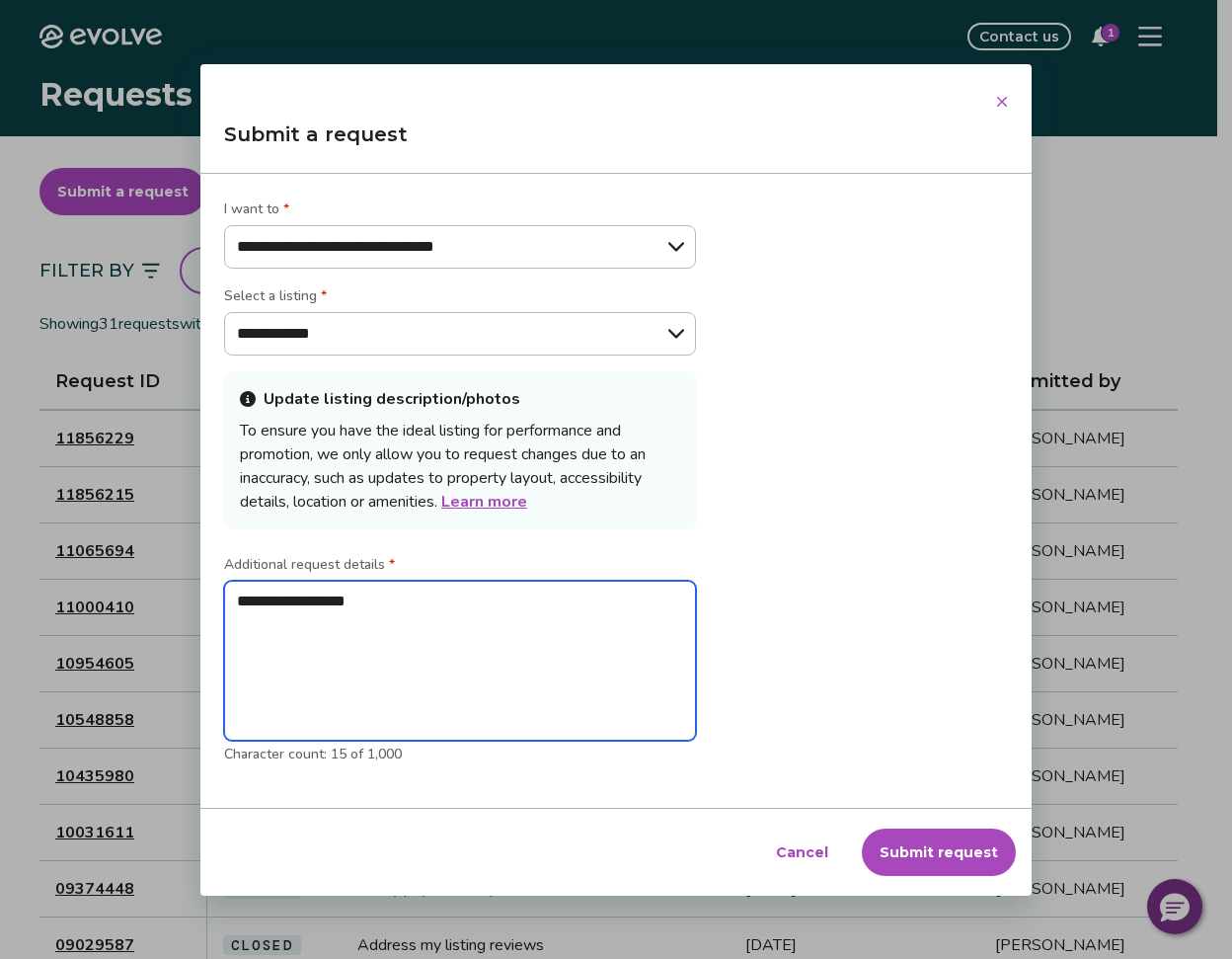type on "*" 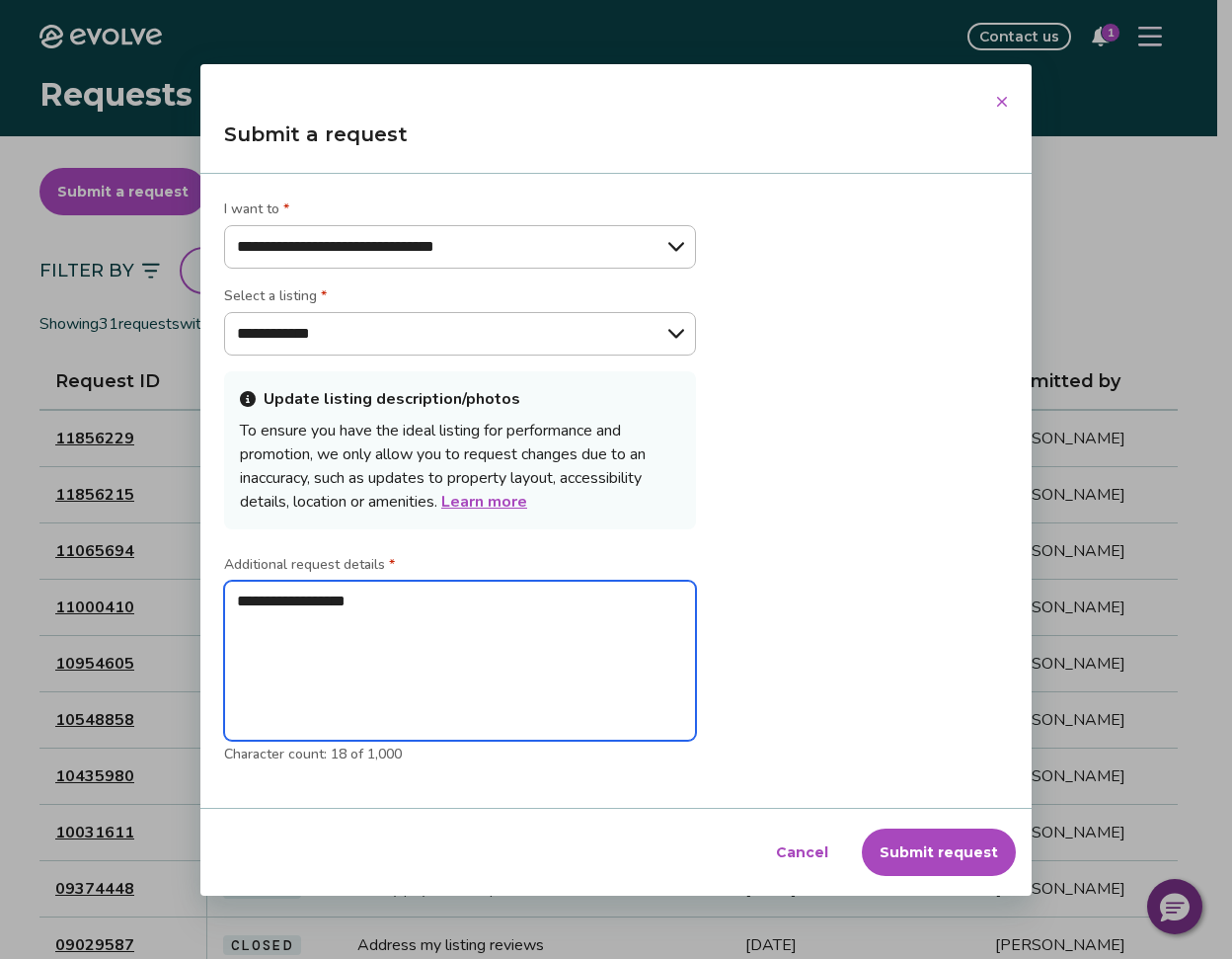 type on "**********" 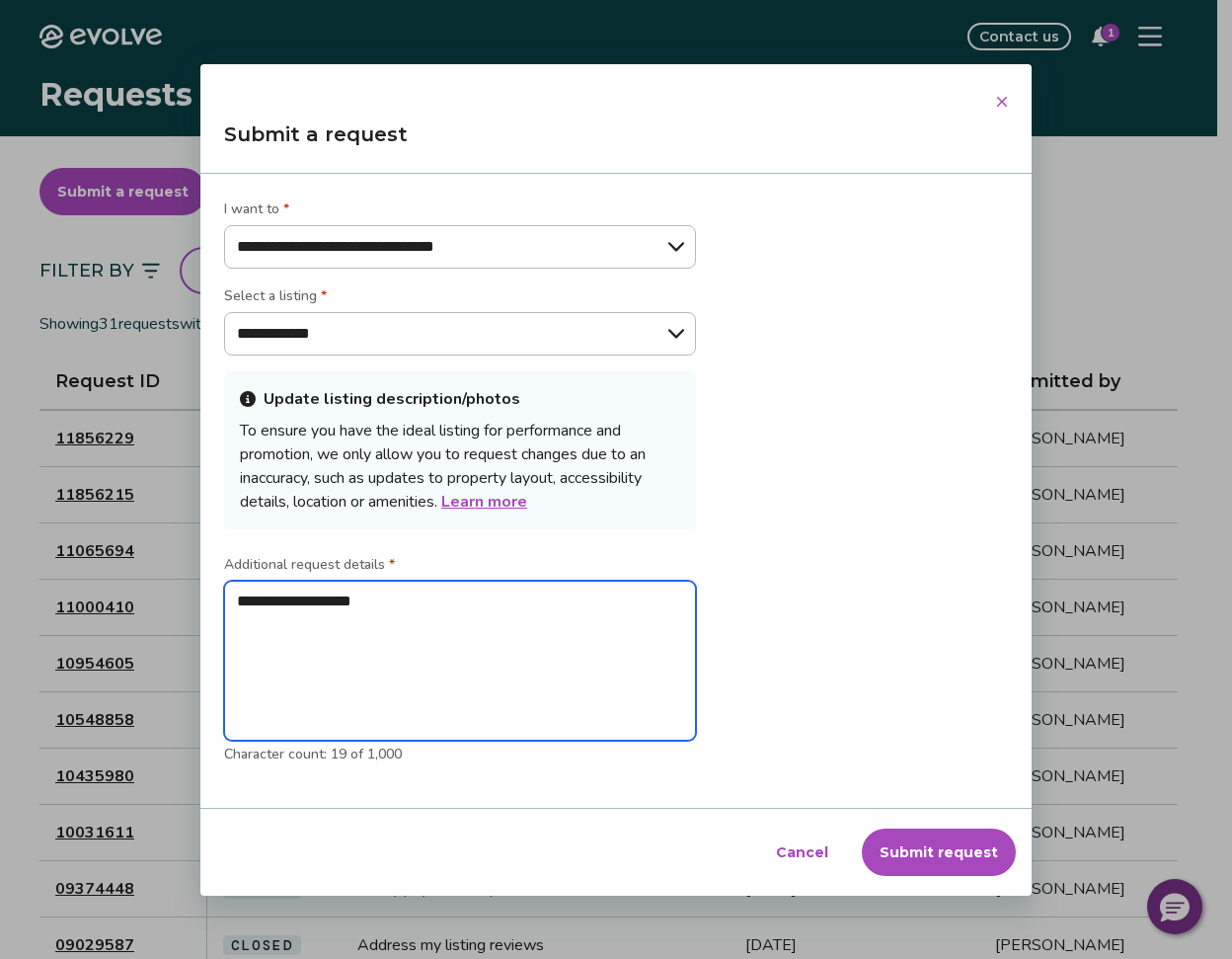 type on "**********" 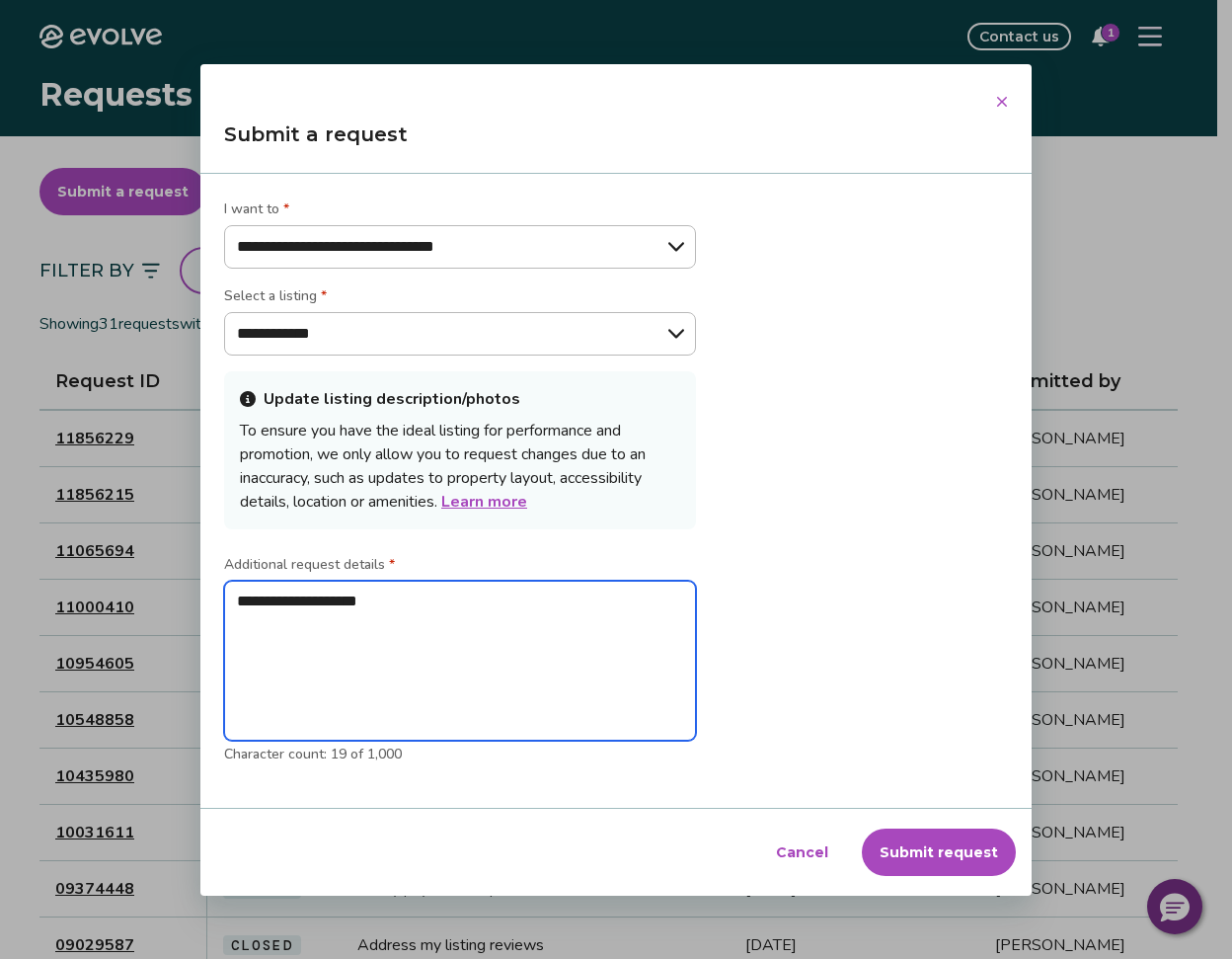 type on "**********" 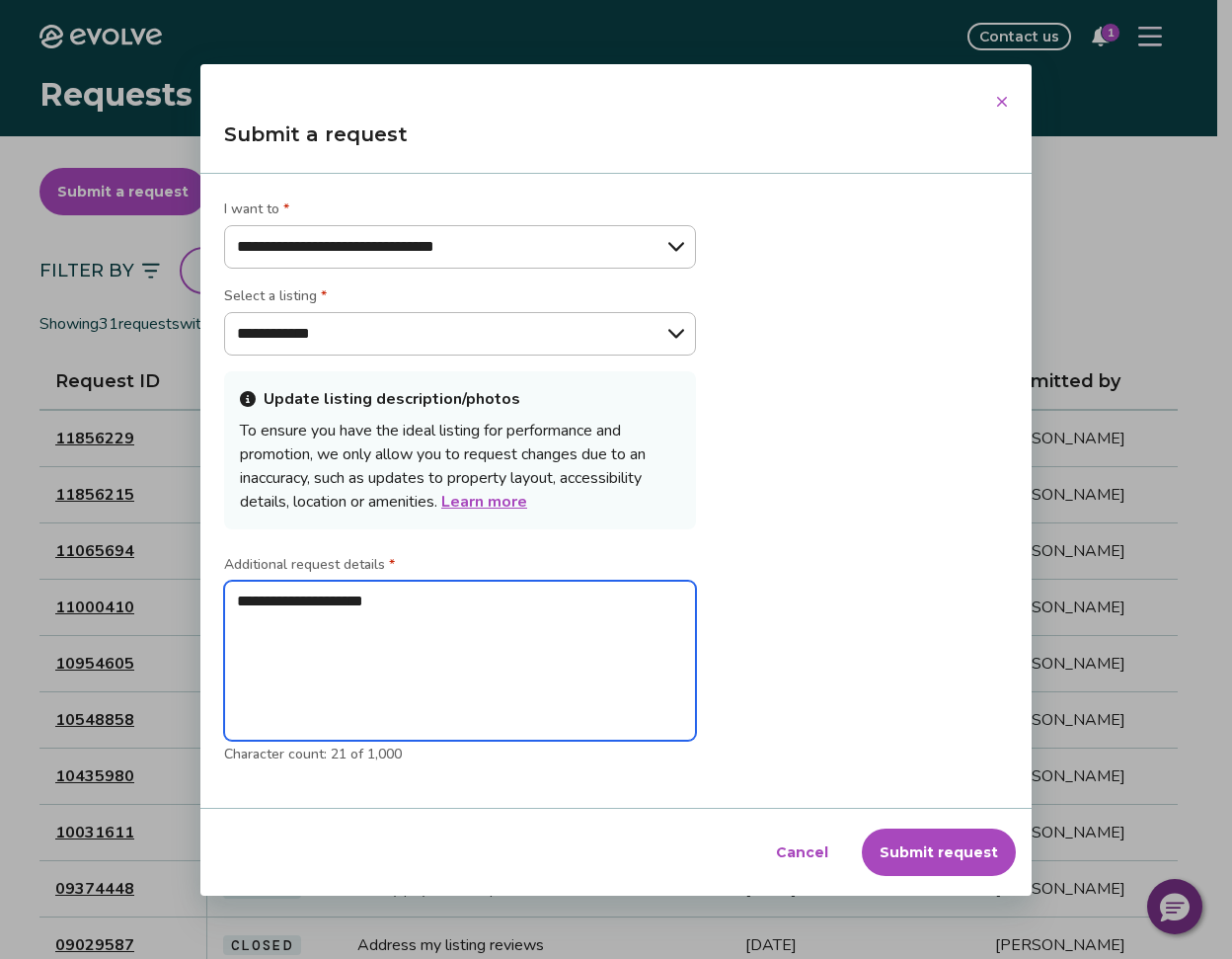 type on "**********" 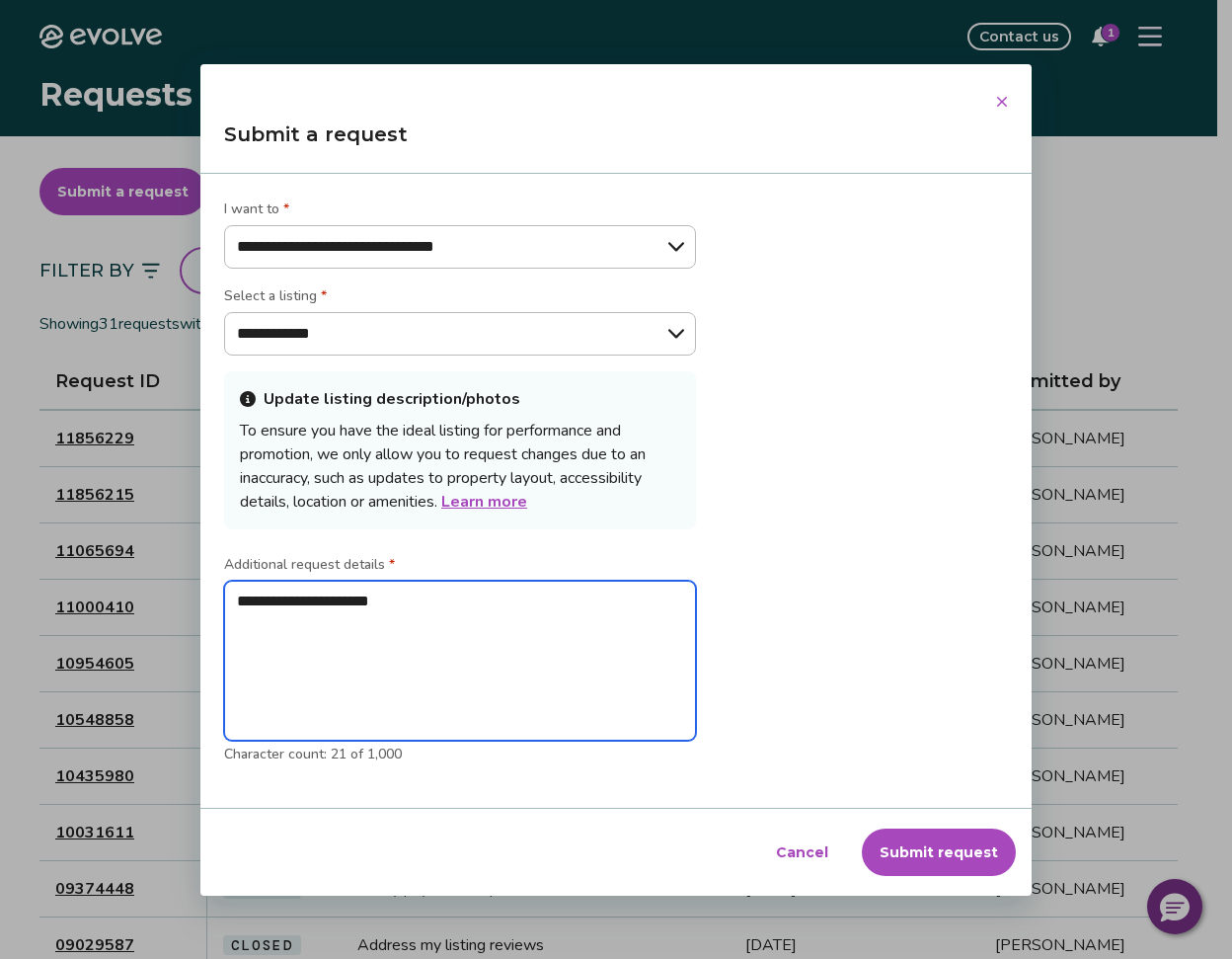 type on "**********" 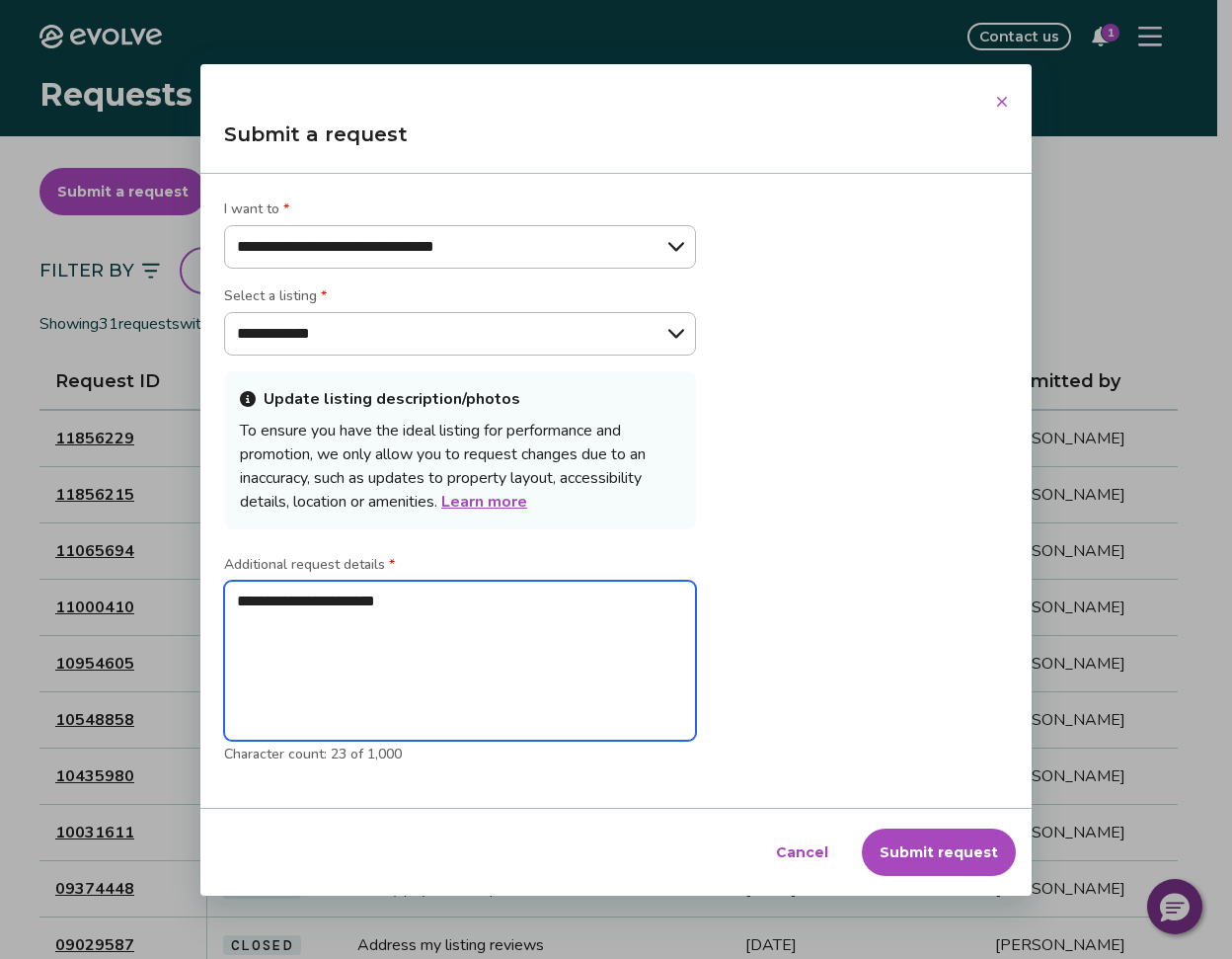 type on "**********" 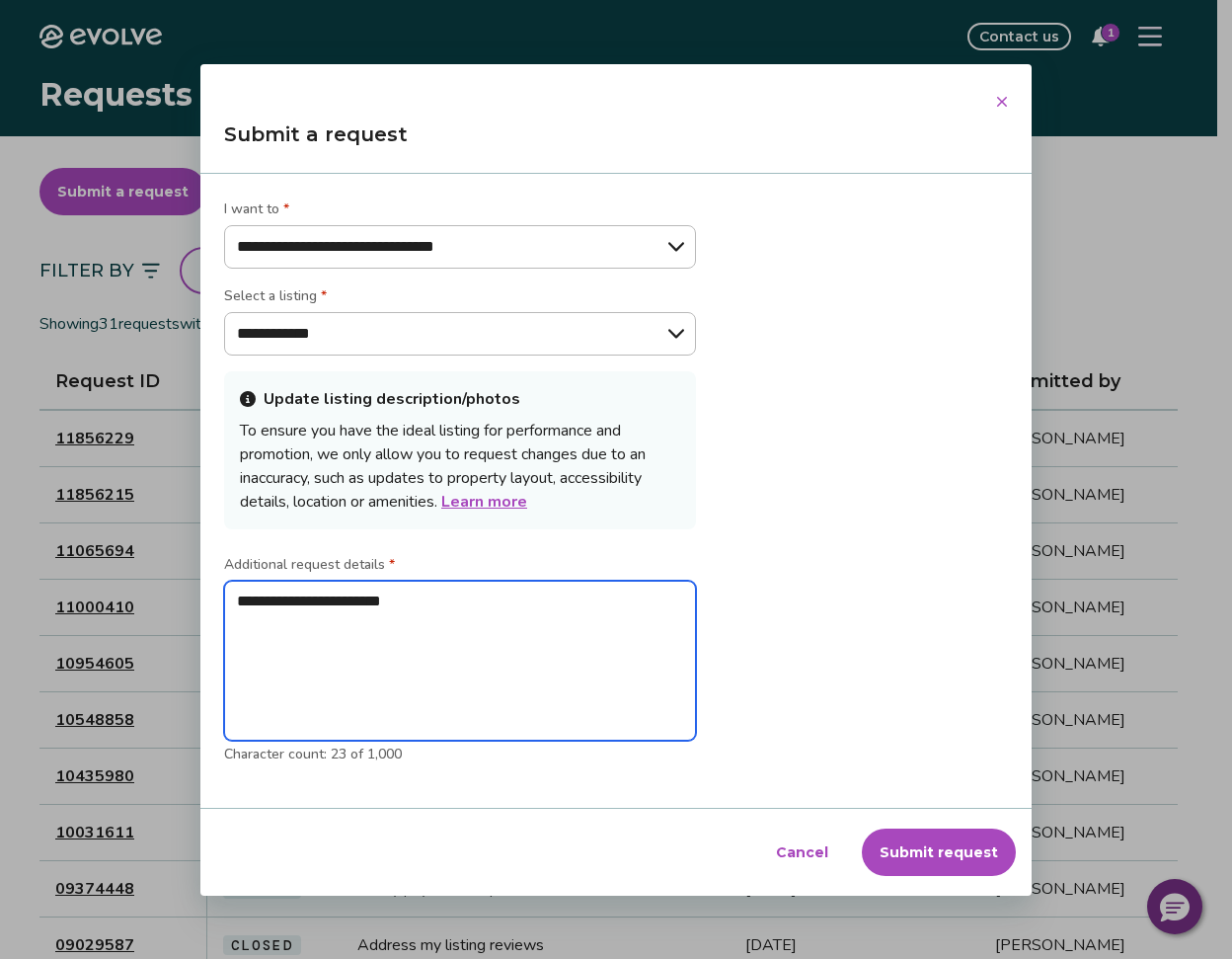 type on "**********" 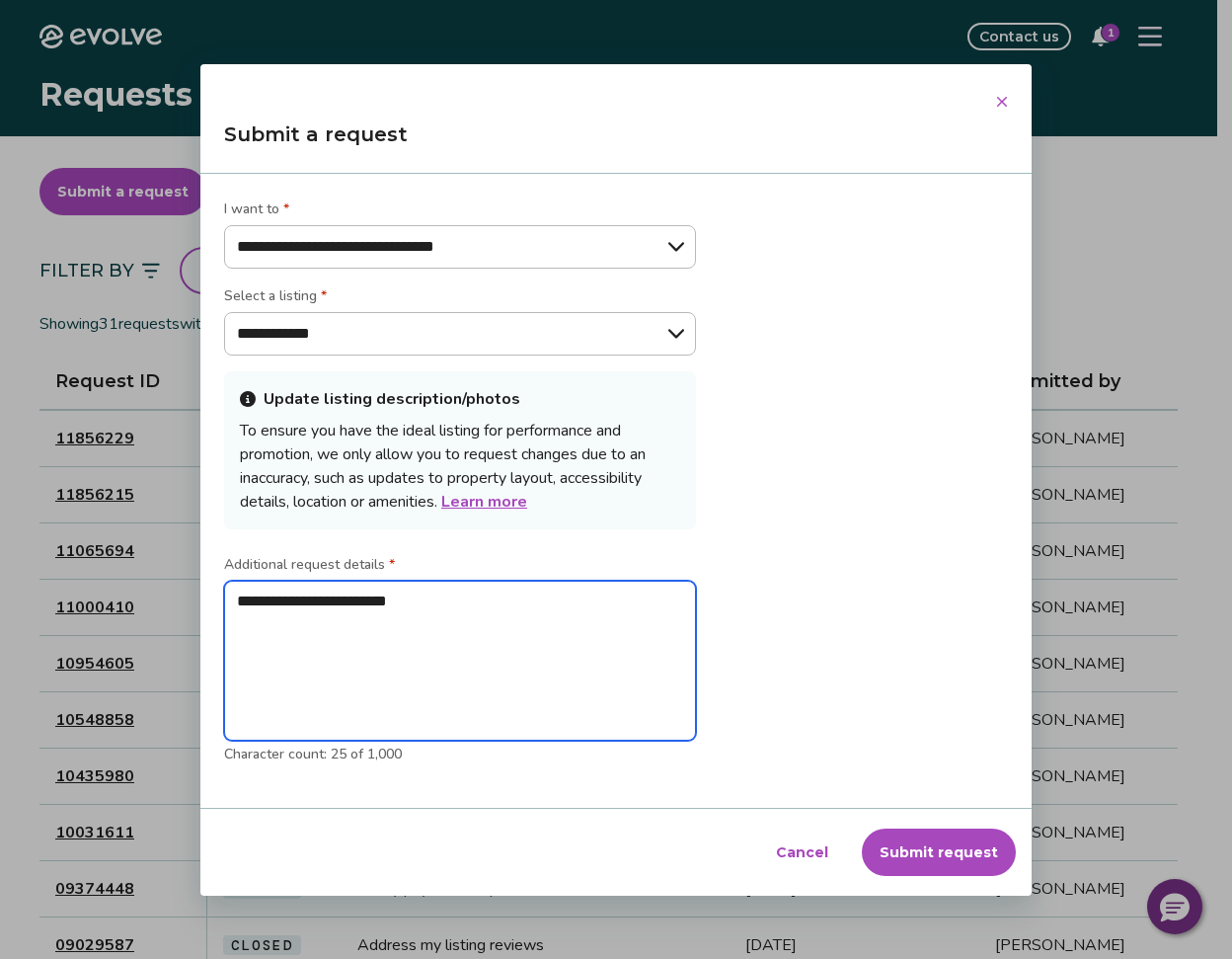 type on "**********" 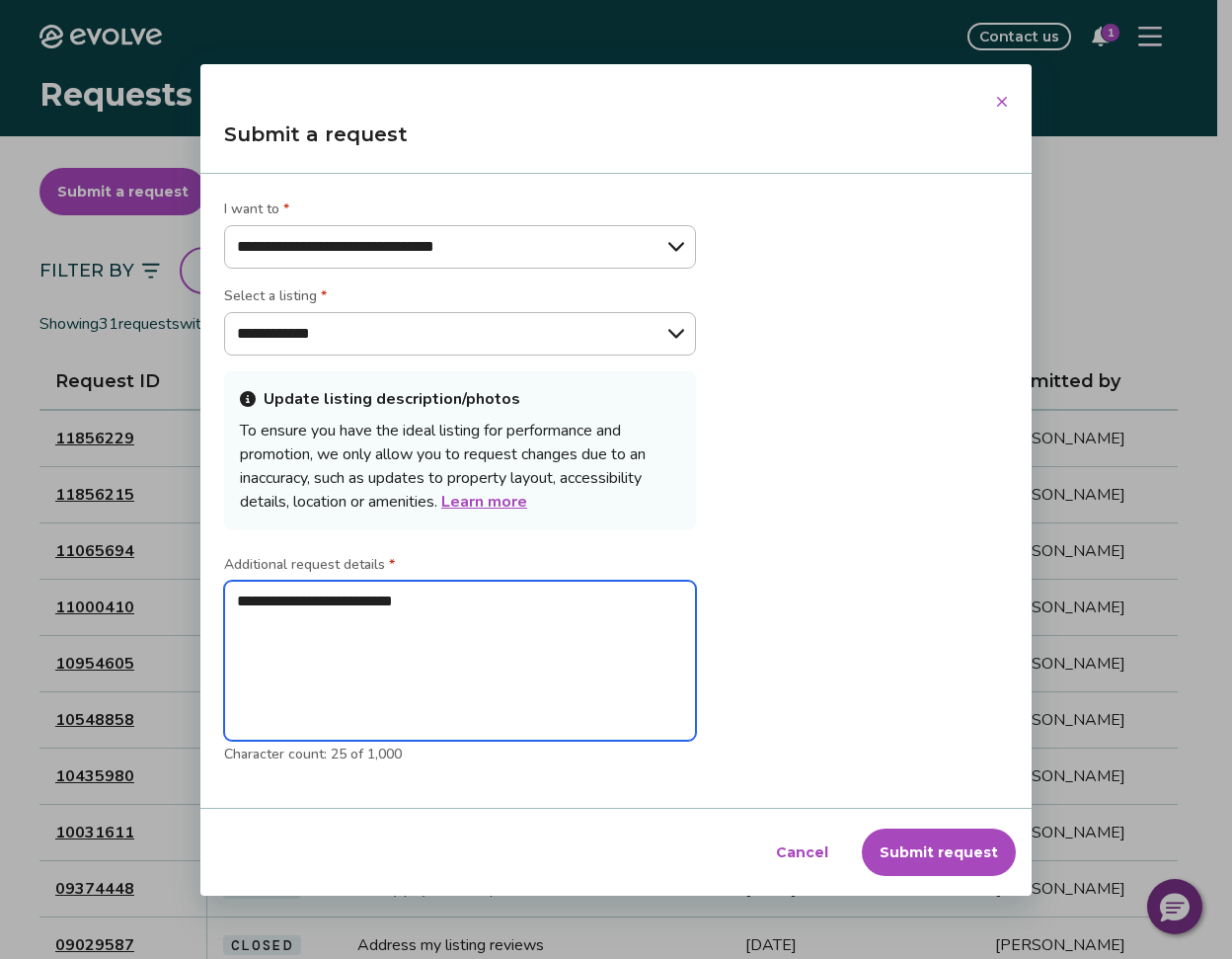 type on "**********" 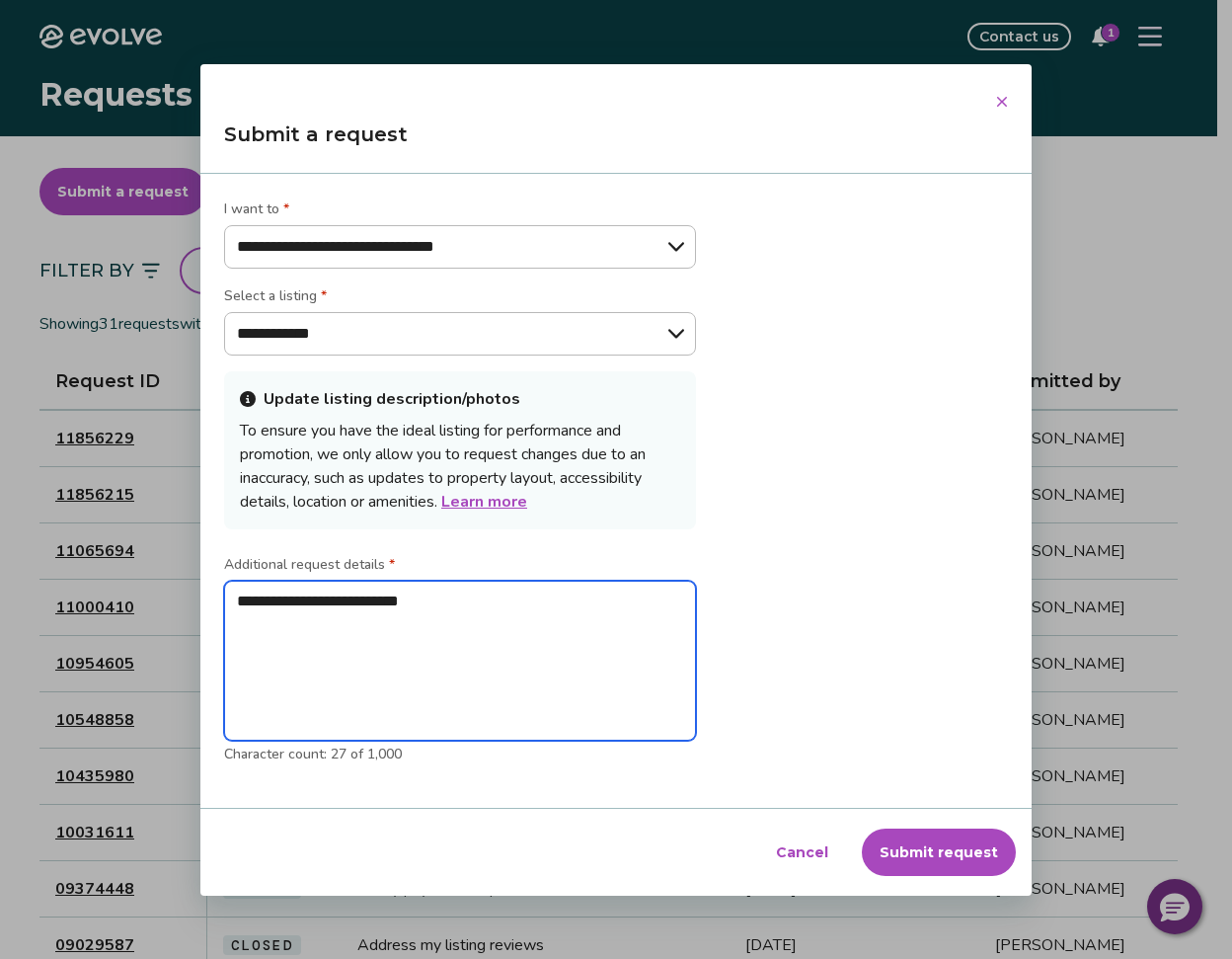 type on "**********" 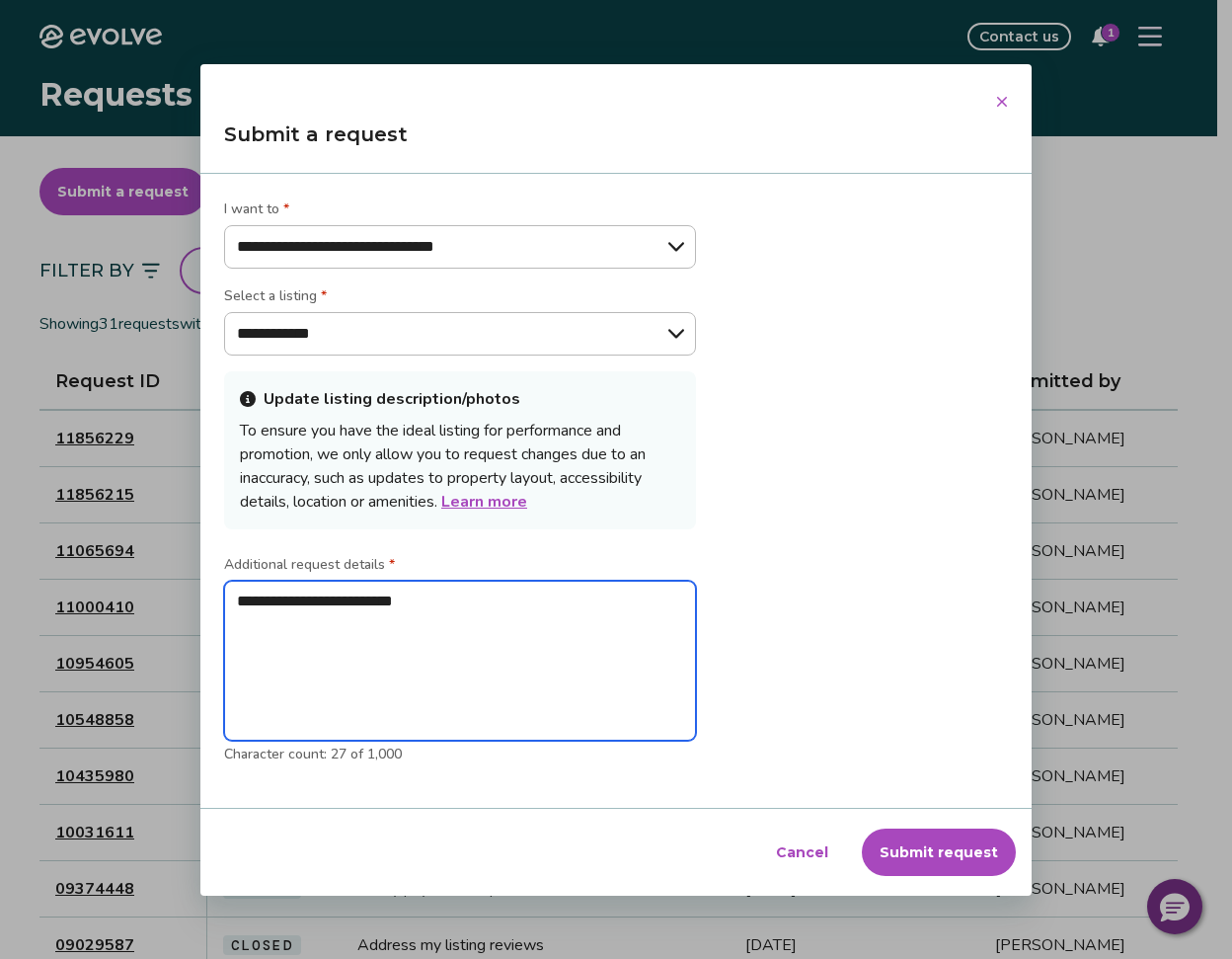 type on "**********" 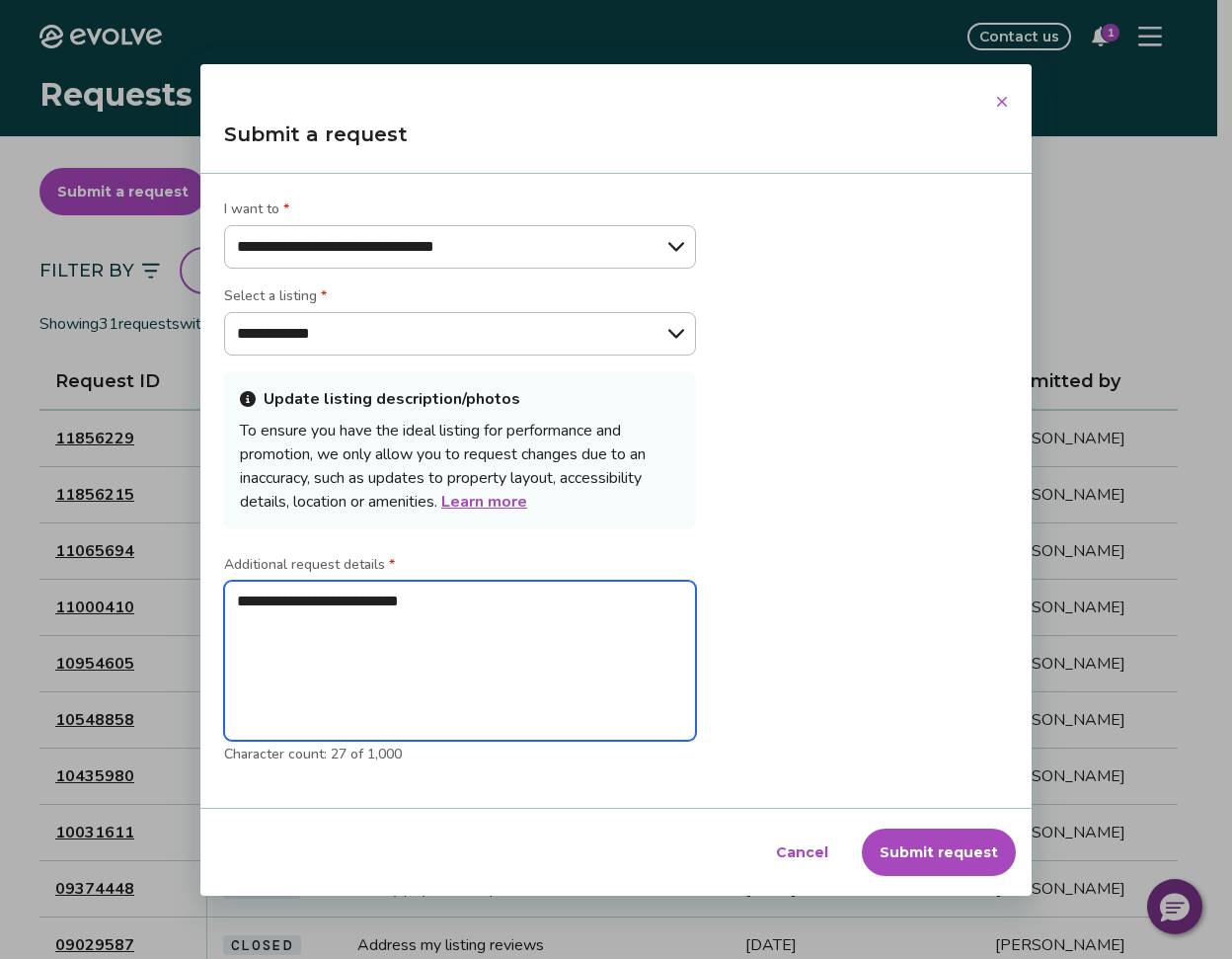 type on "*" 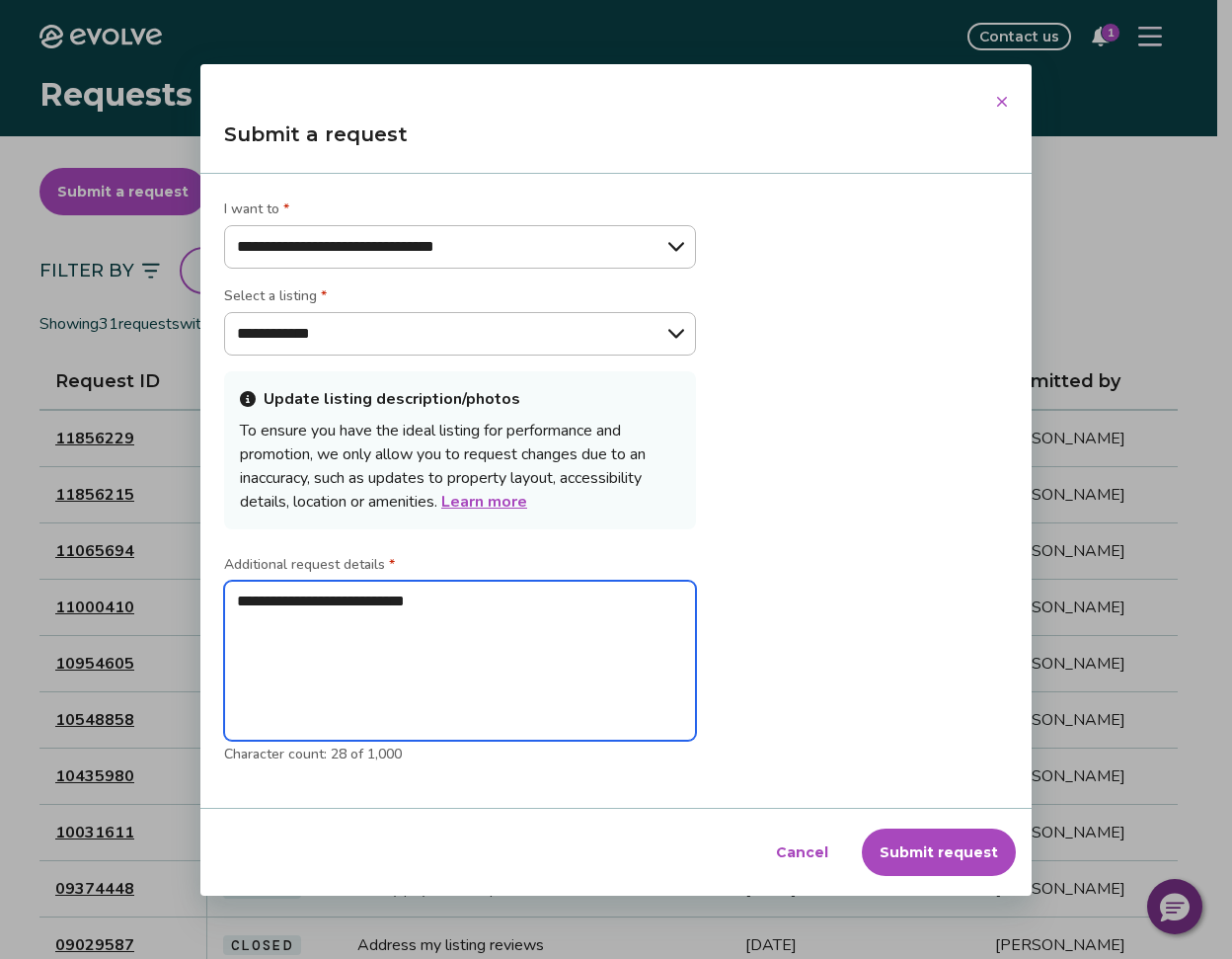 type on "**********" 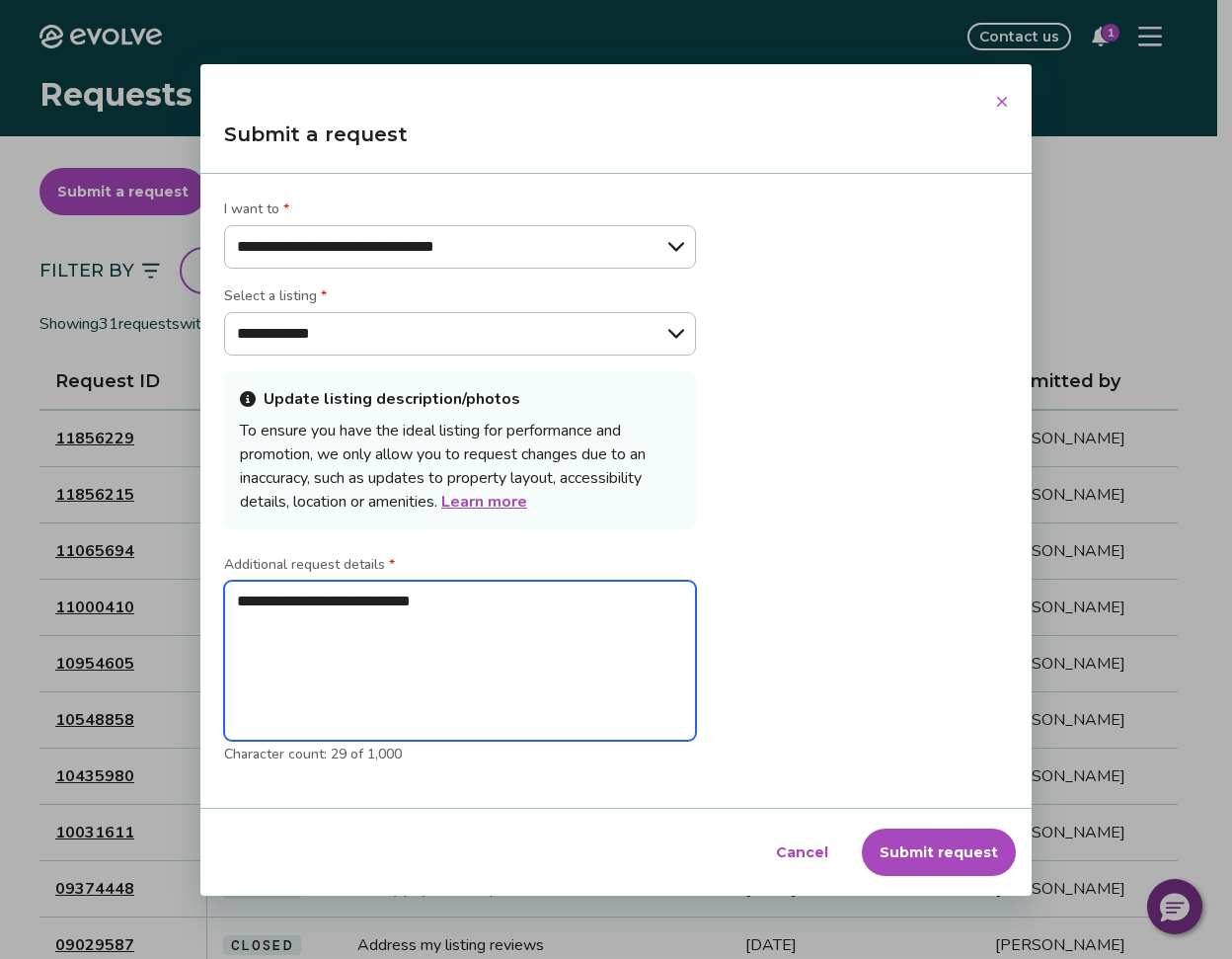 type on "**********" 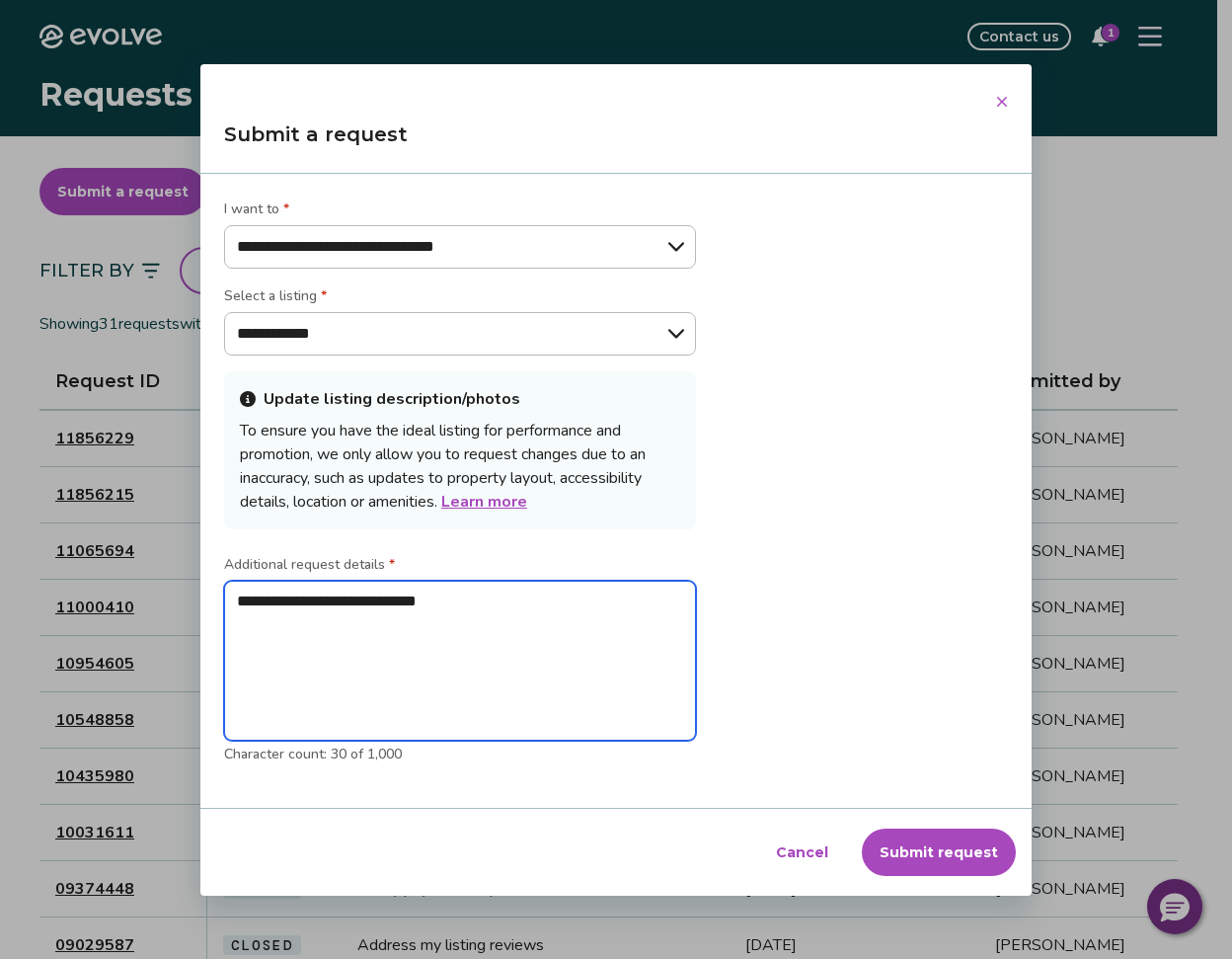 type on "**********" 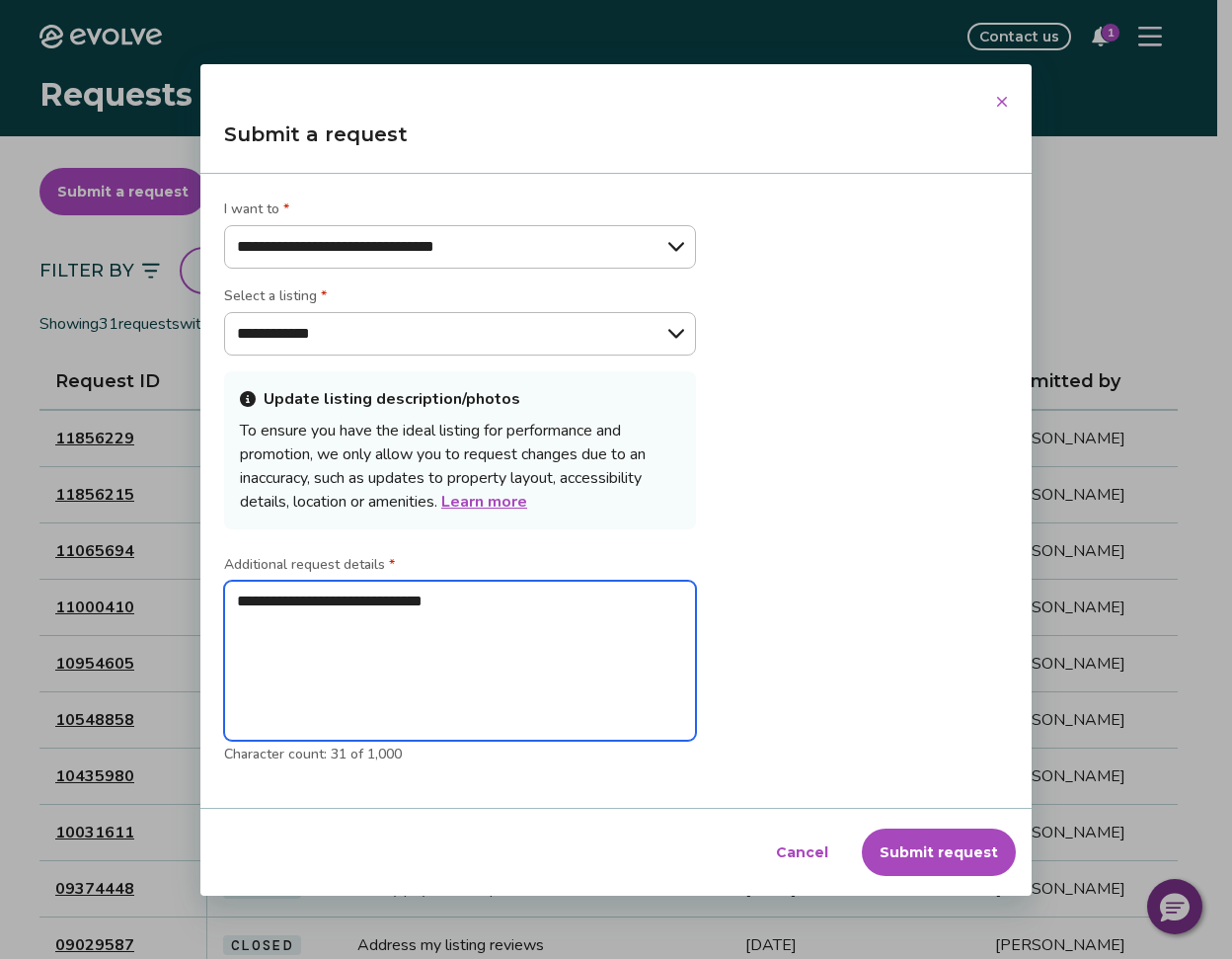 type on "**********" 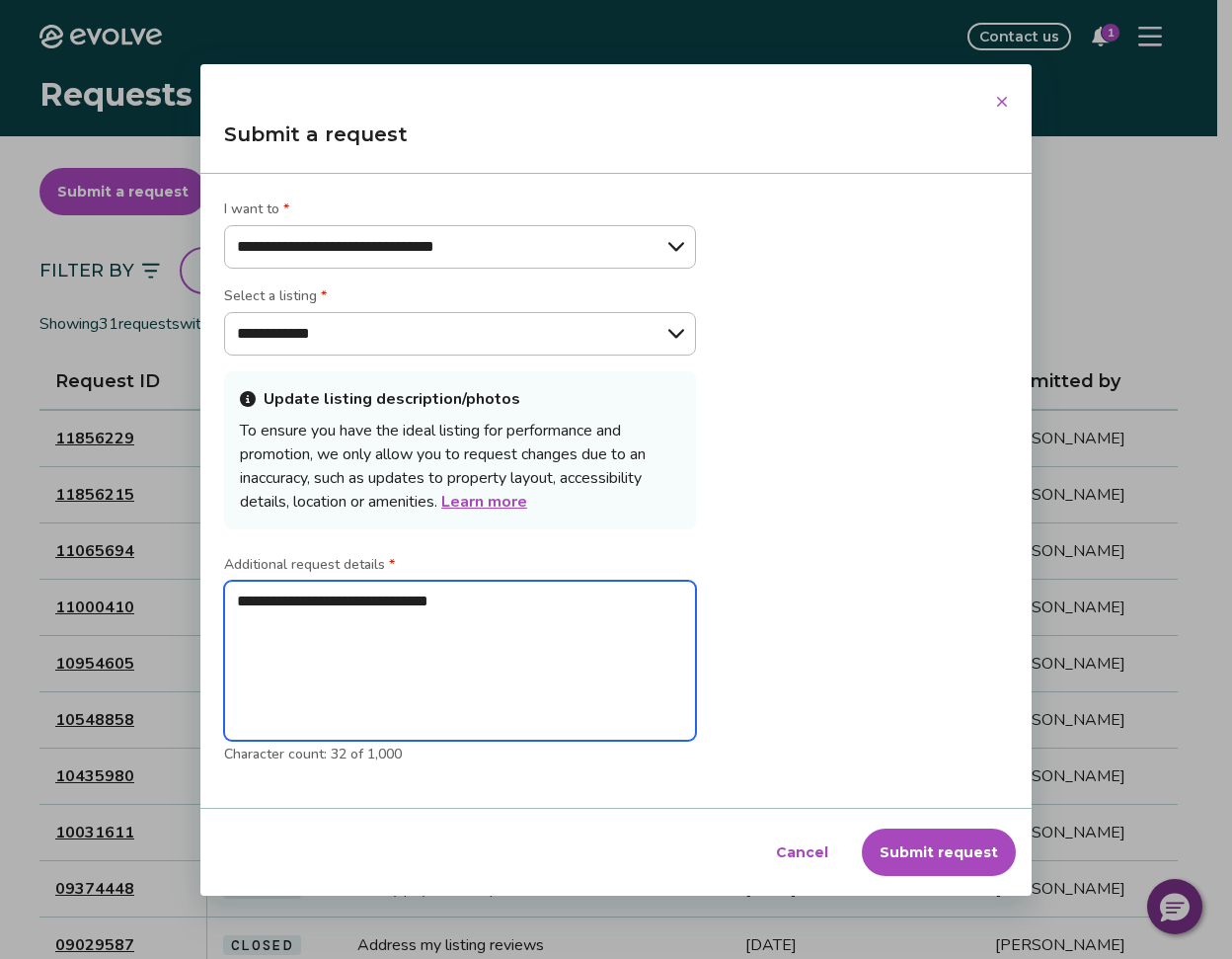 type on "**********" 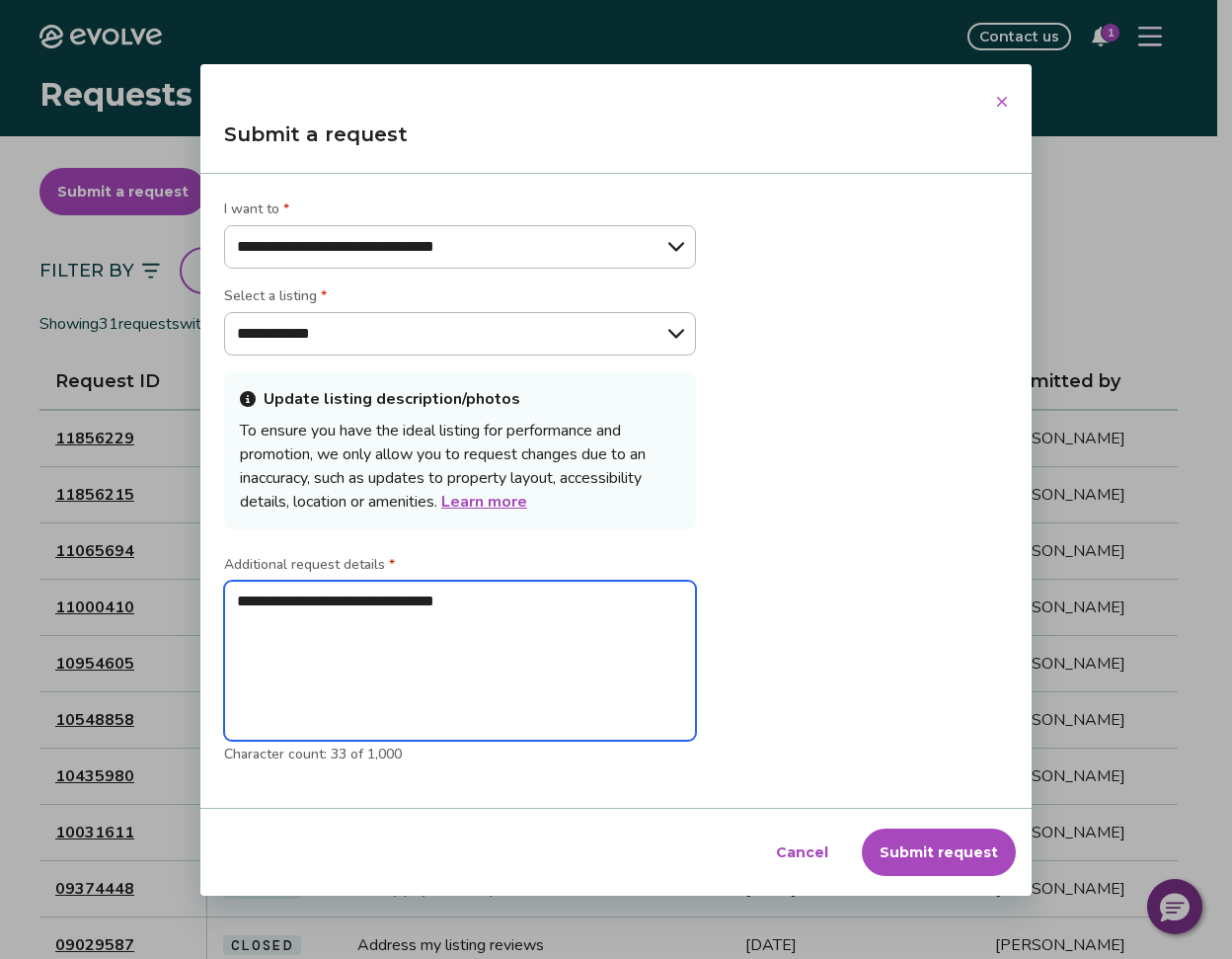 type on "**********" 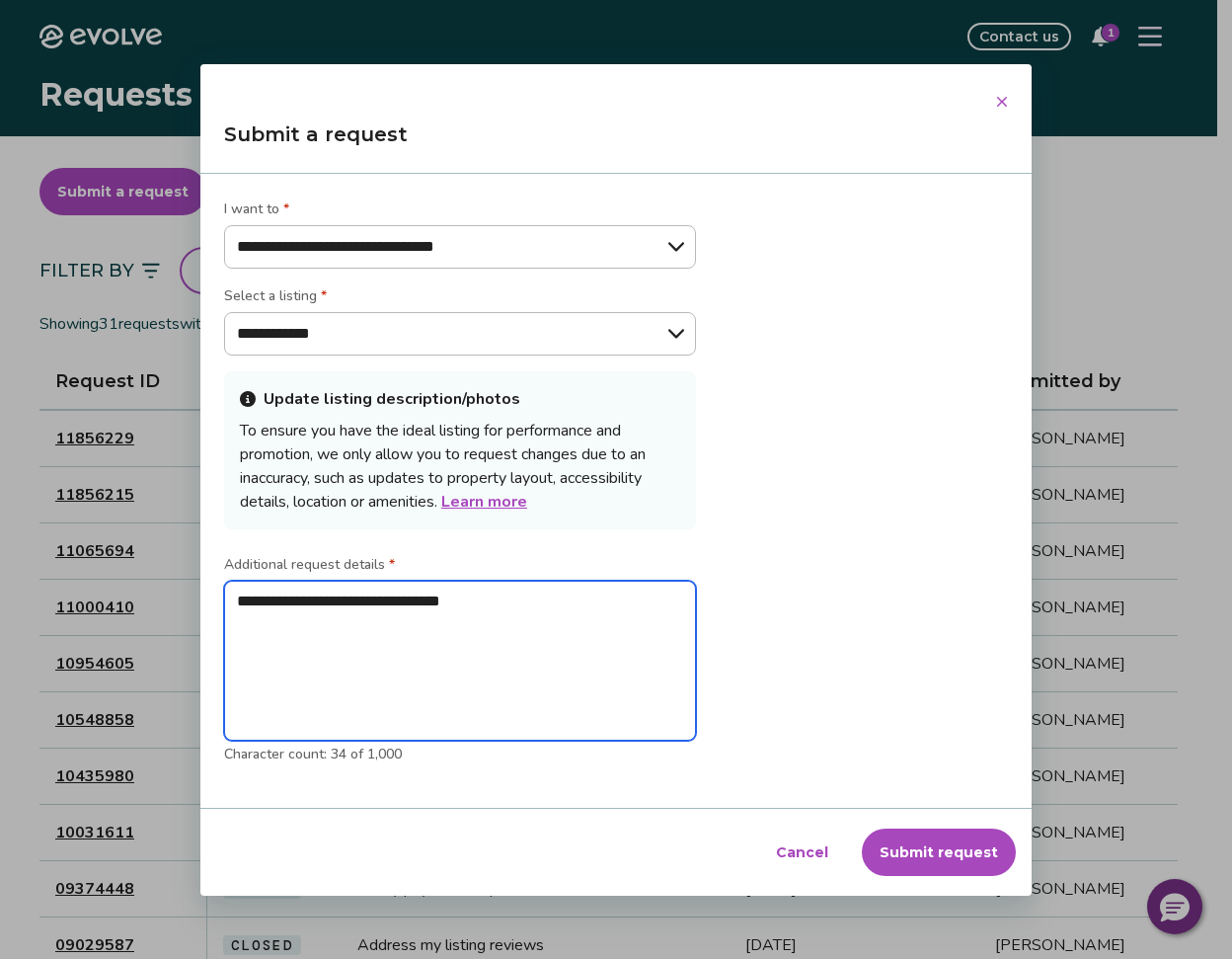 type on "**********" 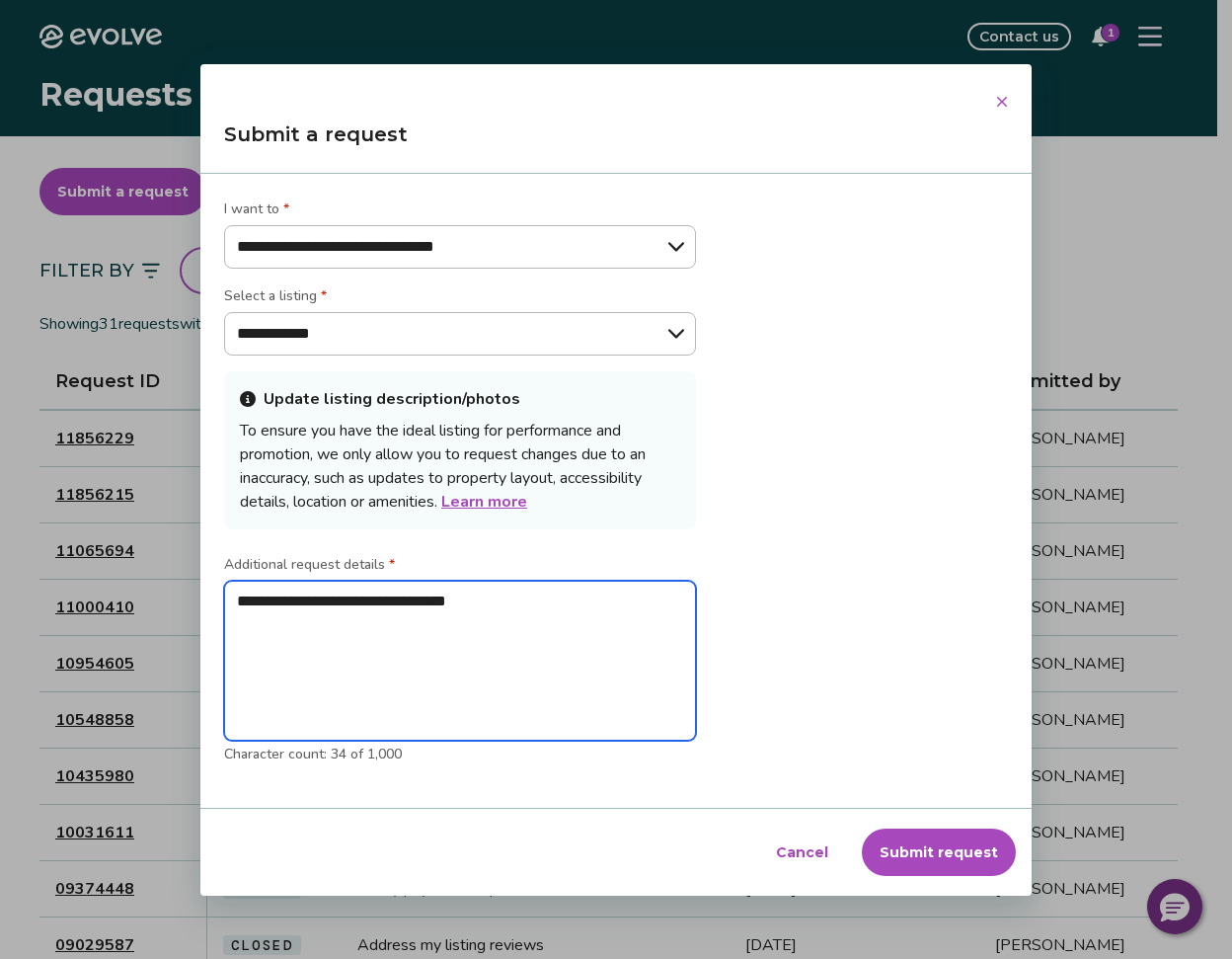type on "**********" 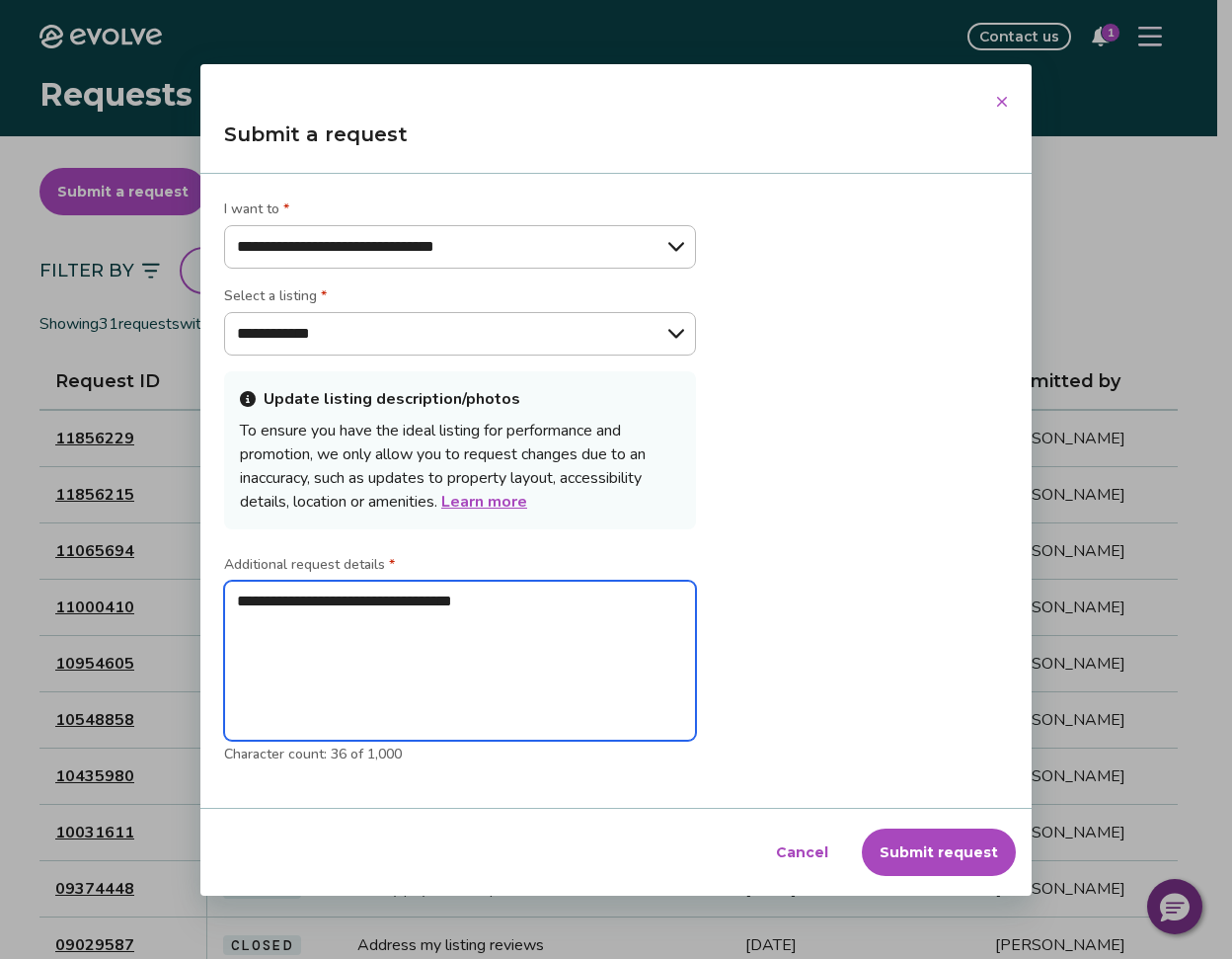 type on "**********" 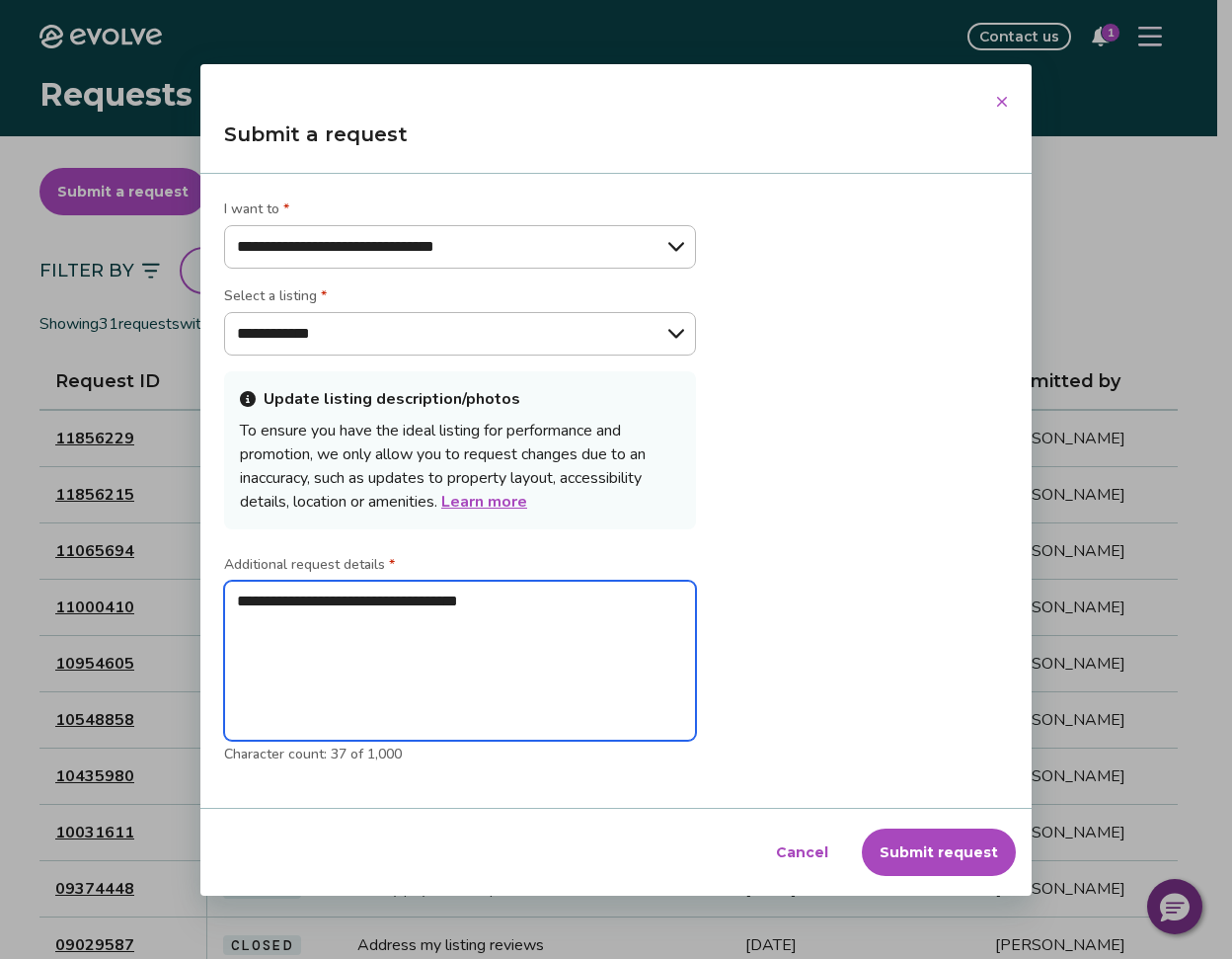 type on "**********" 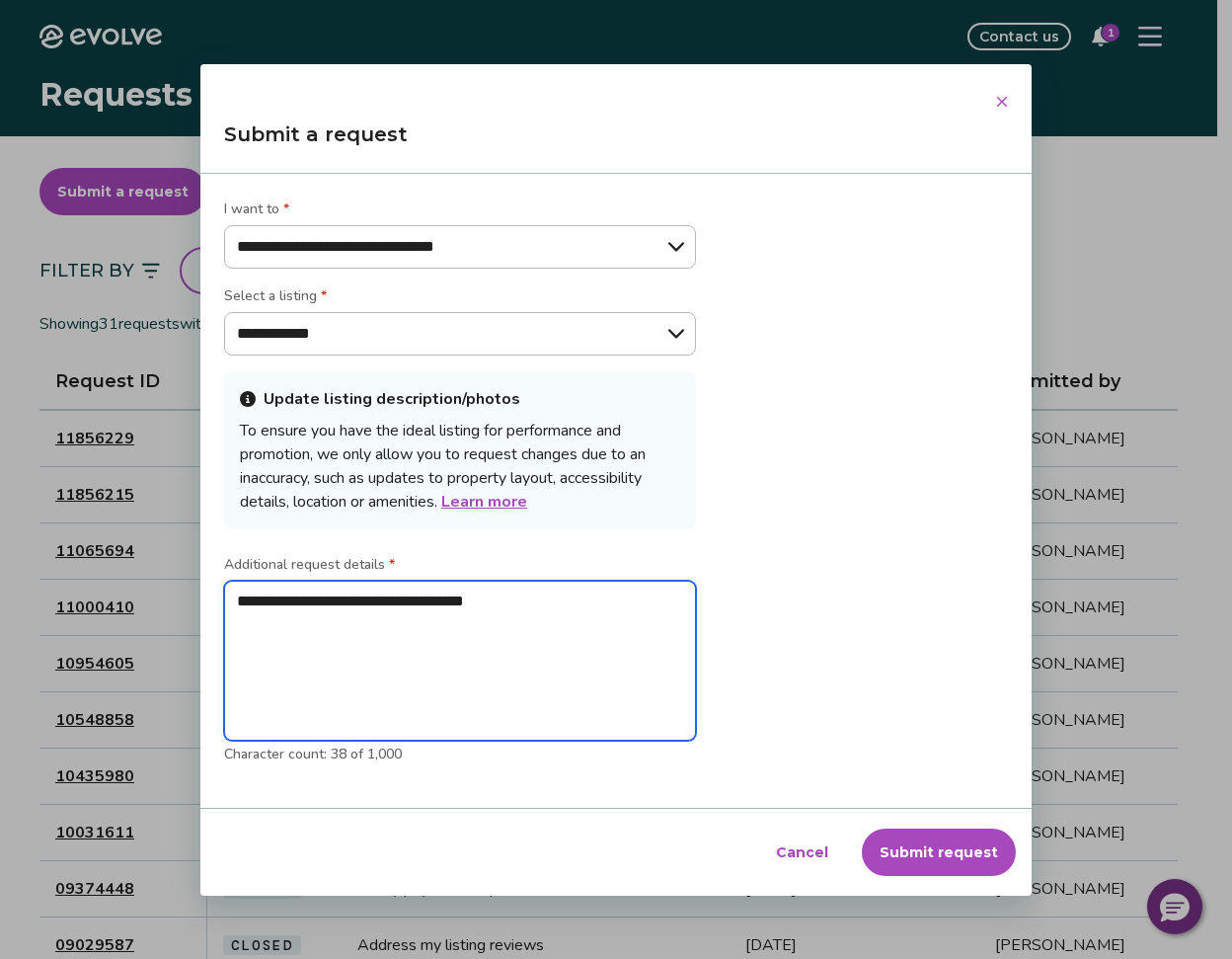 type on "**********" 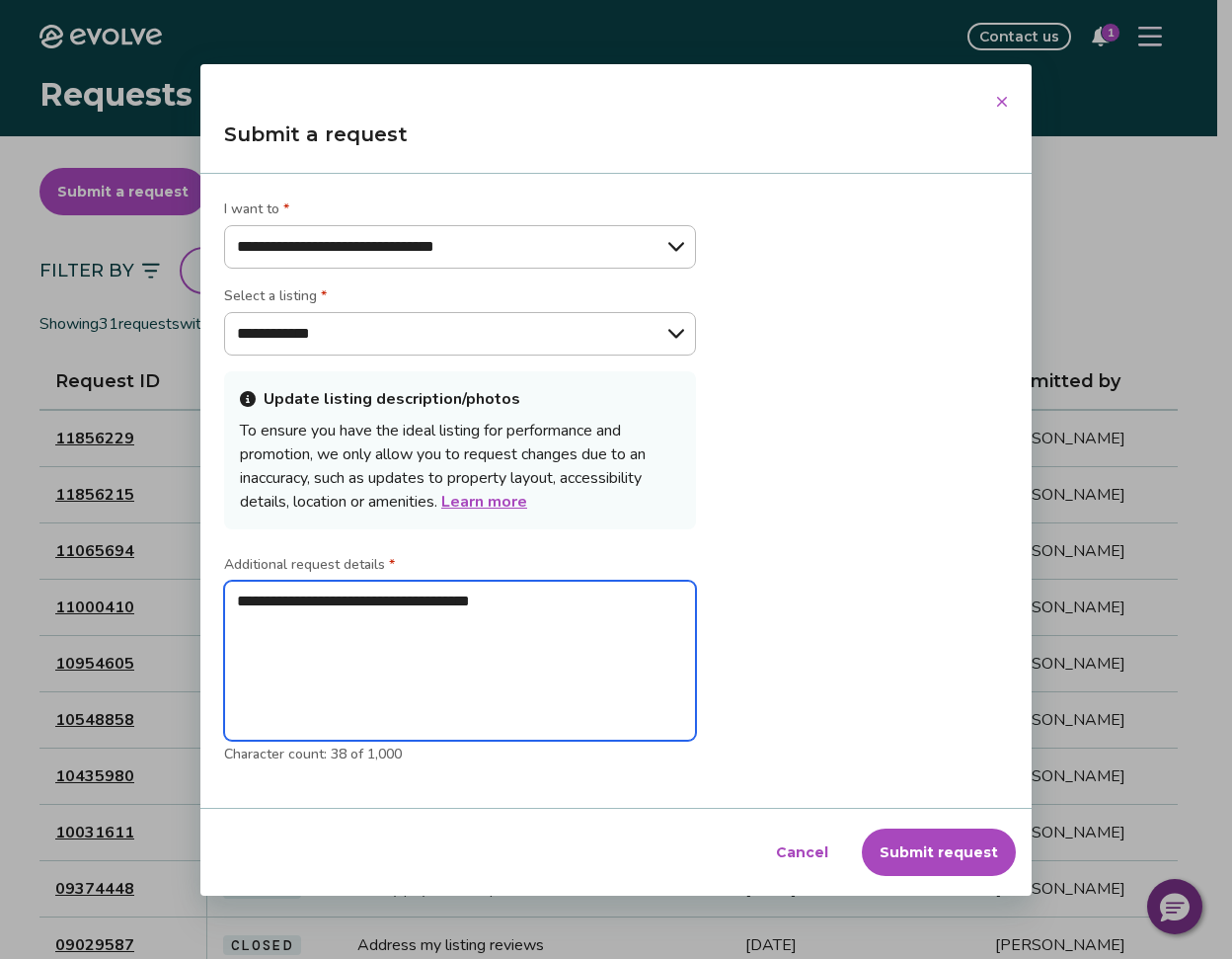 type on "**********" 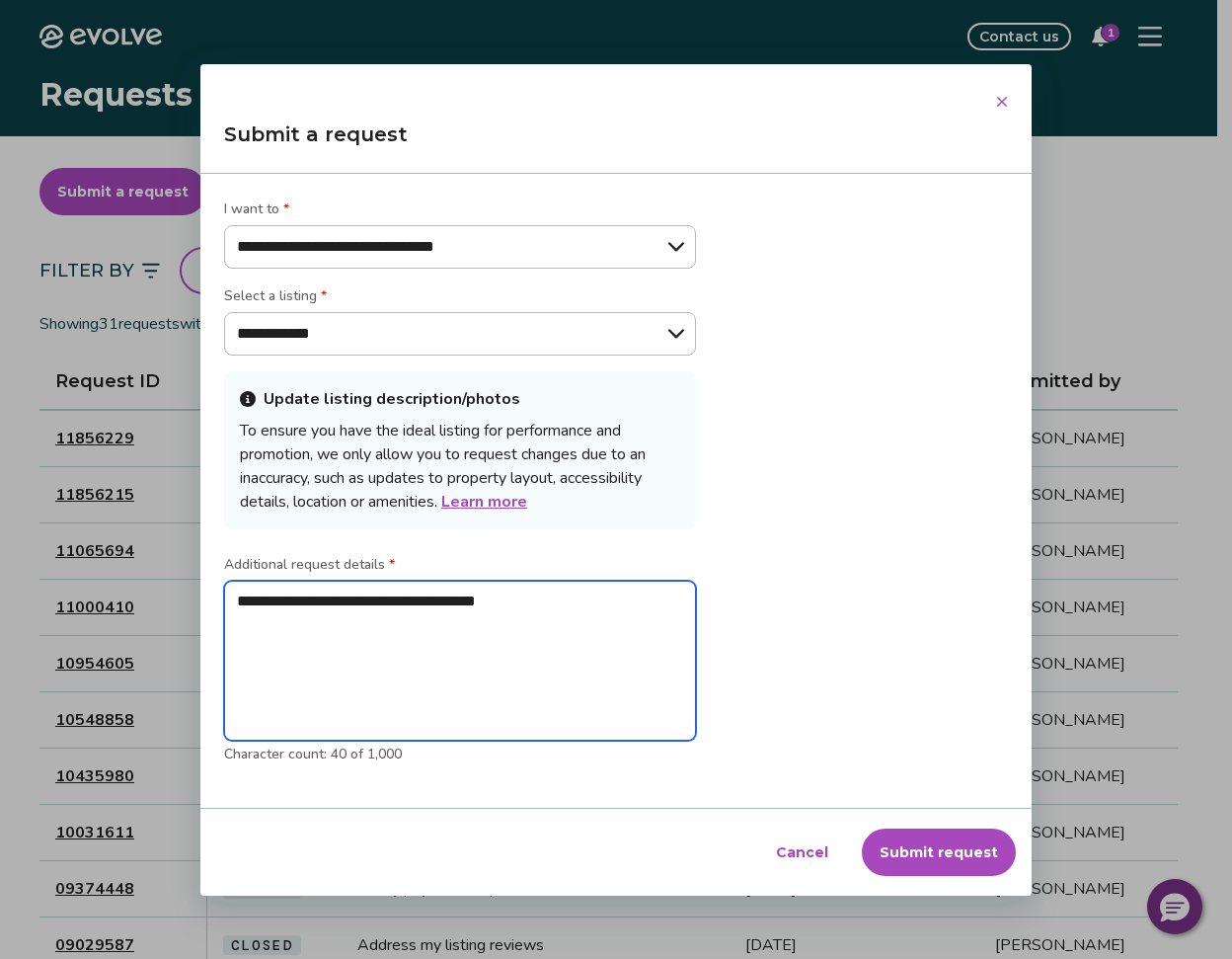 type on "**********" 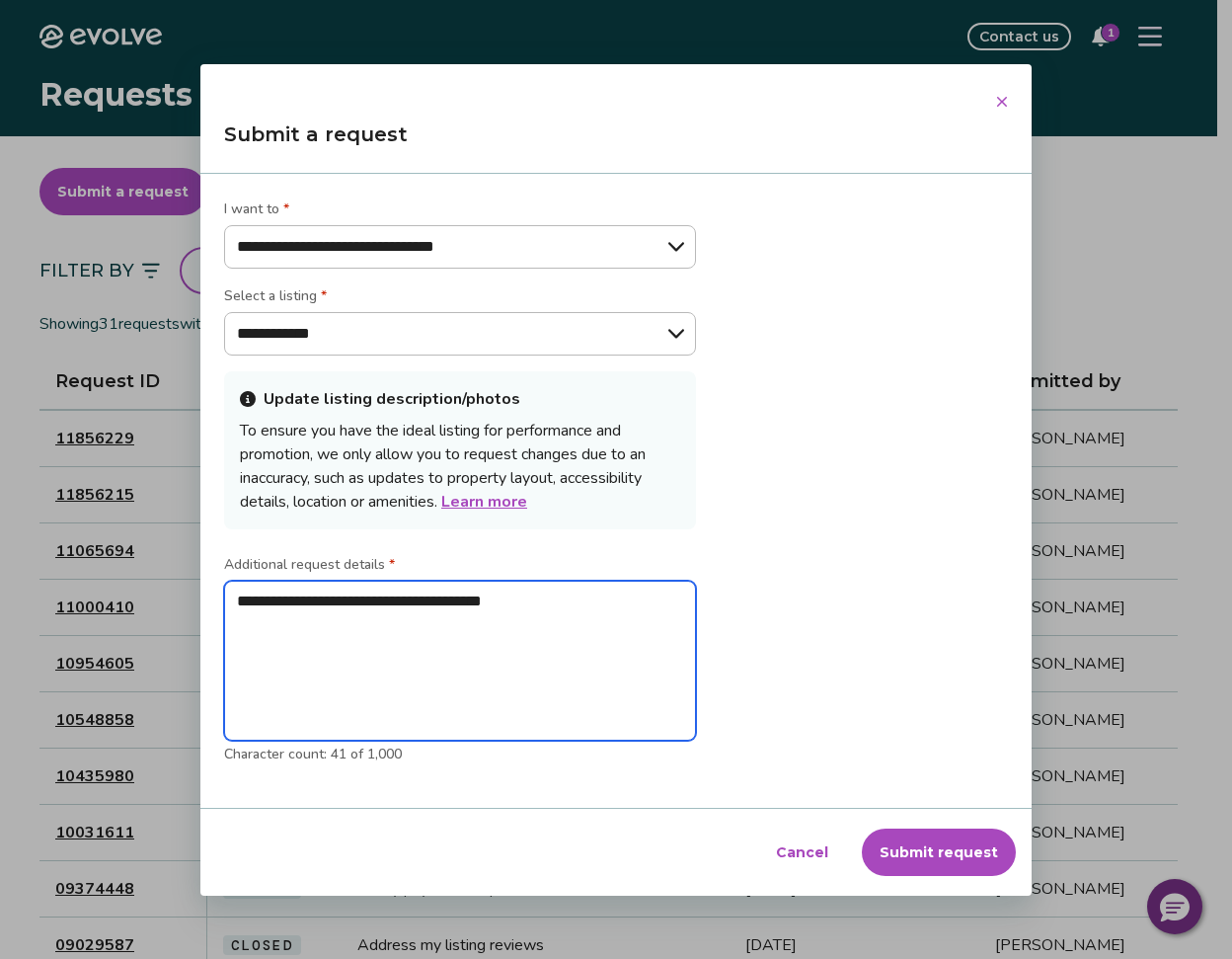 type on "**********" 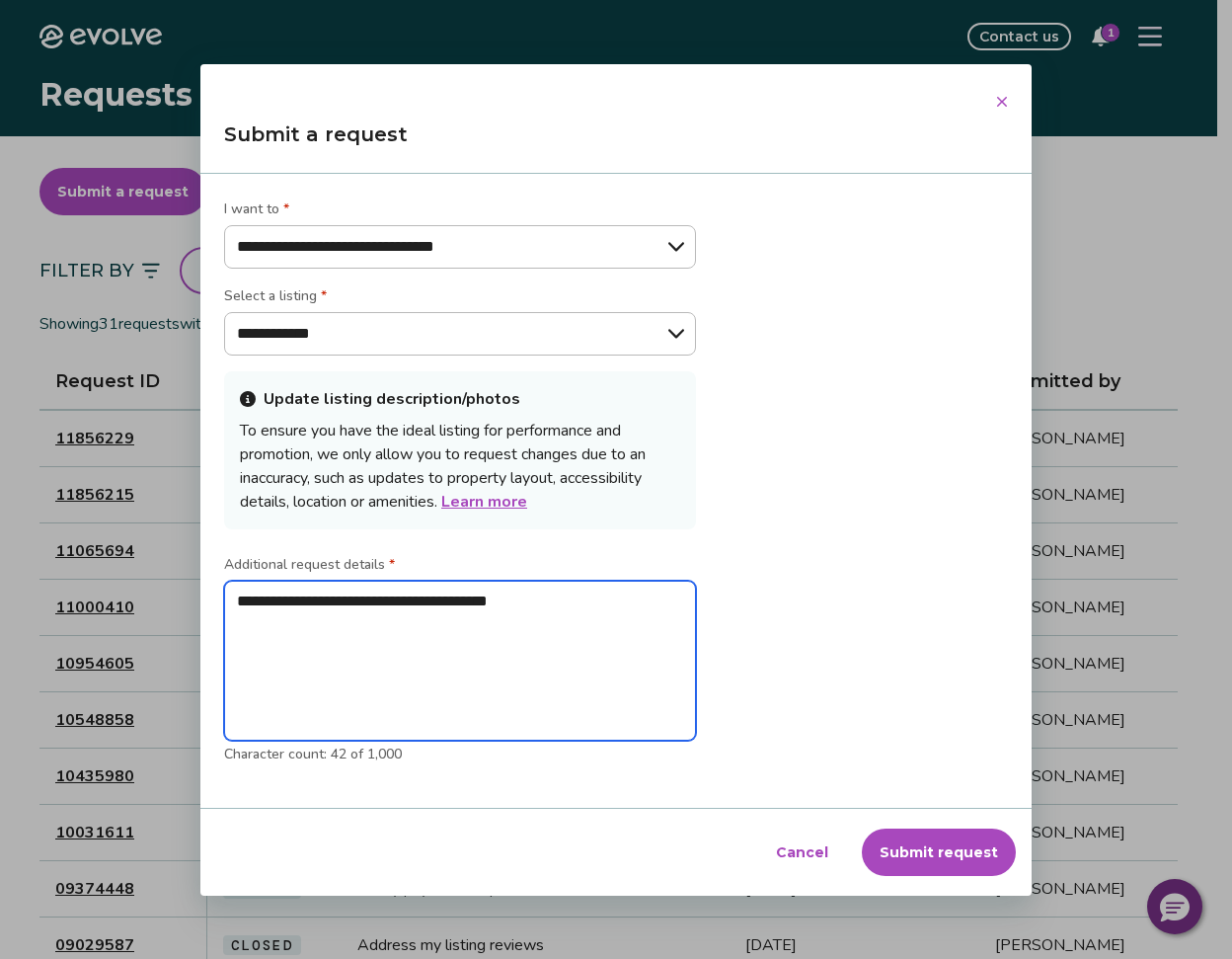 type on "**********" 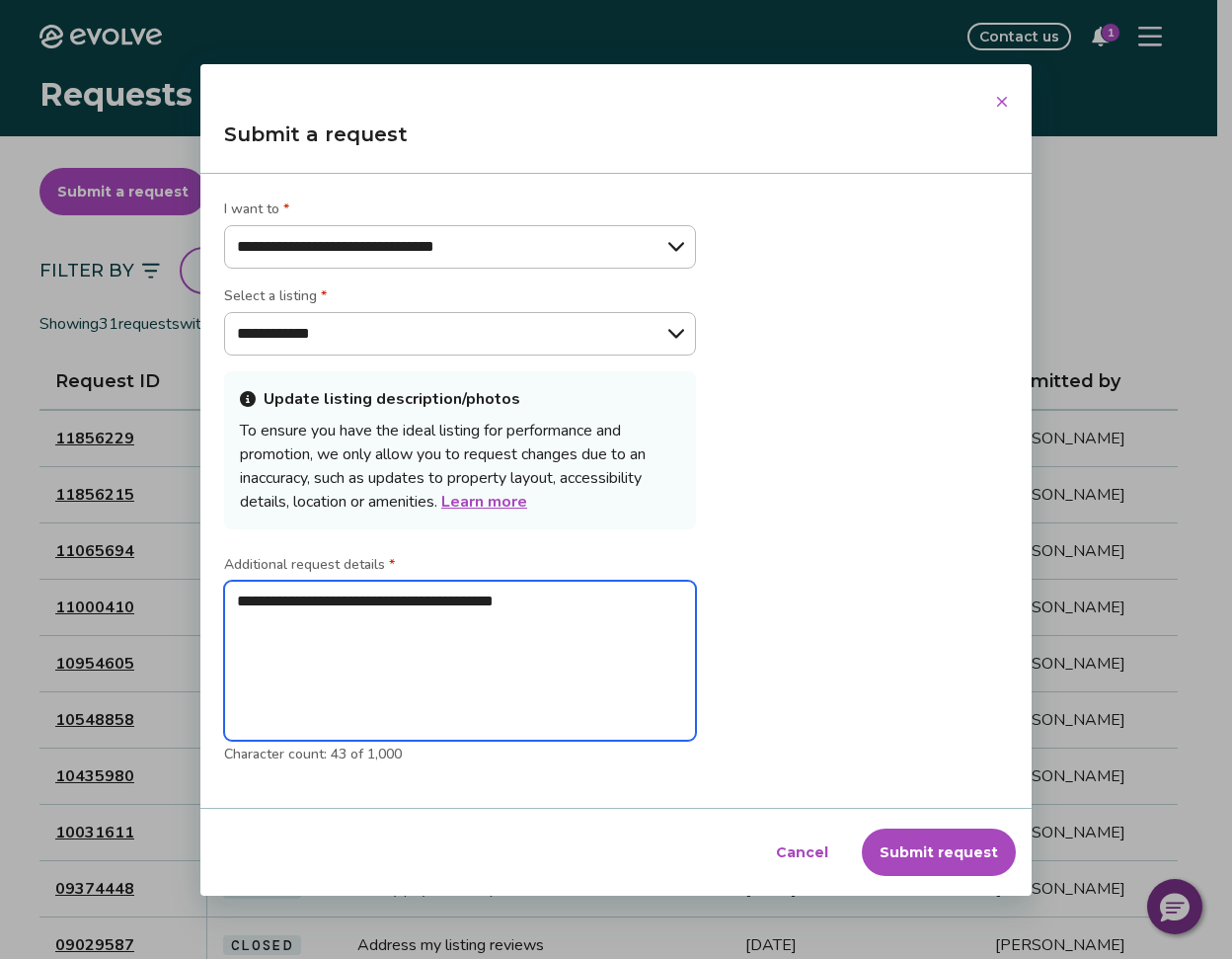type on "**********" 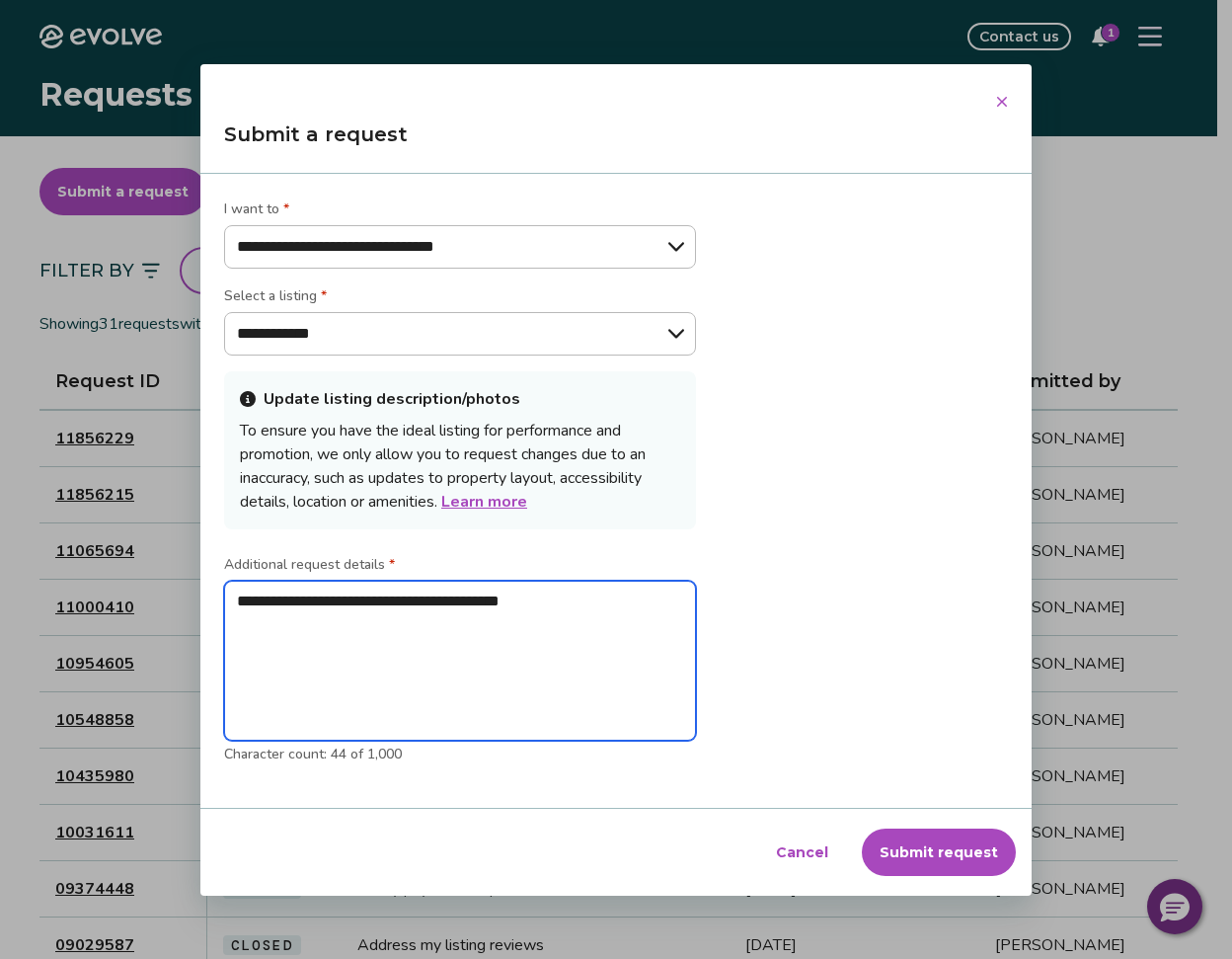type on "**********" 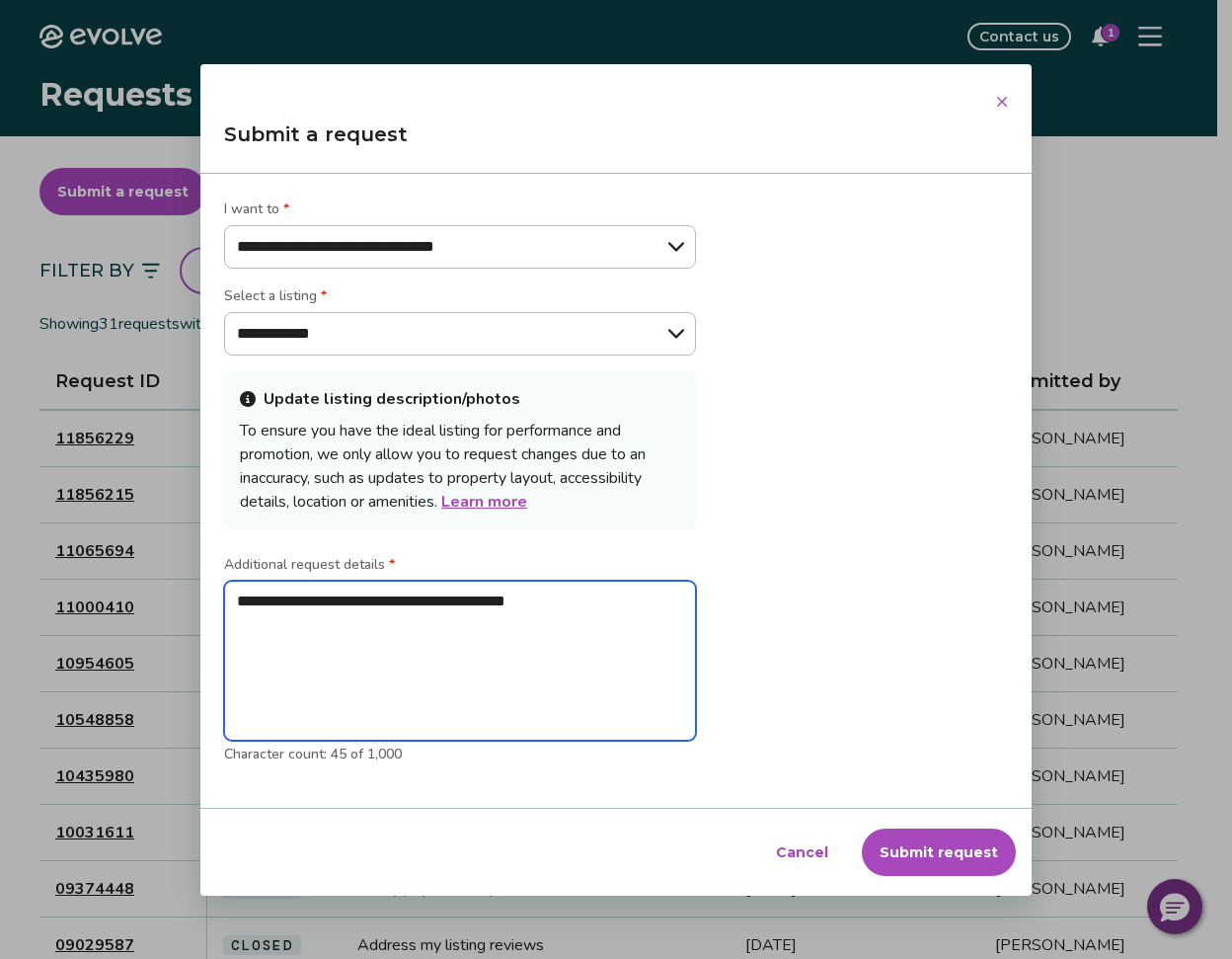 type on "**********" 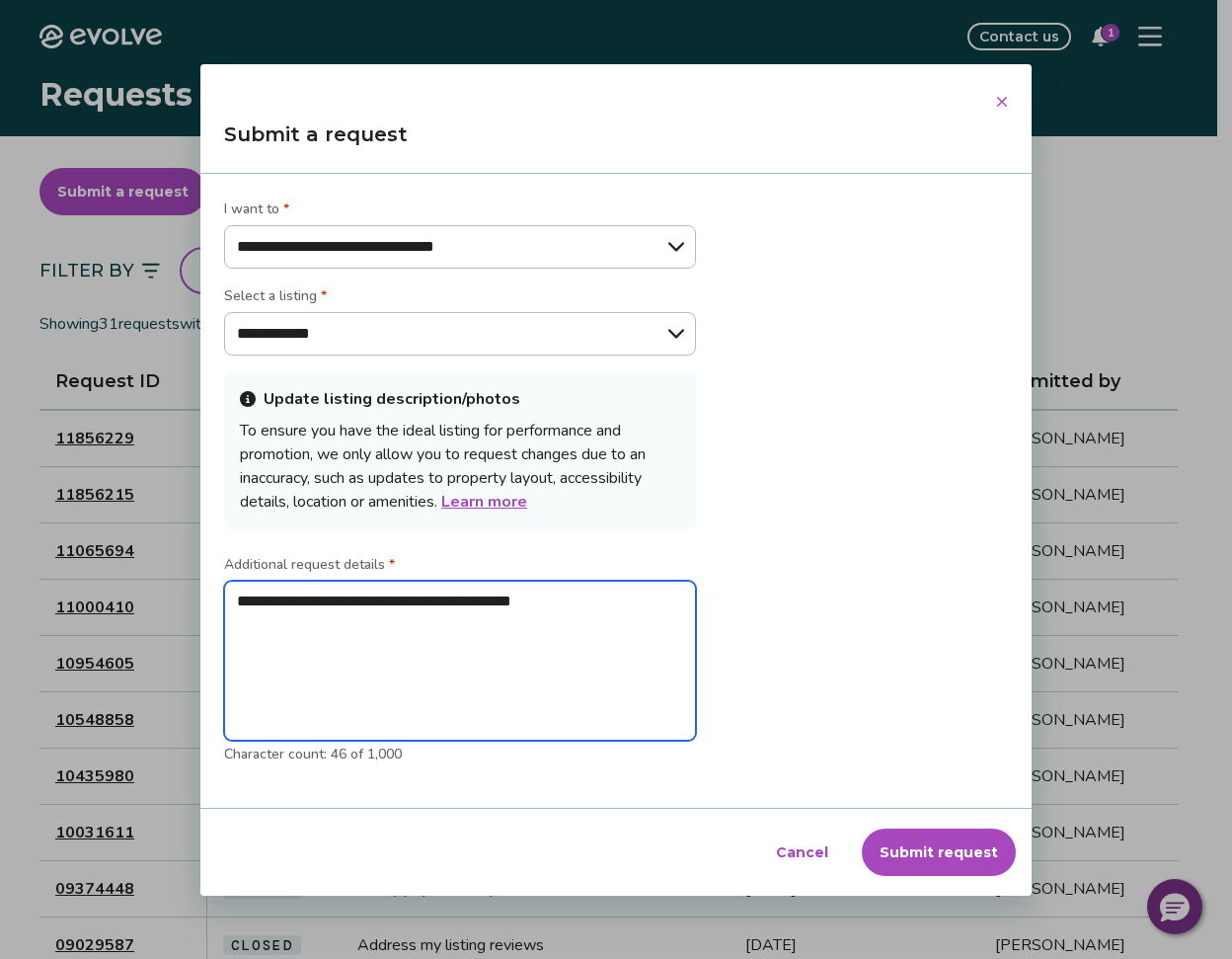 type on "**********" 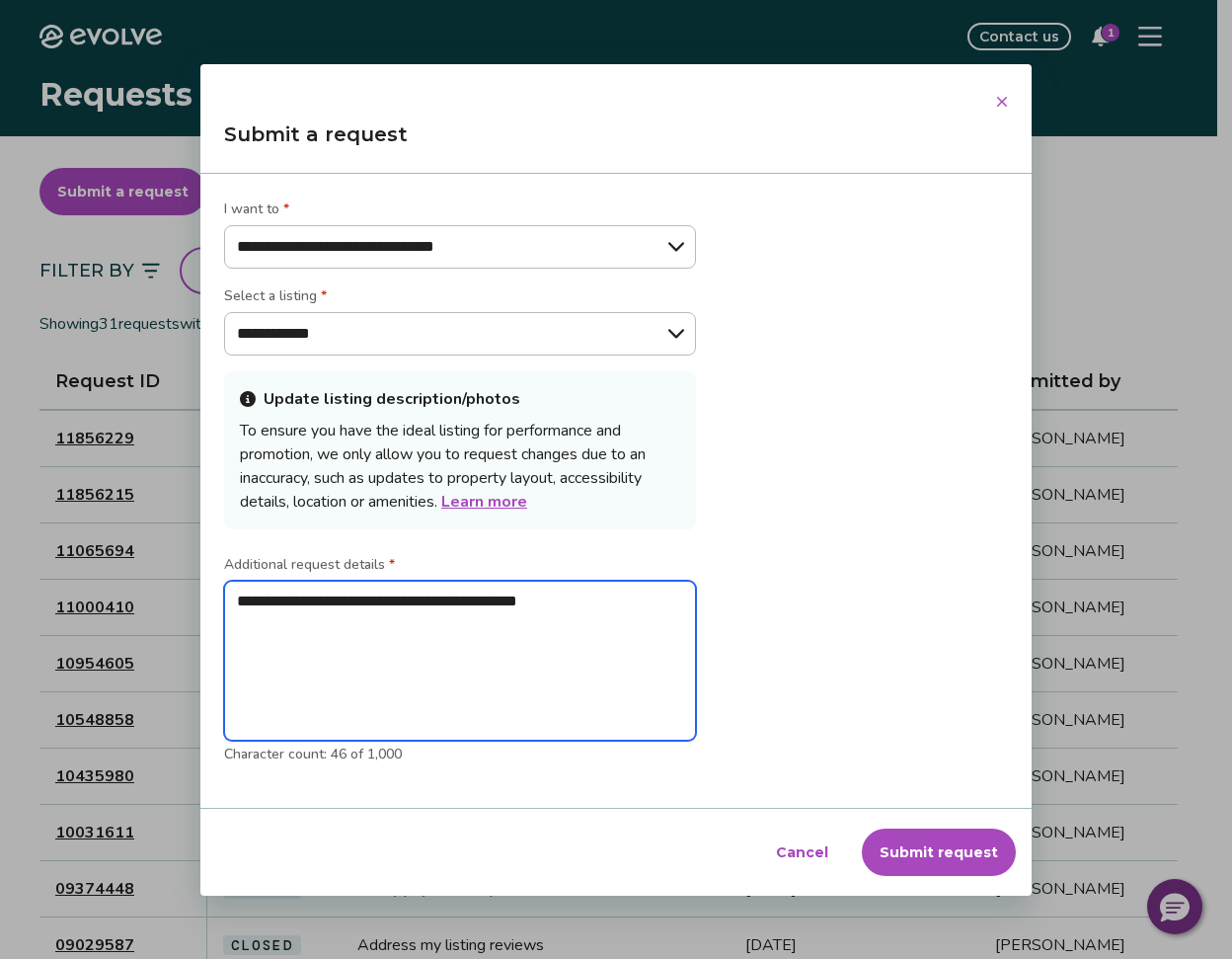 type on "**********" 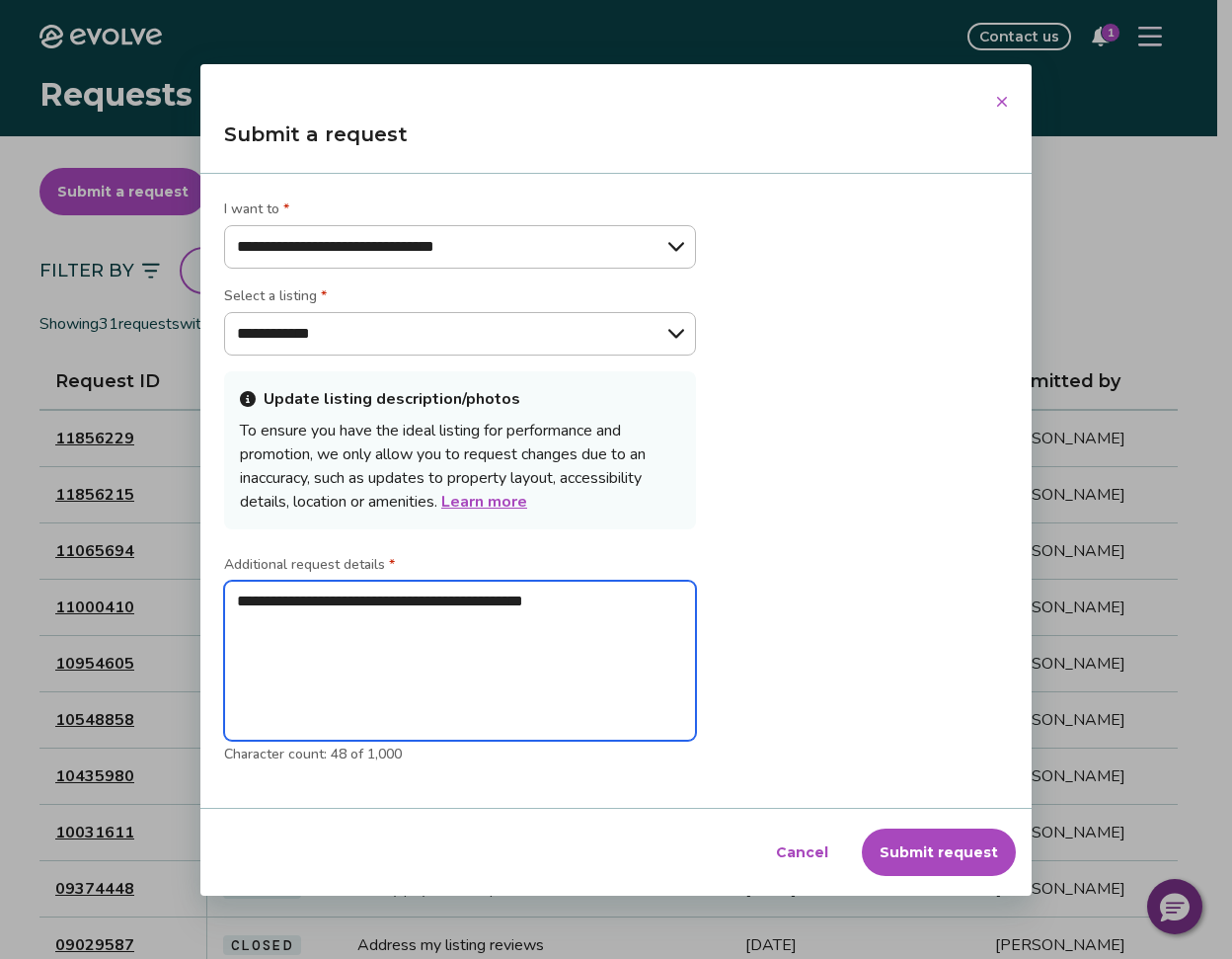 type on "**********" 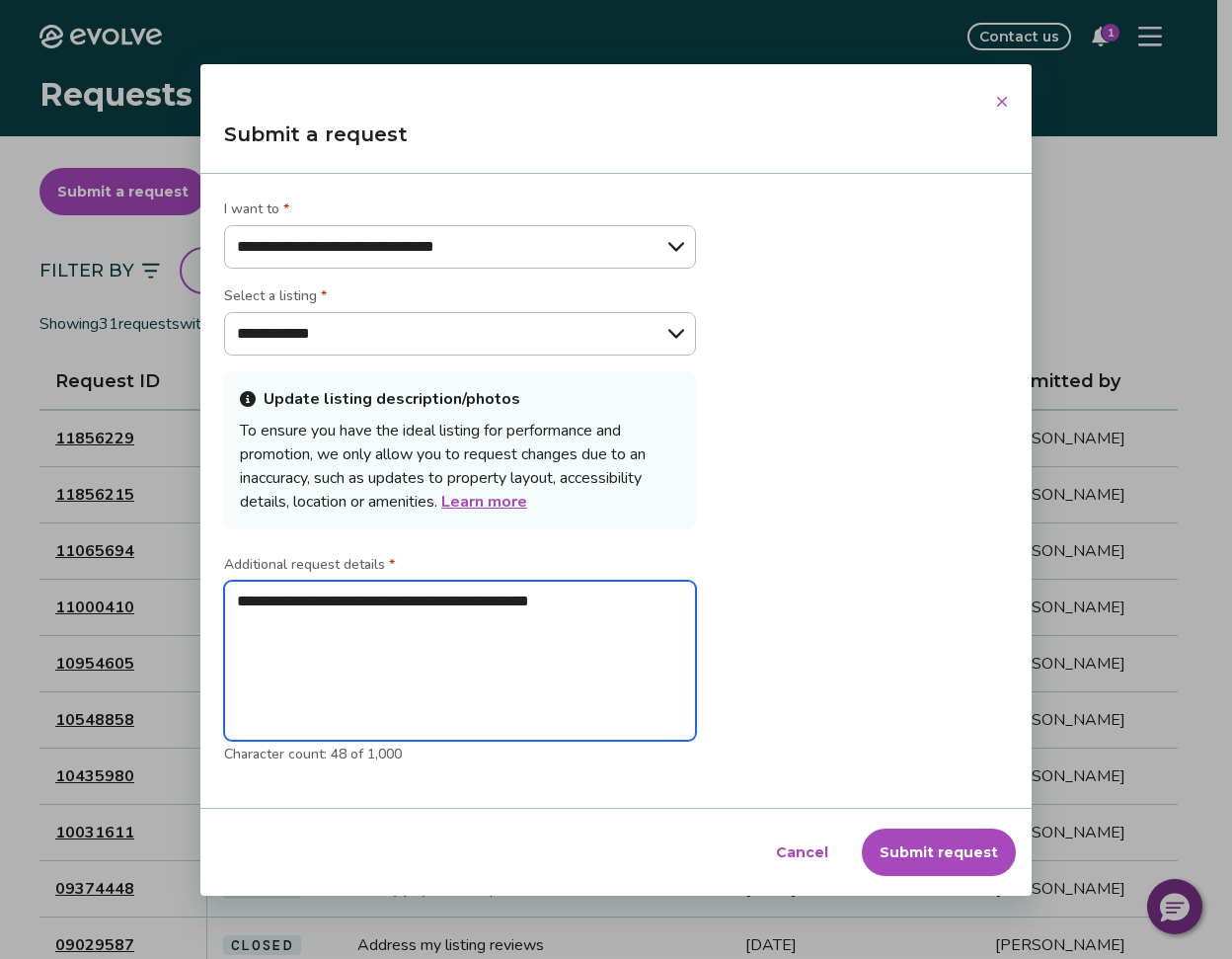type on "**********" 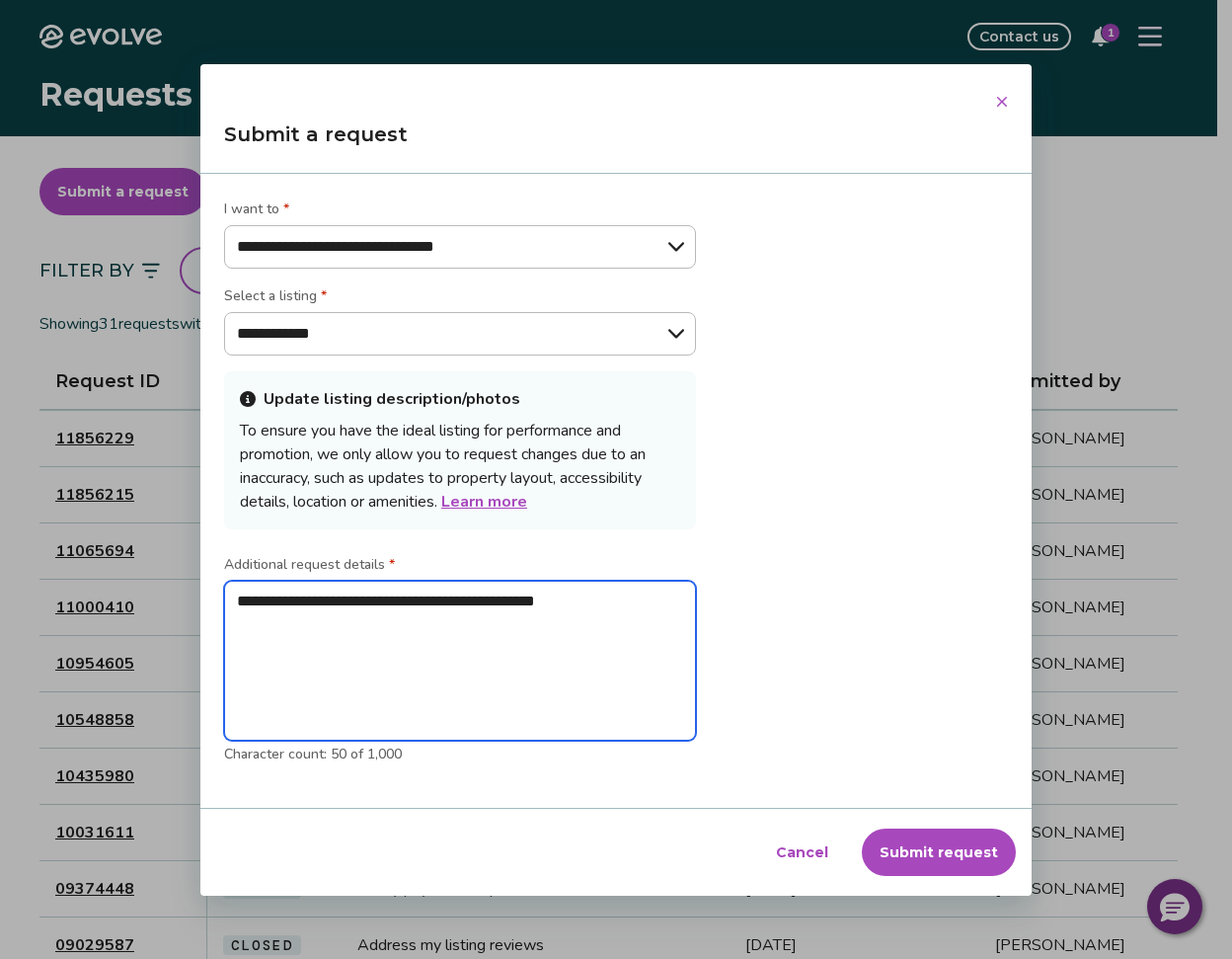 type on "**********" 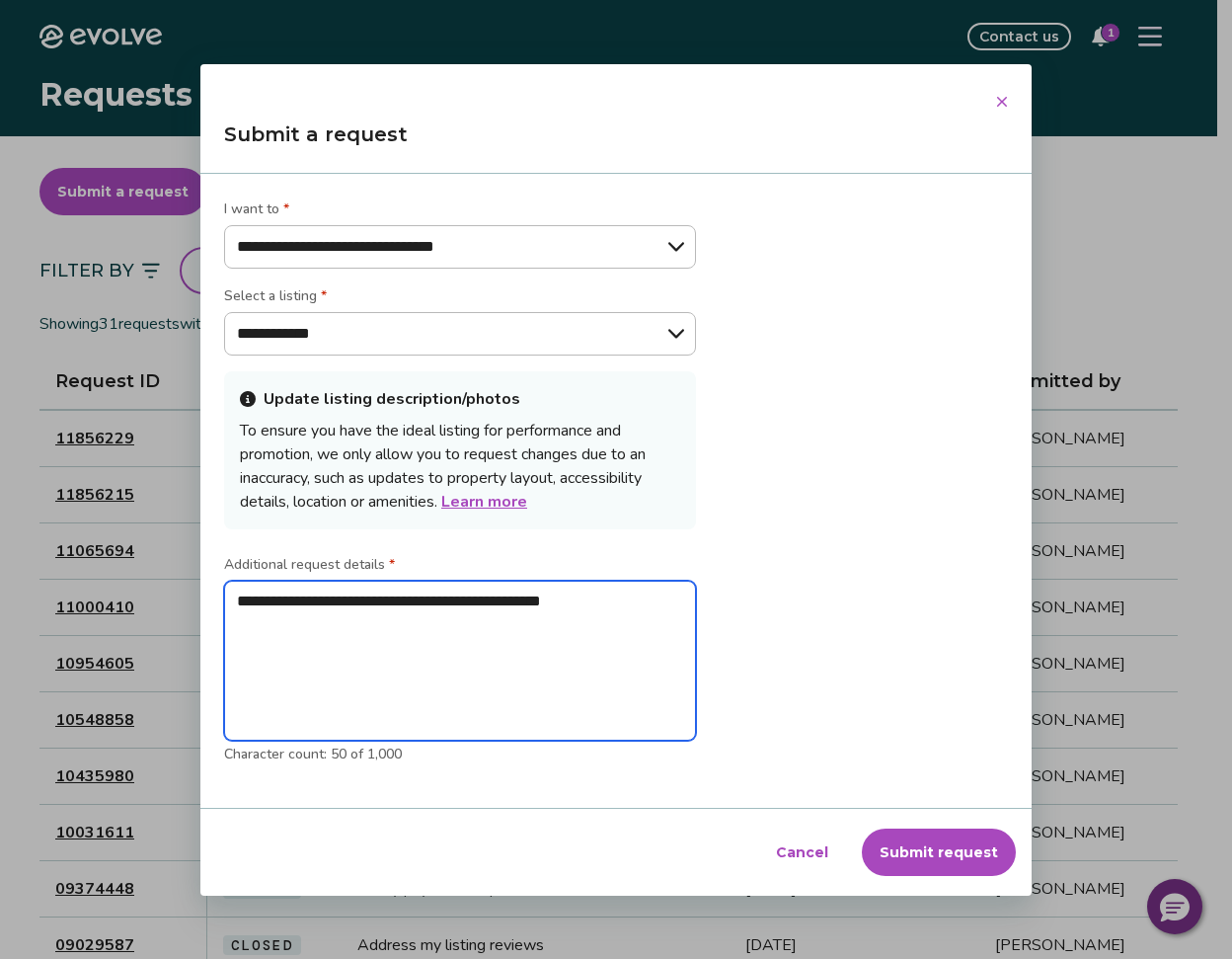 type on "**********" 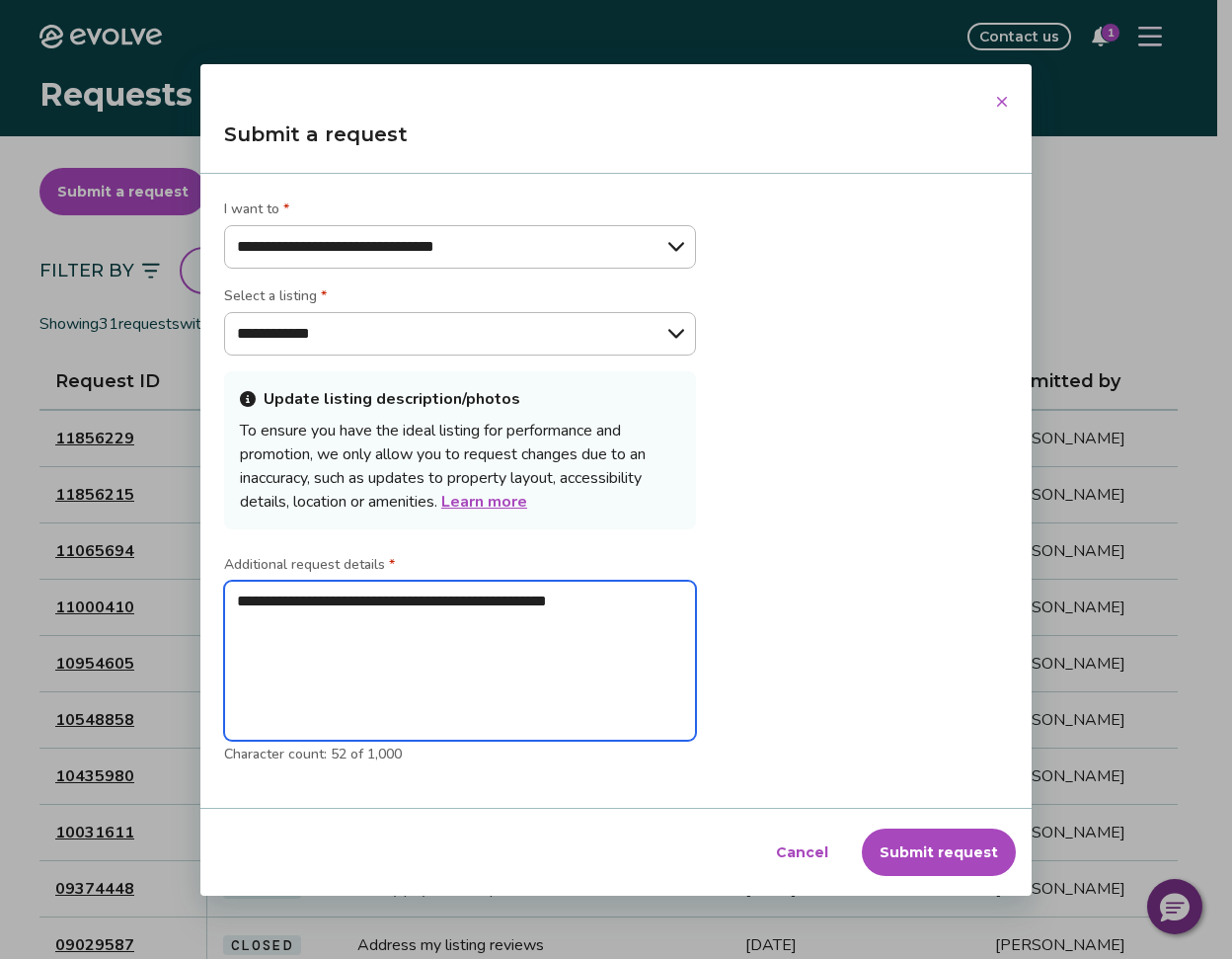 type on "**********" 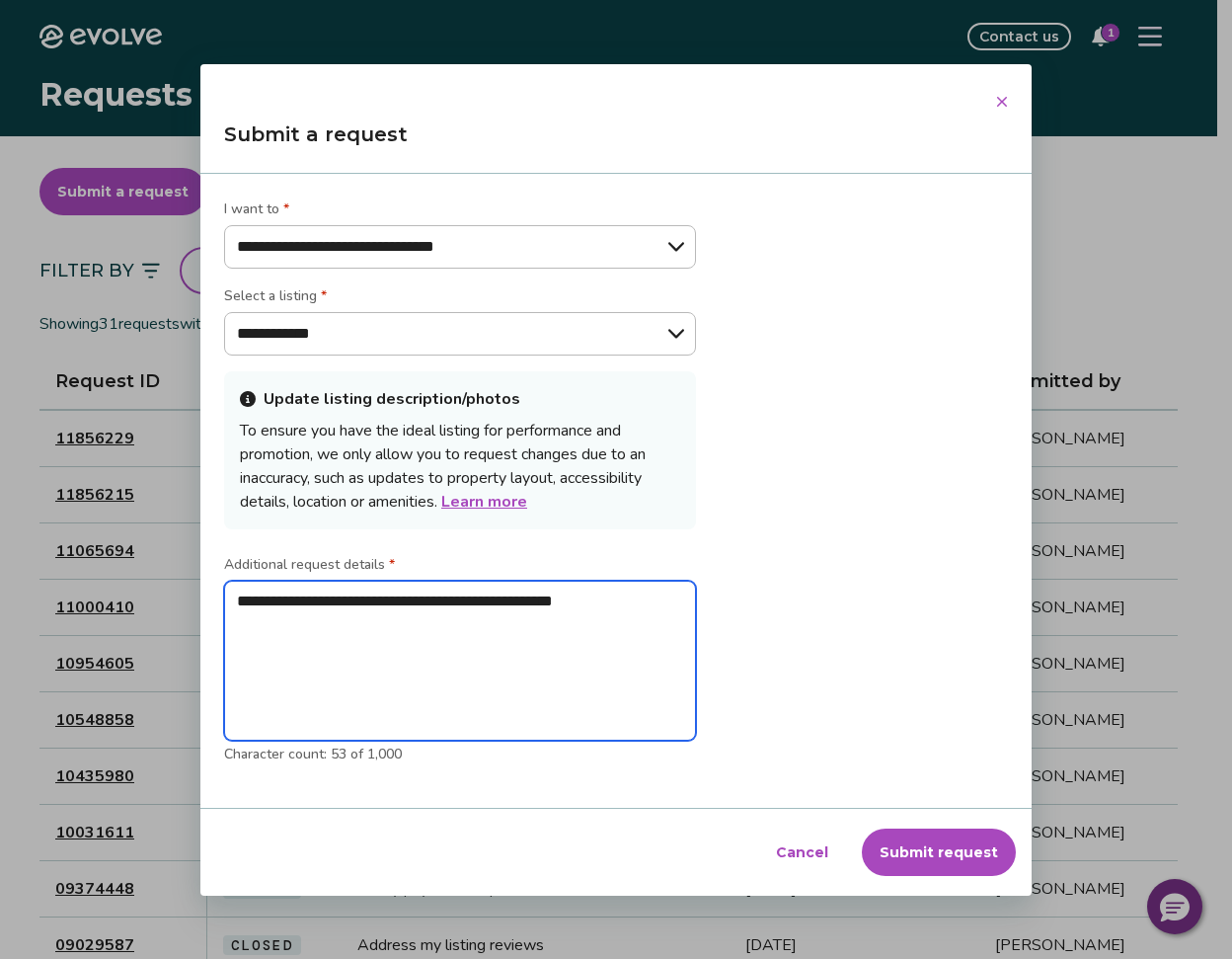 type on "**********" 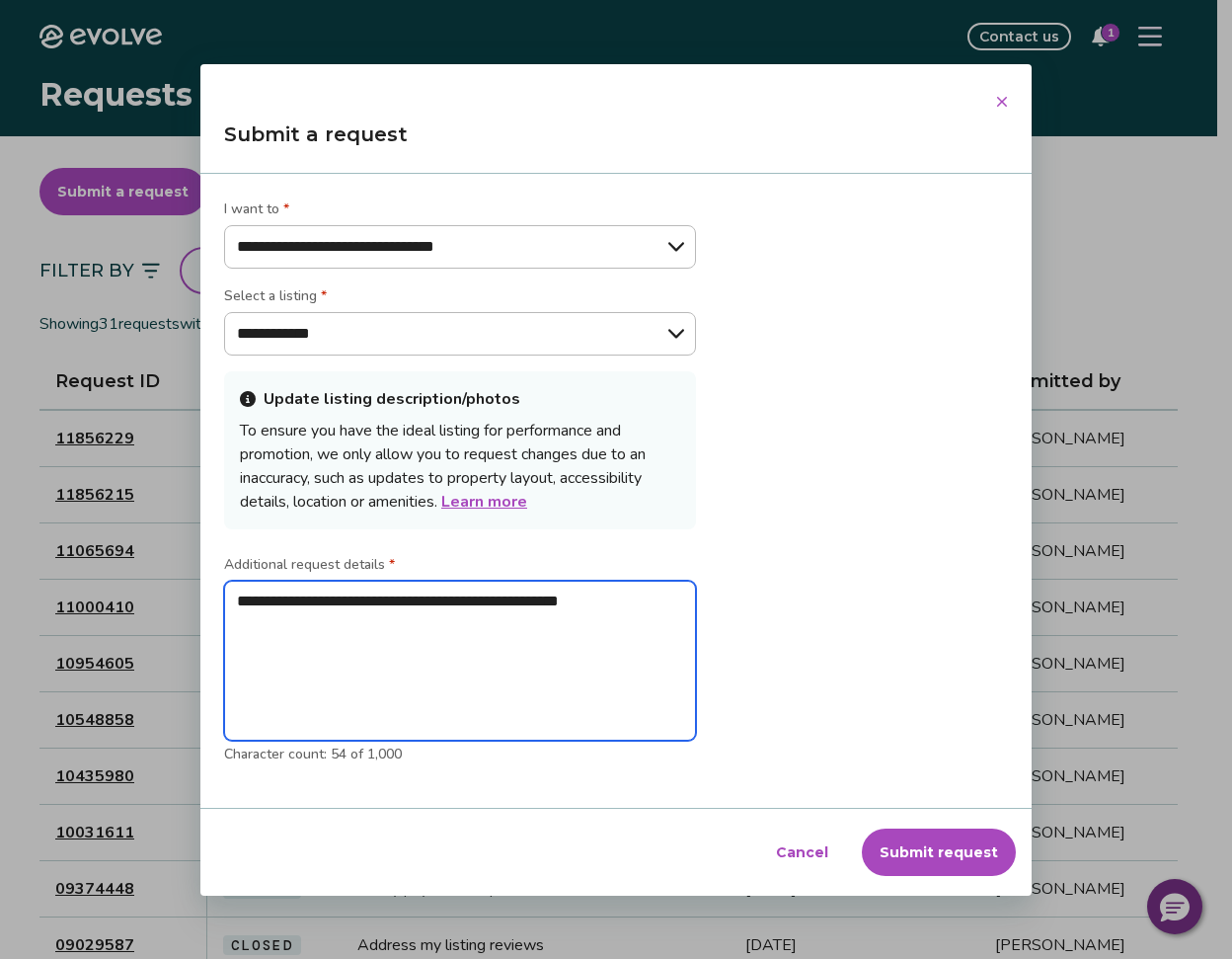 type on "**********" 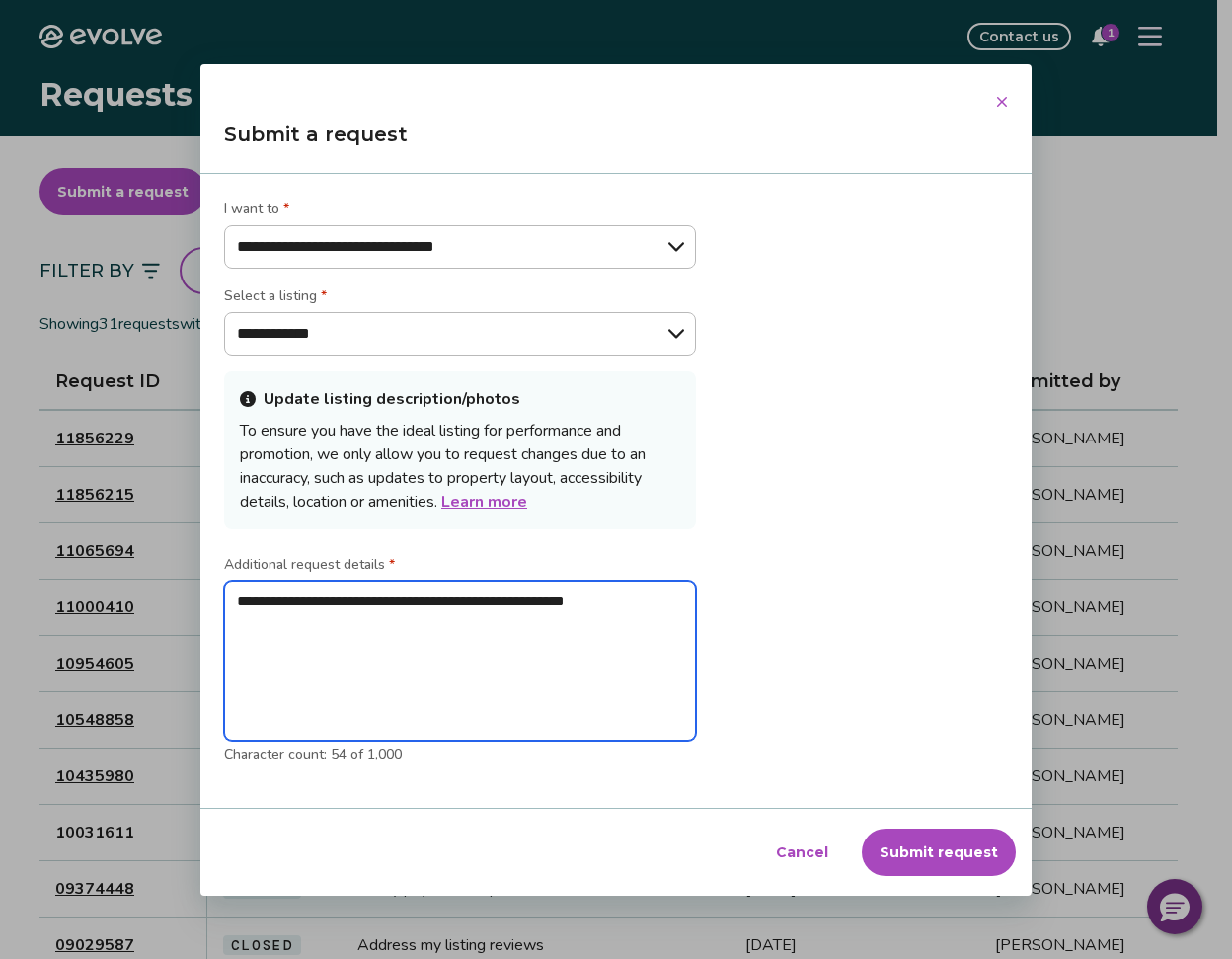type on "**********" 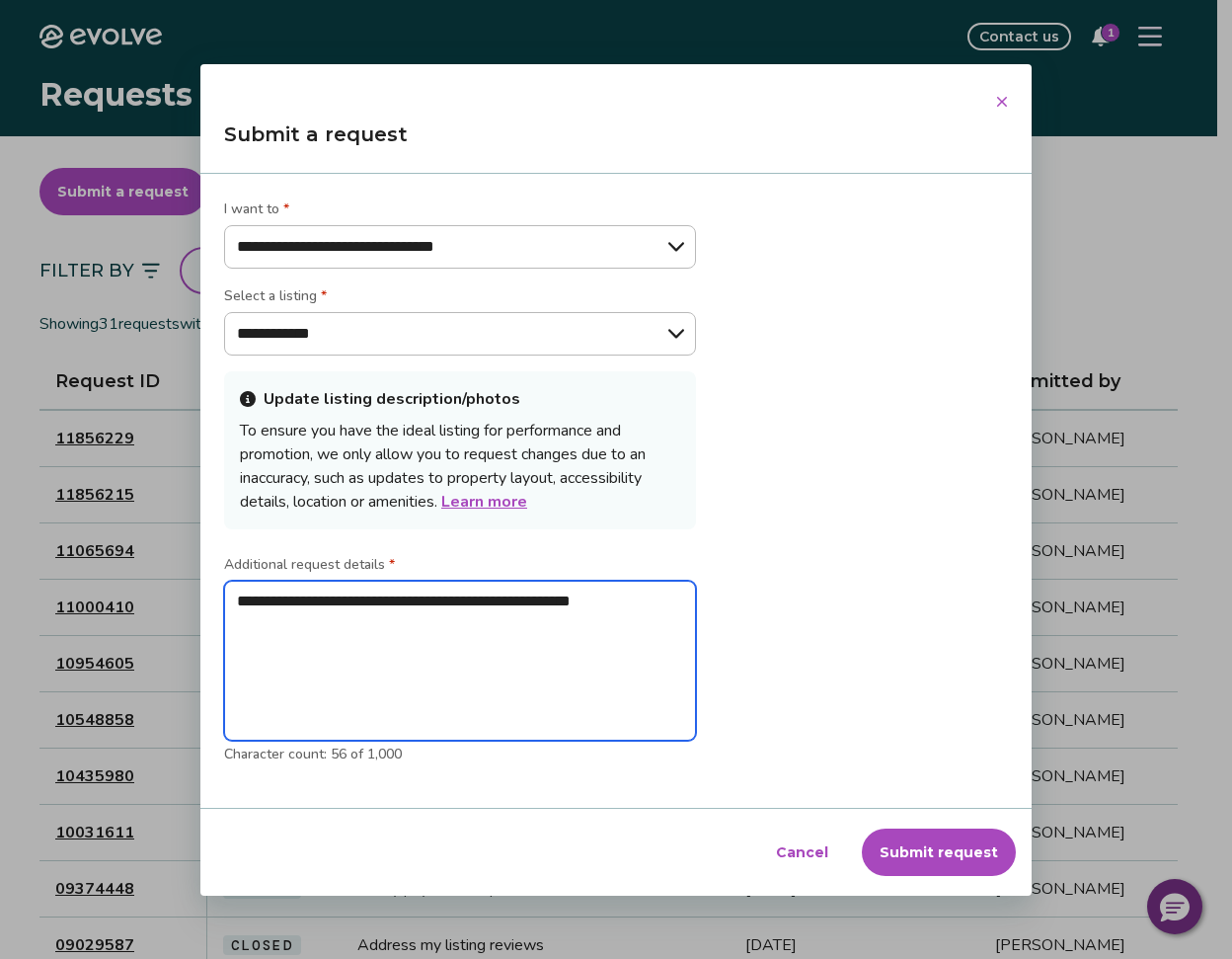 type on "**********" 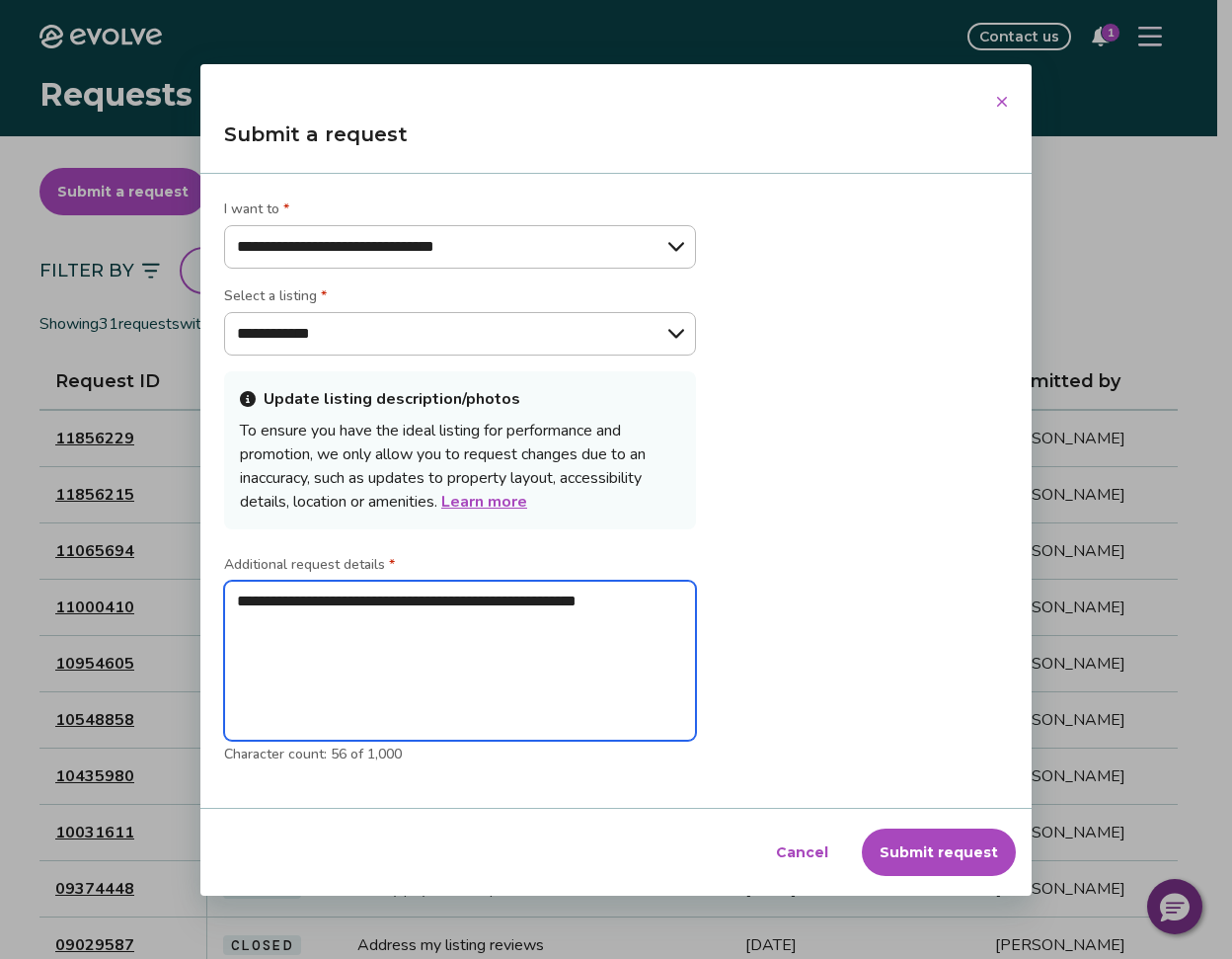 type on "**********" 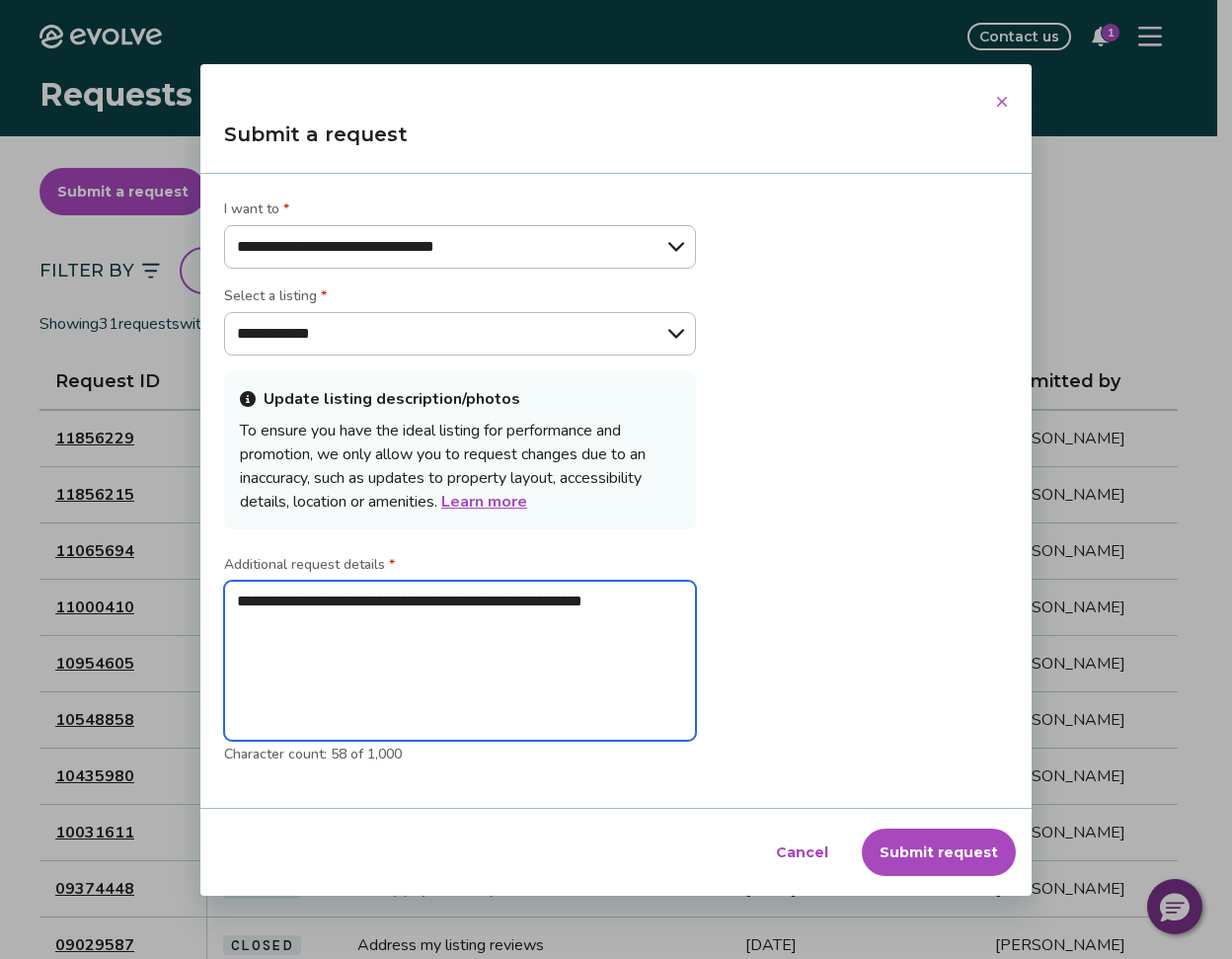 type on "**********" 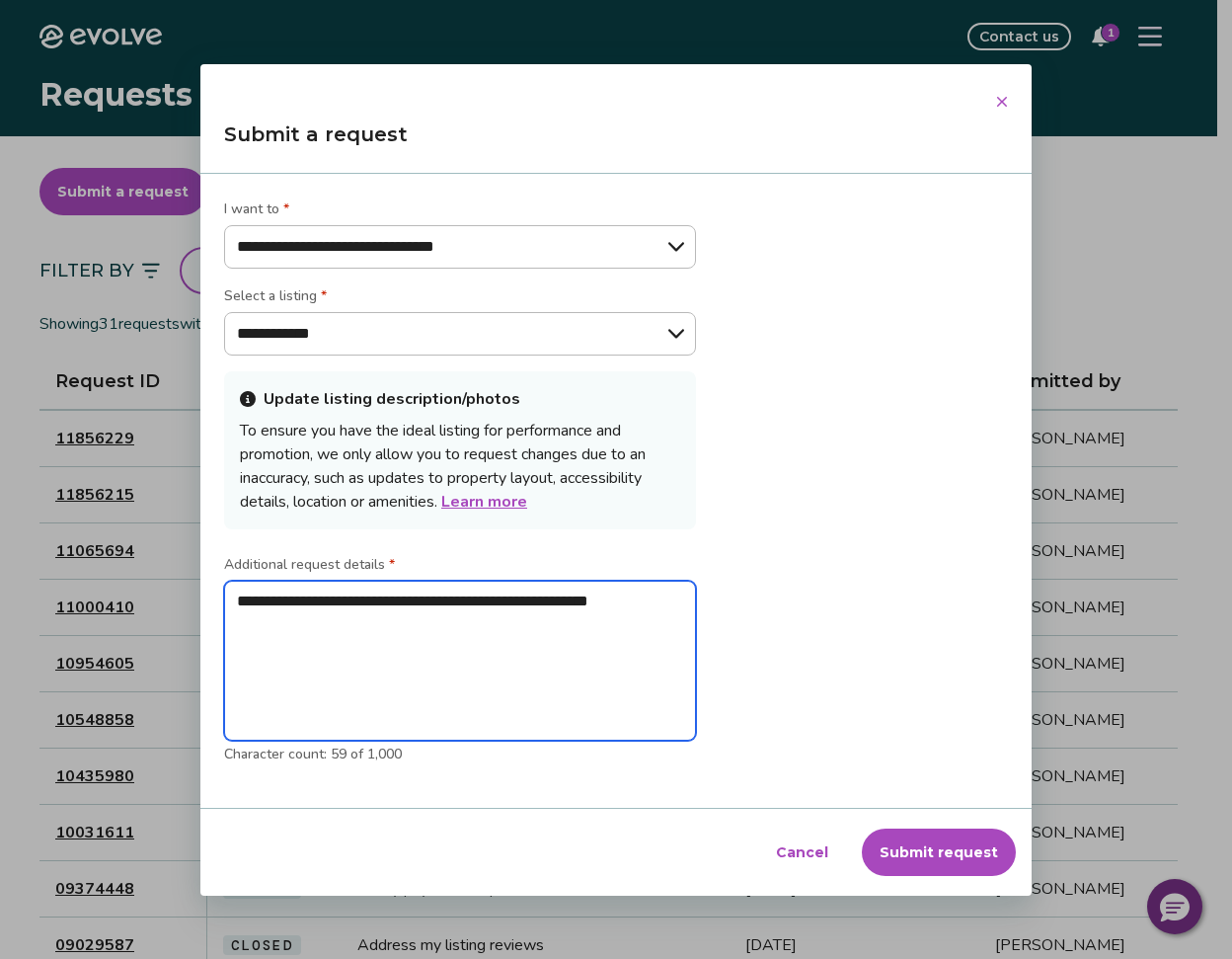 type on "**********" 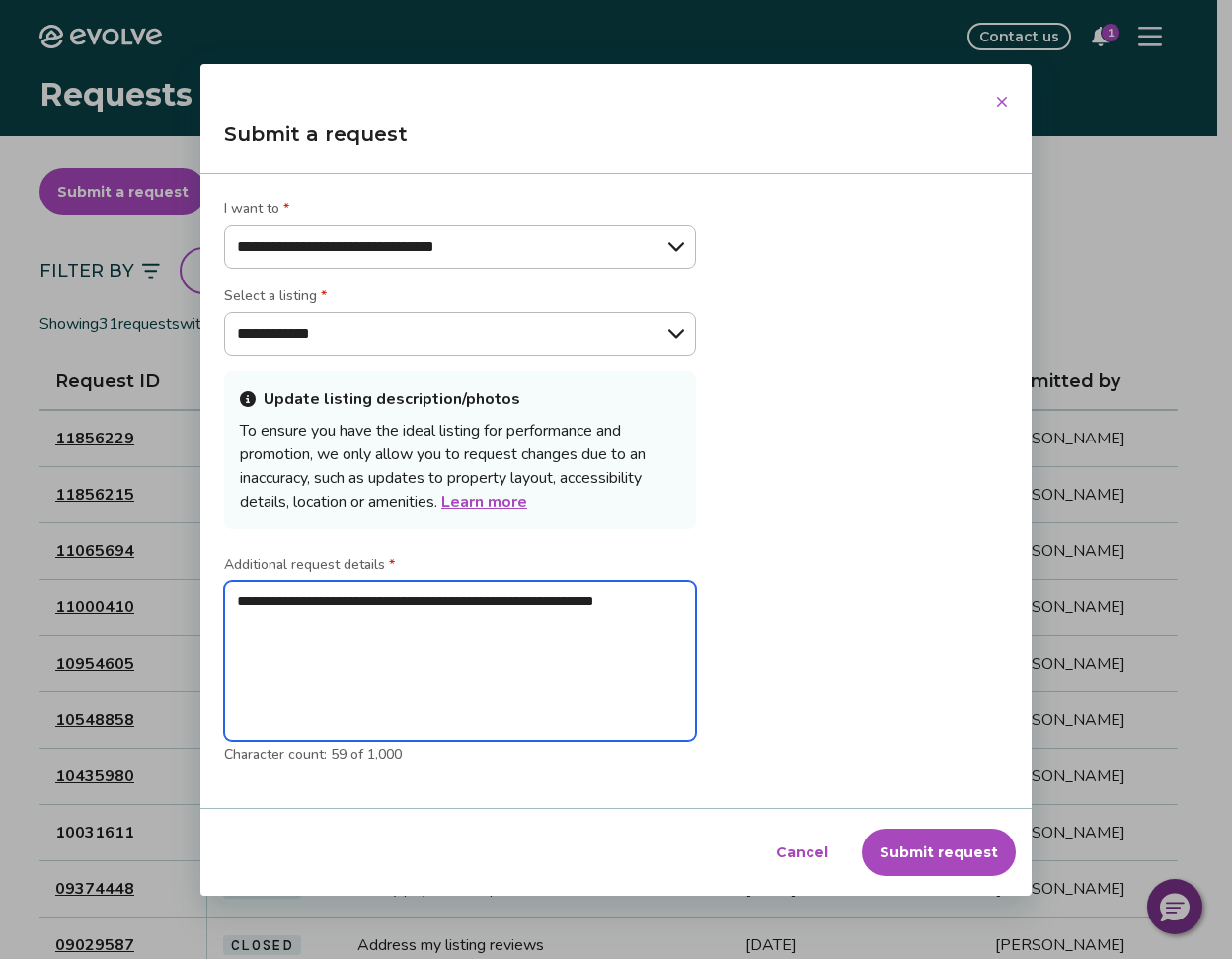 type on "**********" 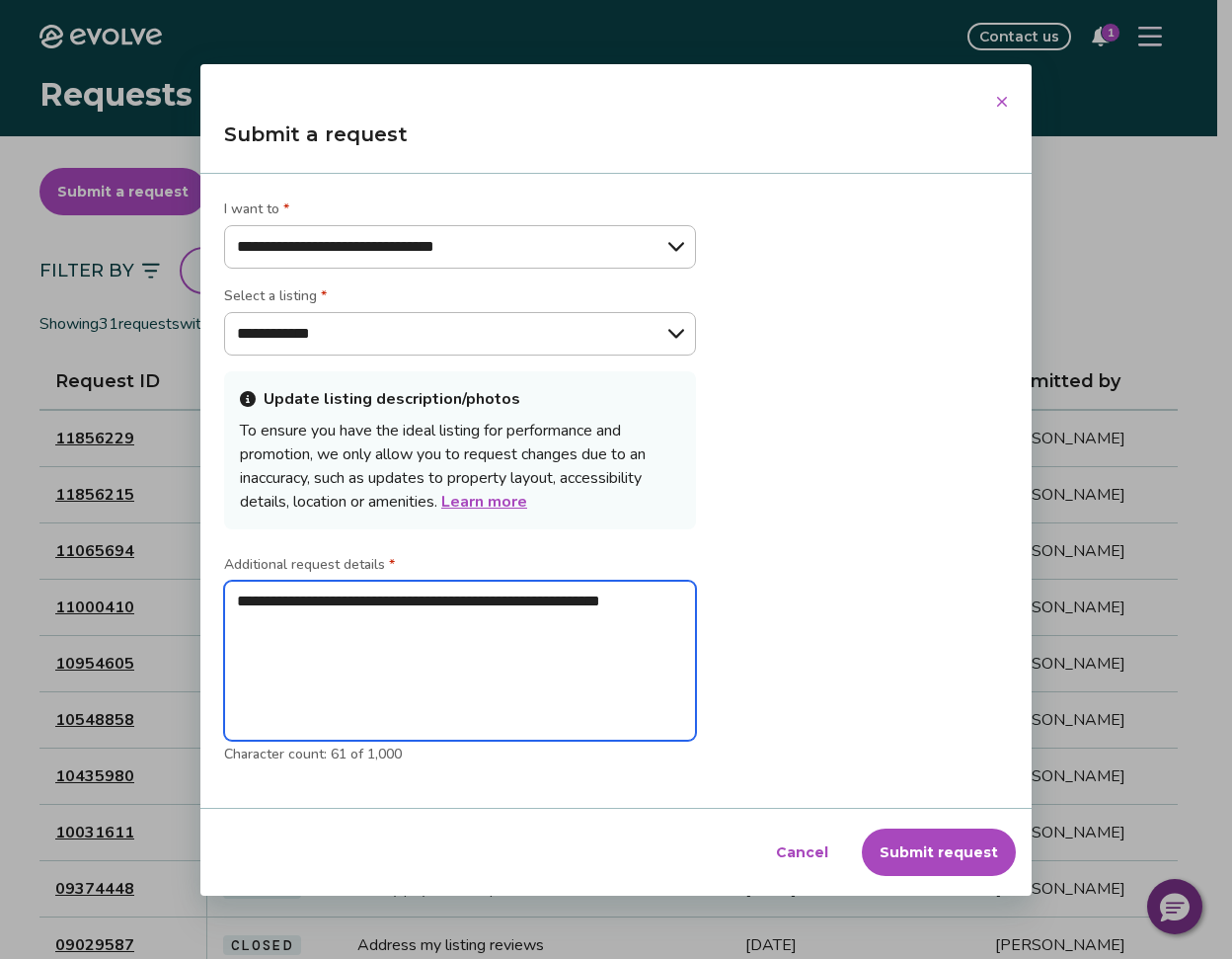 type on "**********" 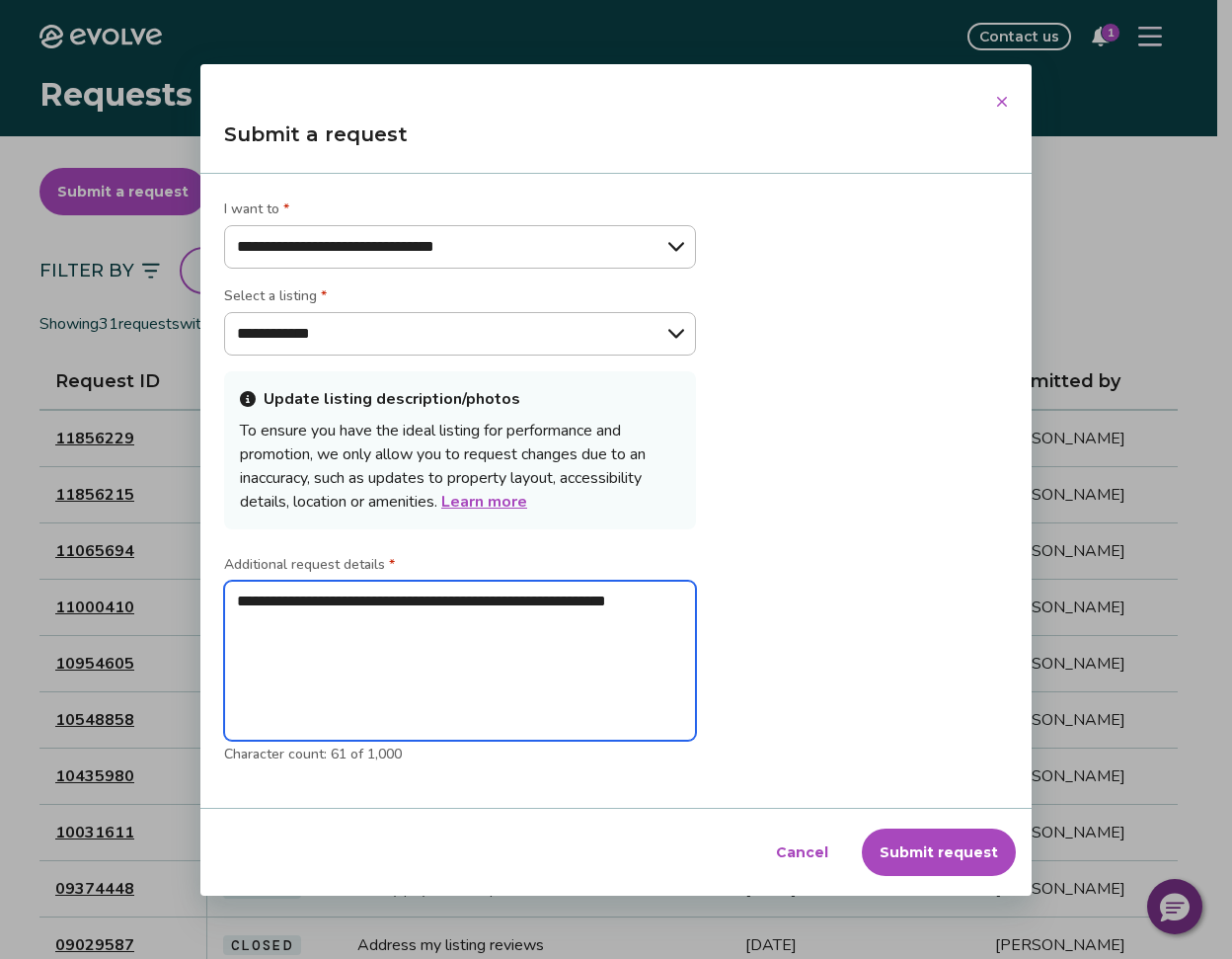 type on "**********" 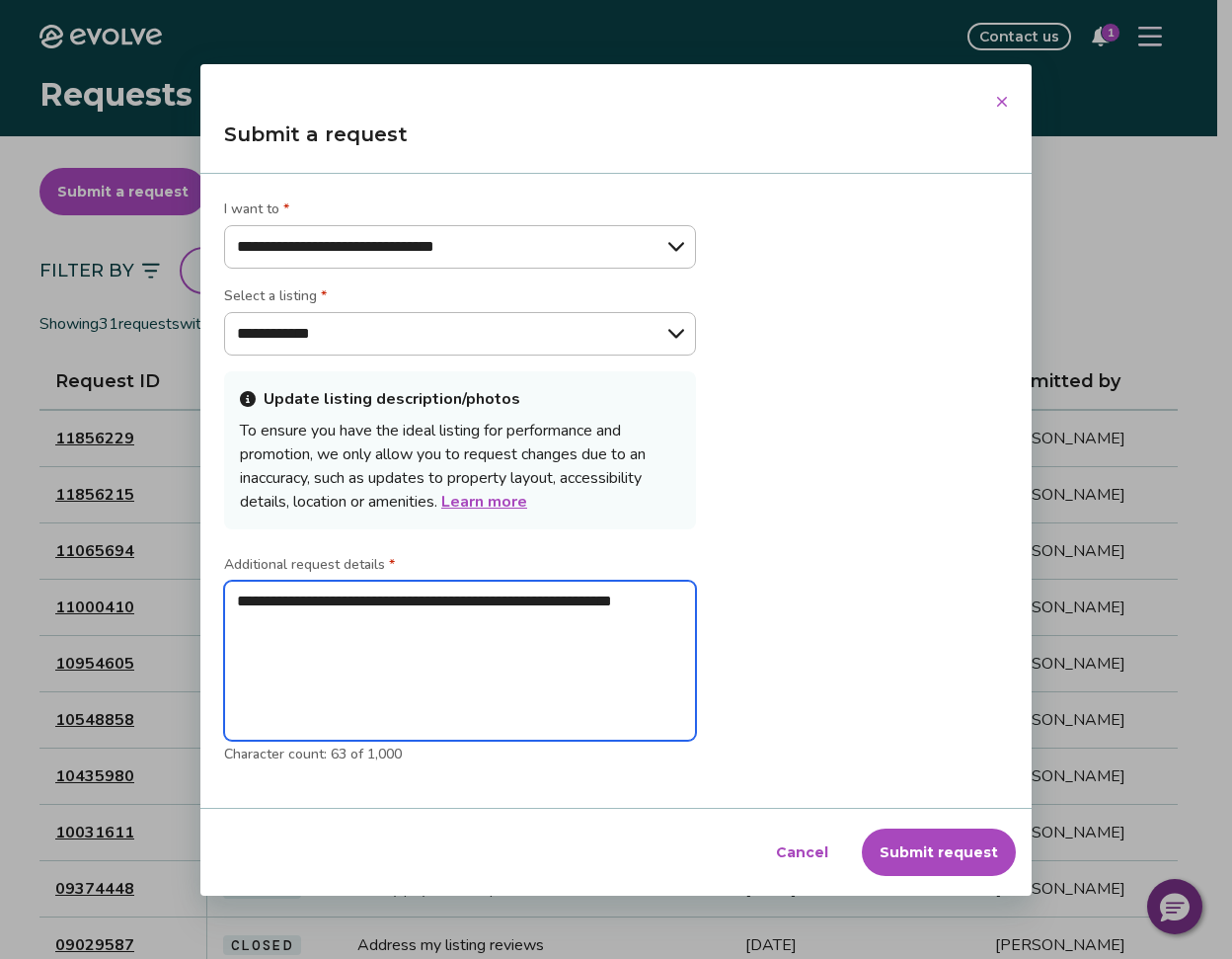 type on "**********" 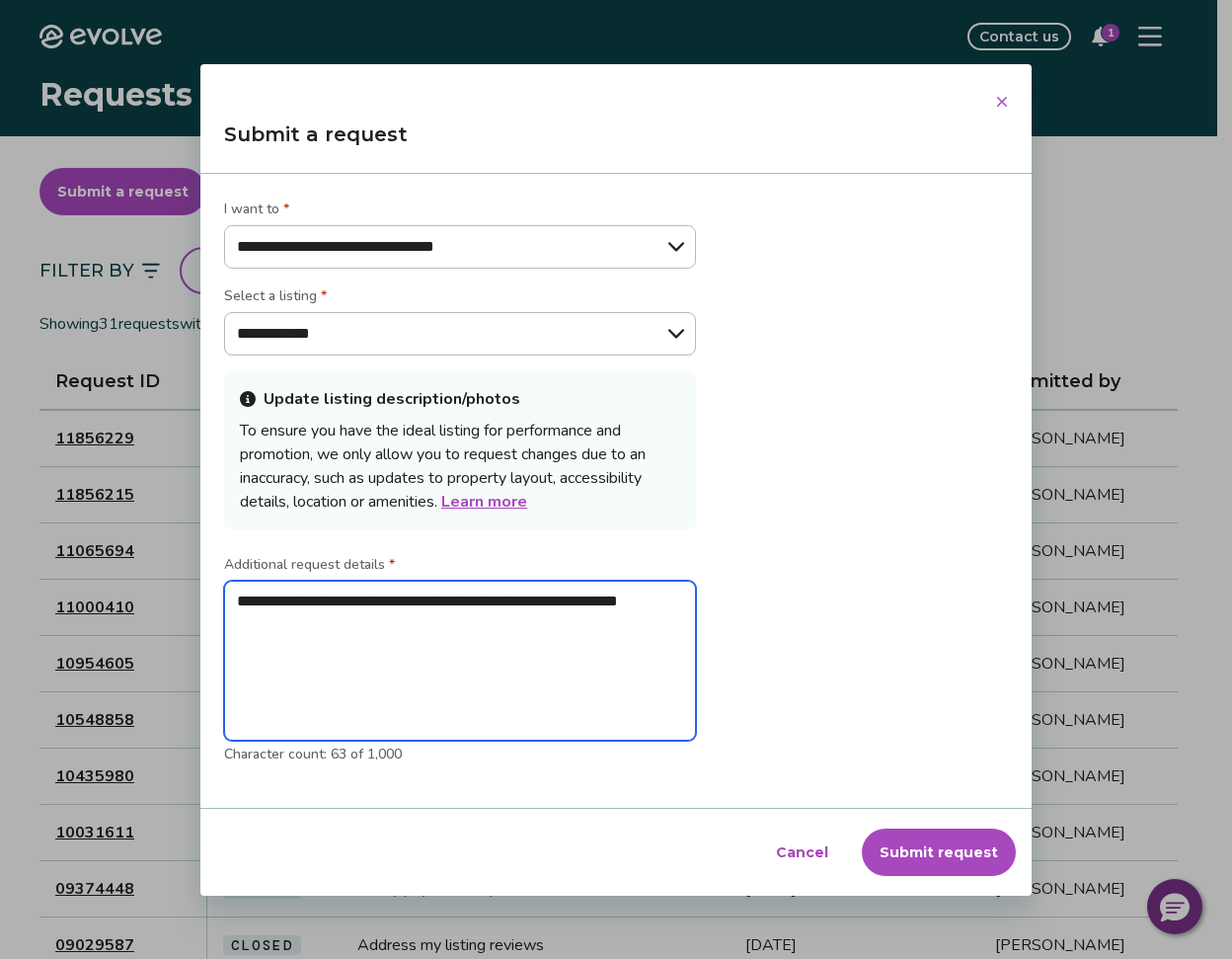 type on "**********" 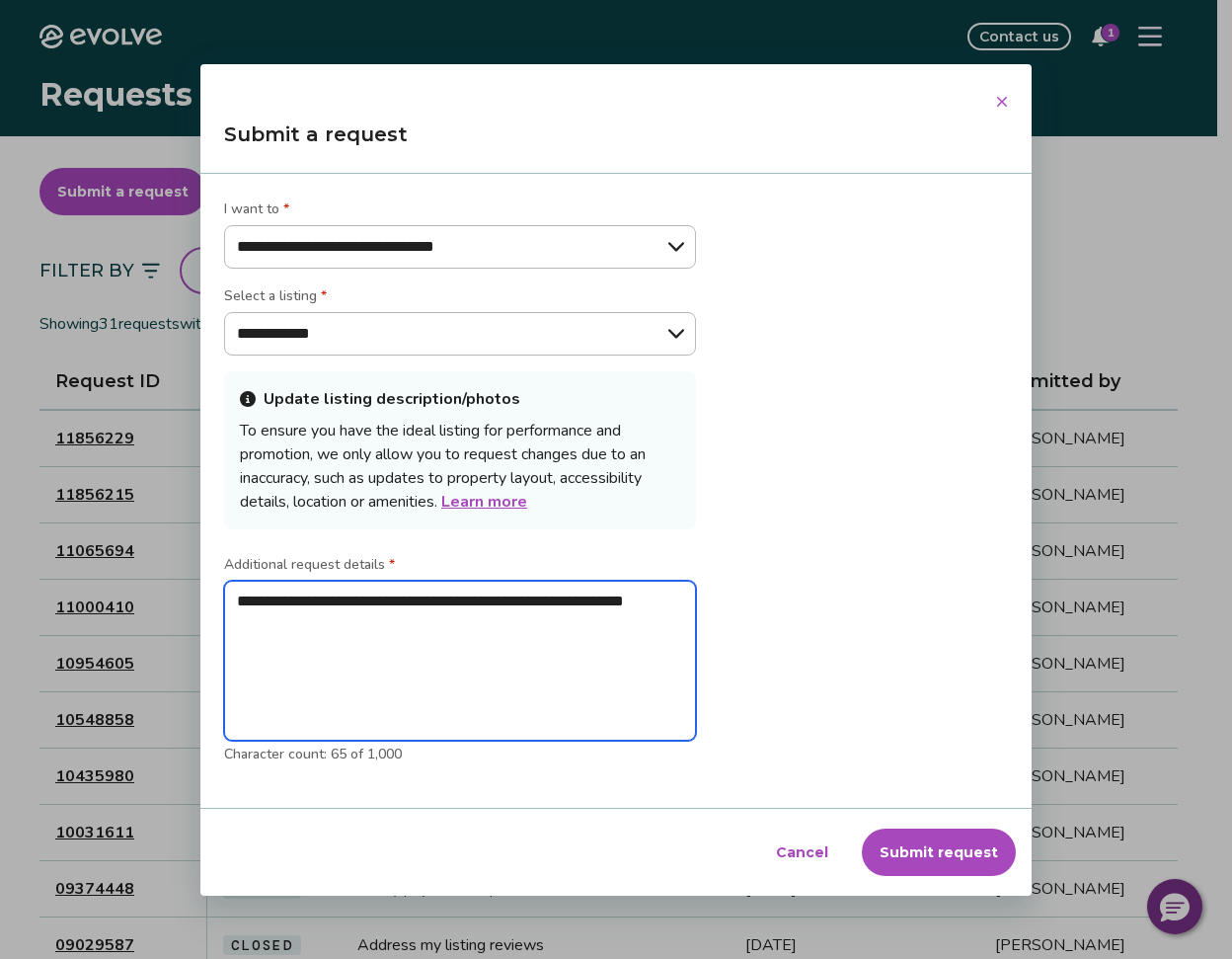 type on "**********" 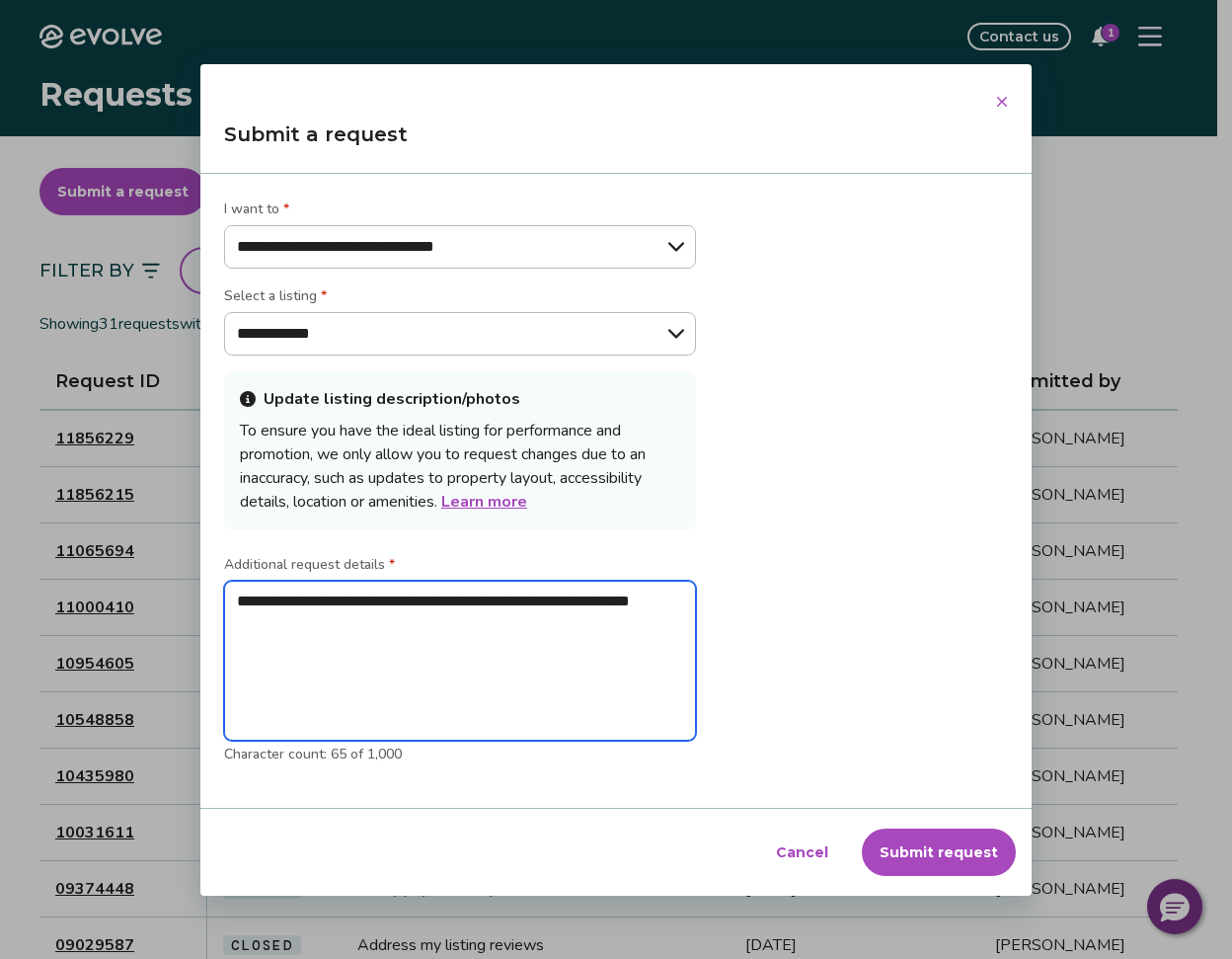 type on "**********" 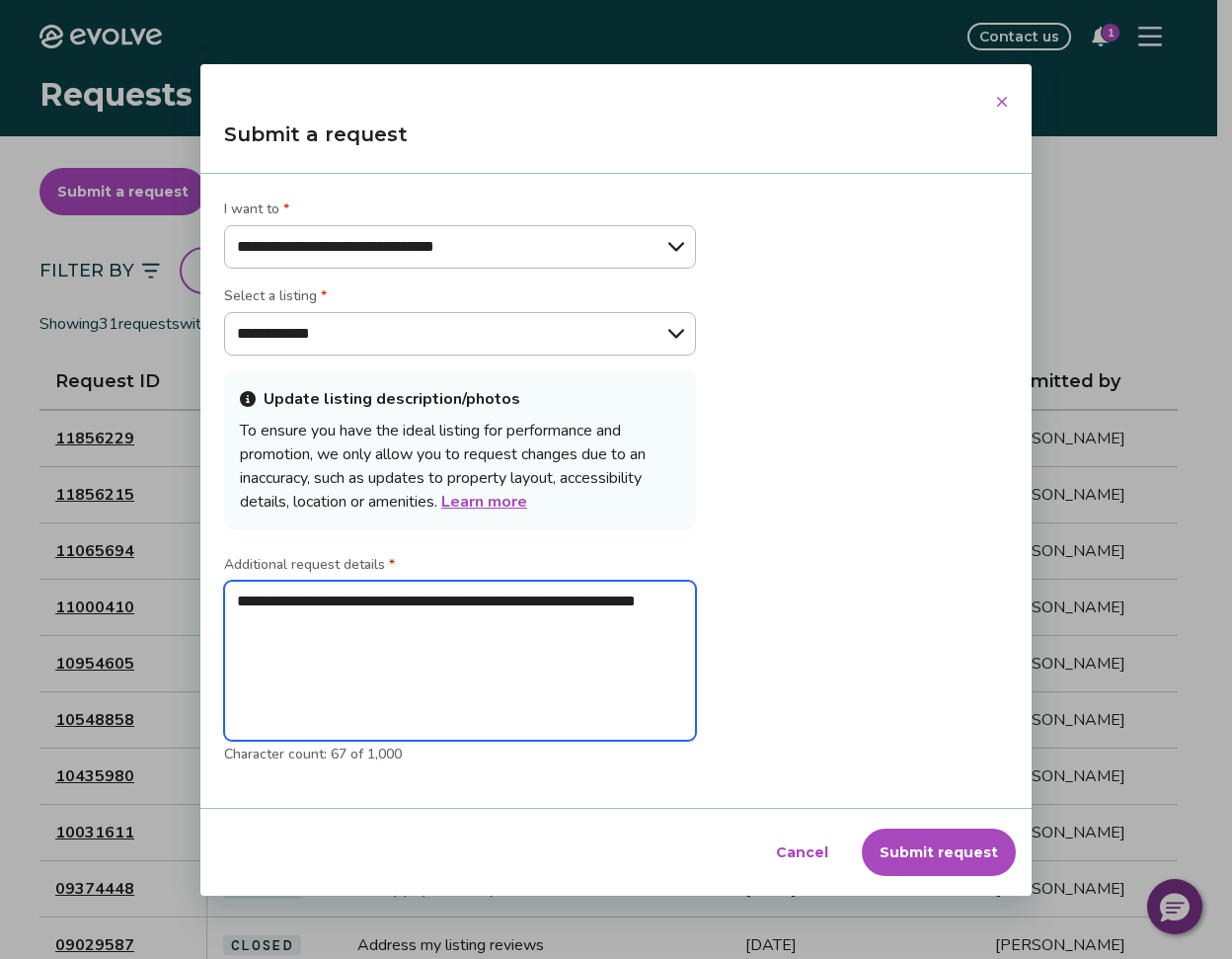 type on "**********" 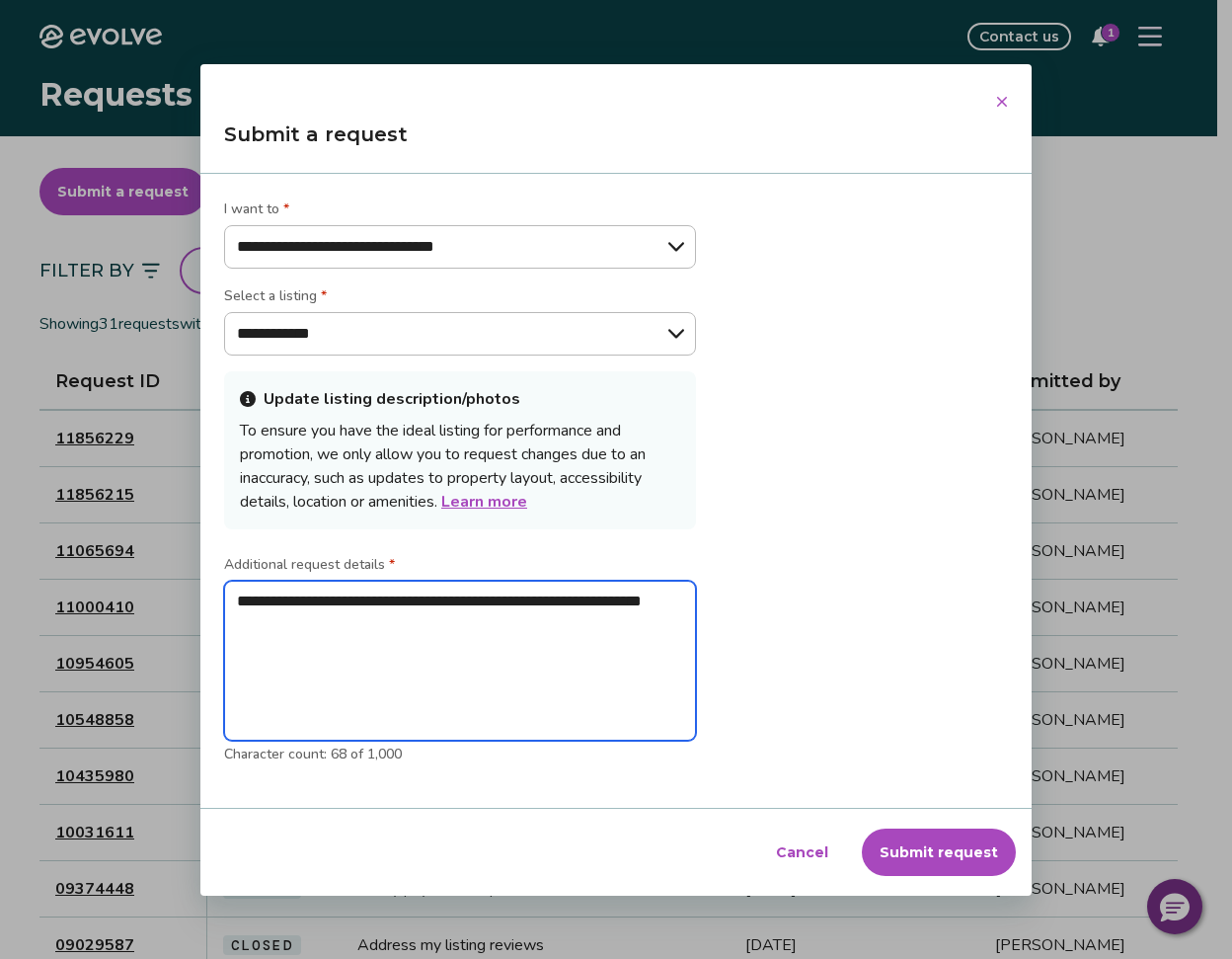 type on "**********" 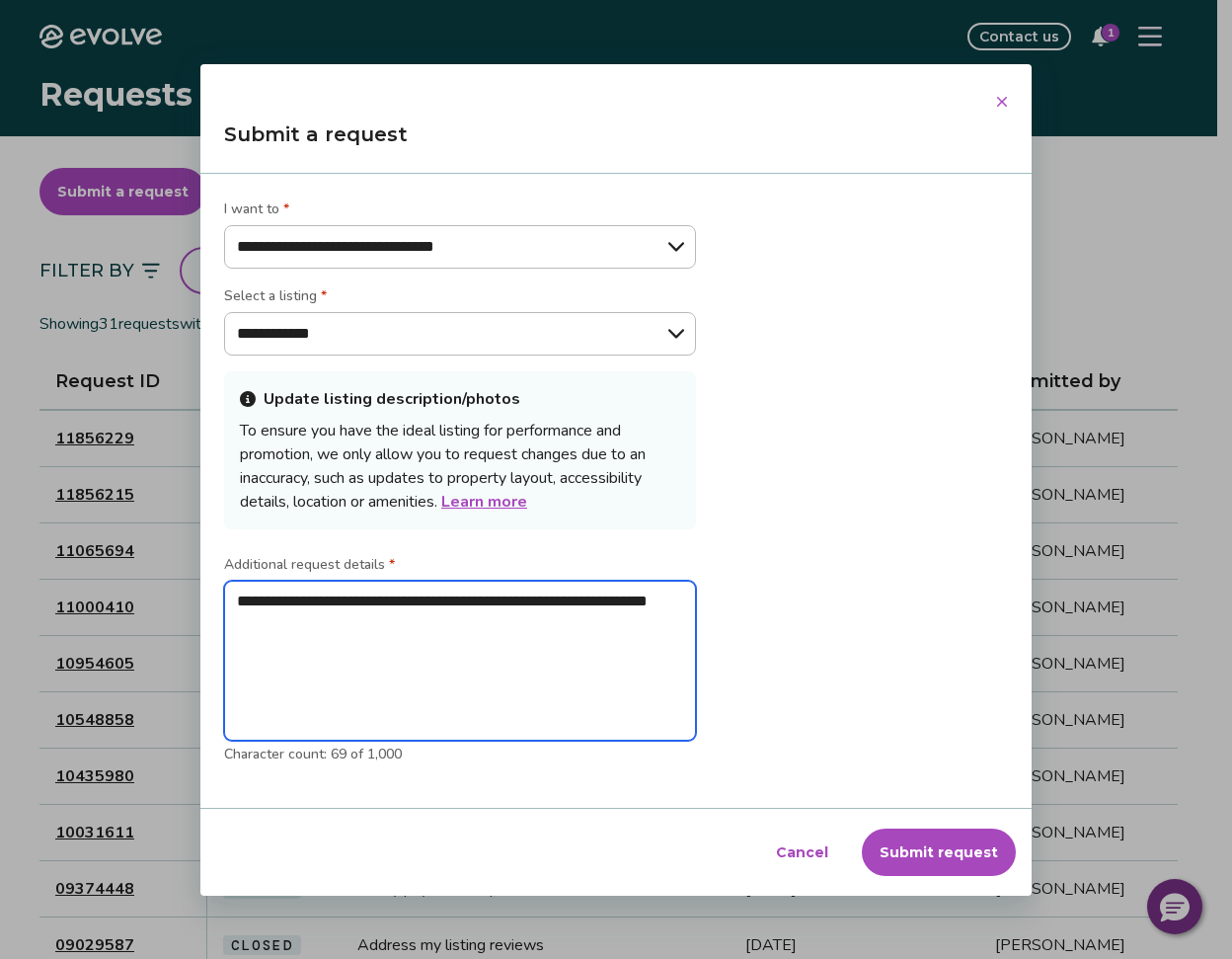 type on "**********" 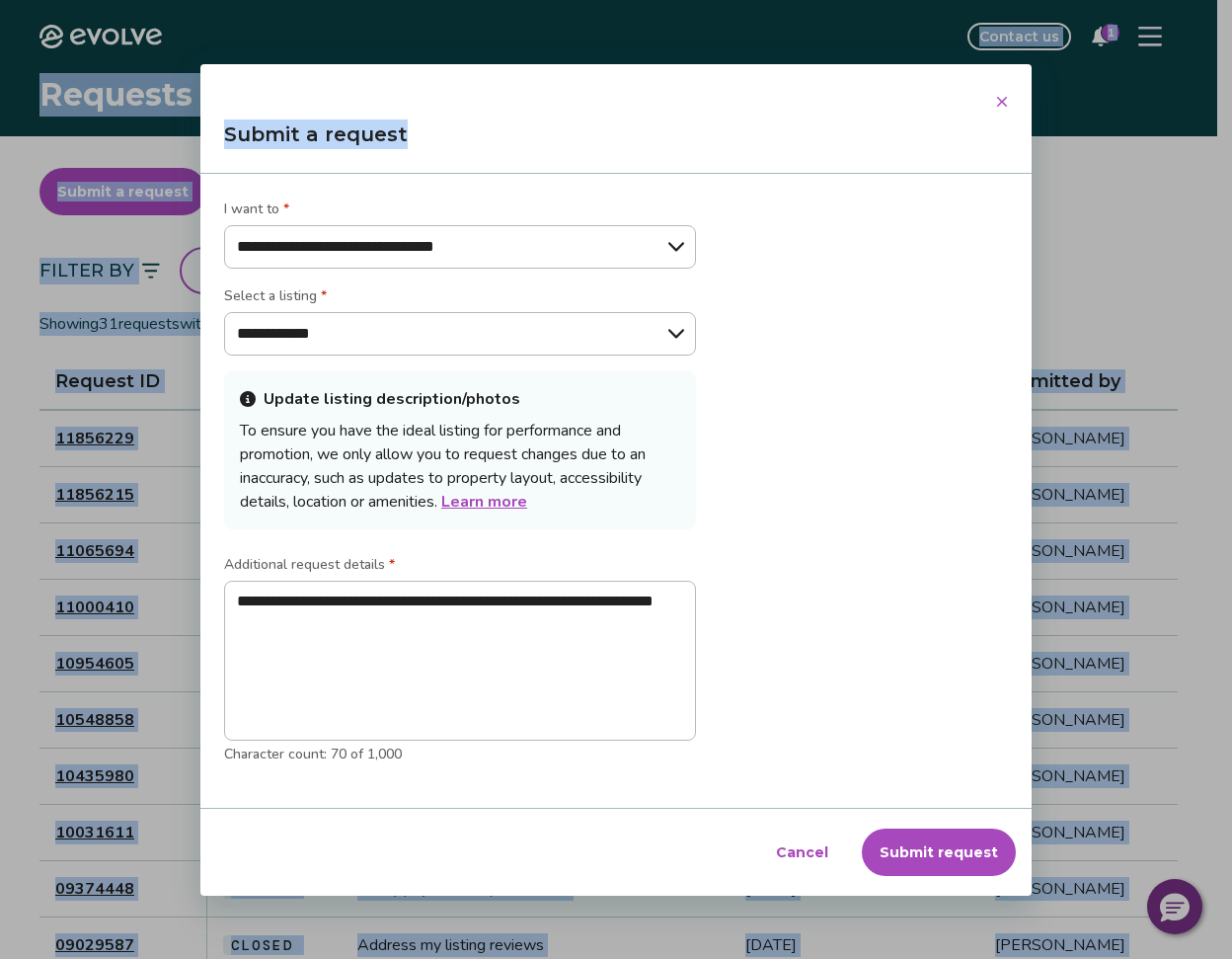 drag, startPoint x: 891, startPoint y: 89, endPoint x: 863, endPoint y: -42, distance: 133.95895 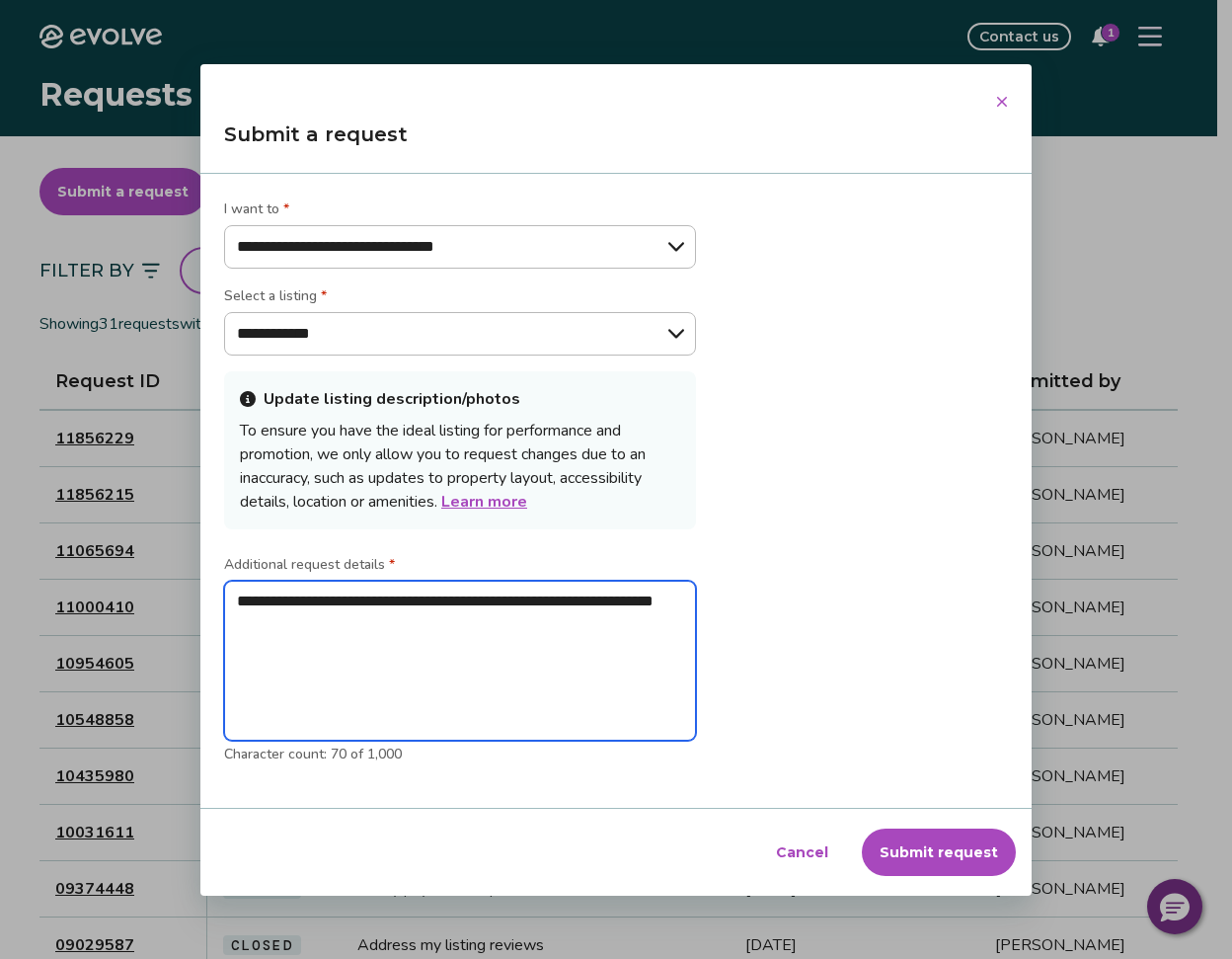 type on "**********" 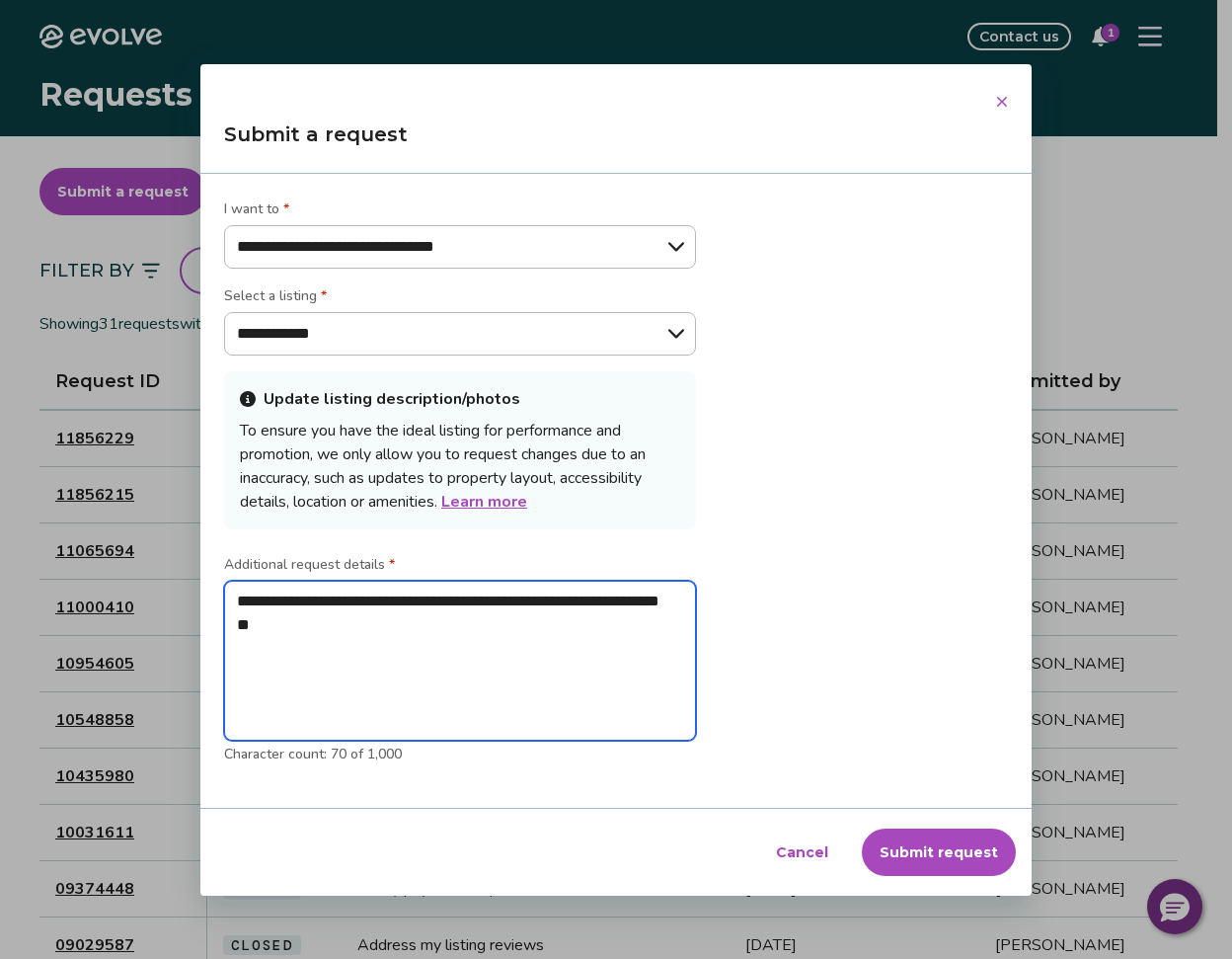 type on "**********" 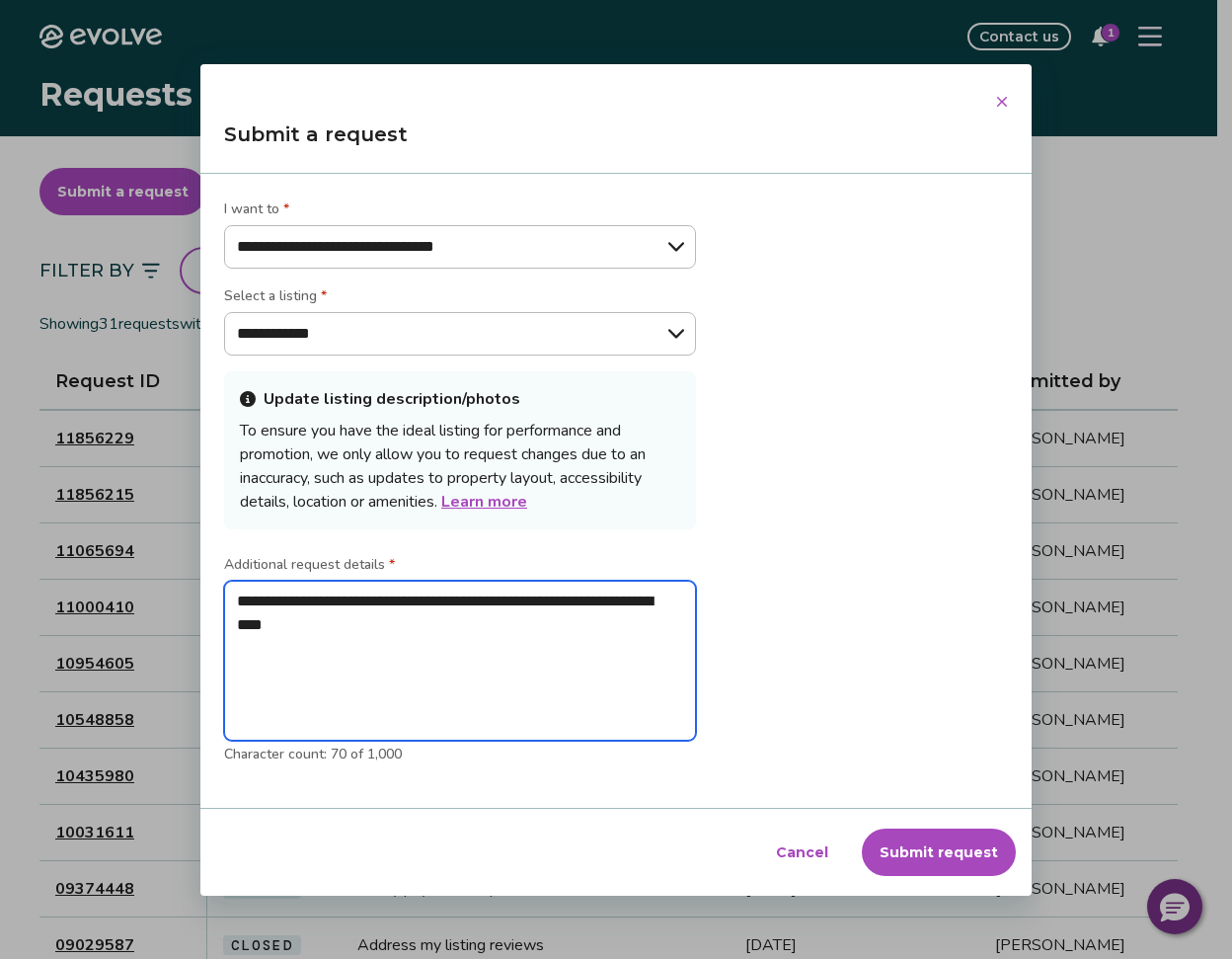 type on "*" 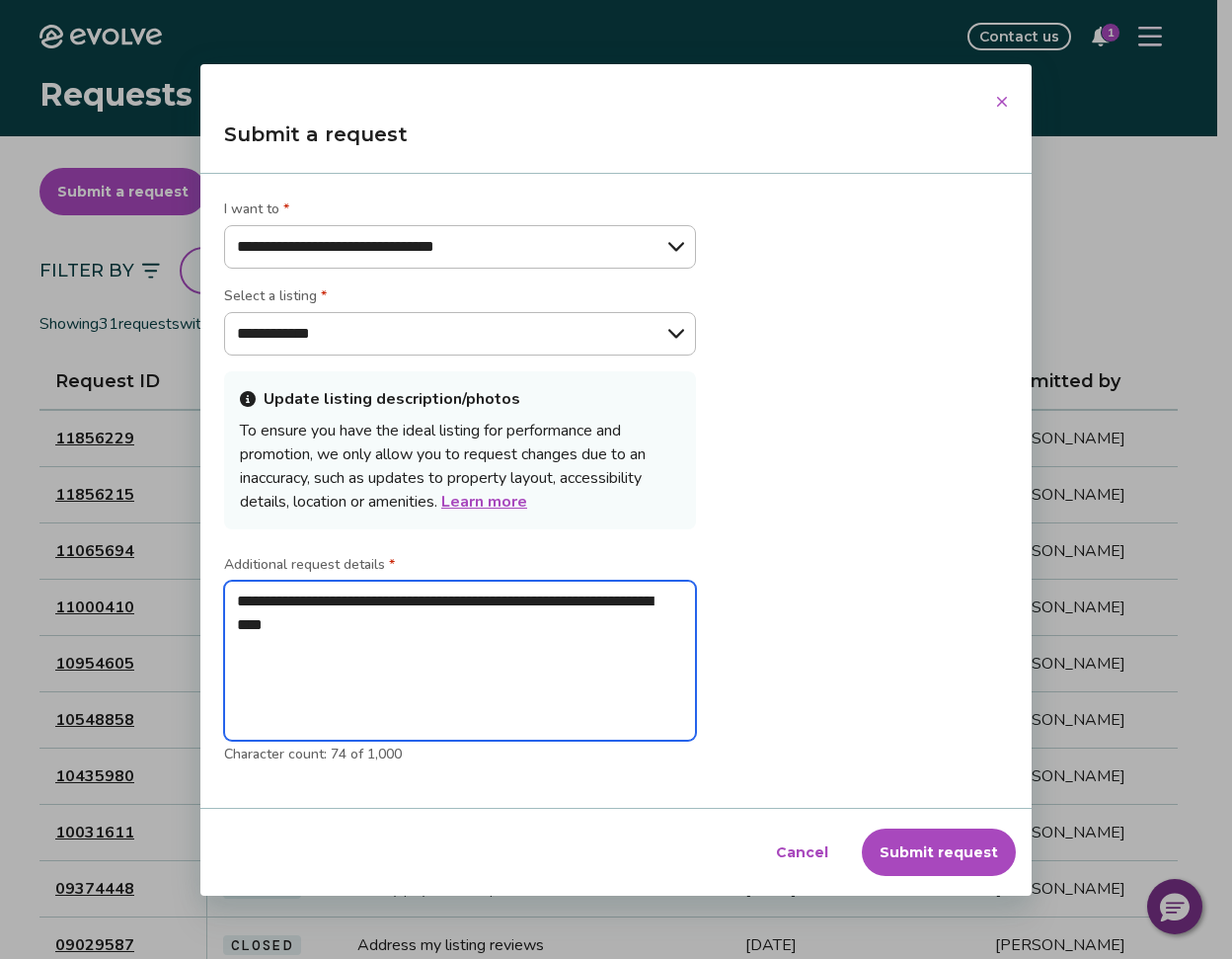 type on "**********" 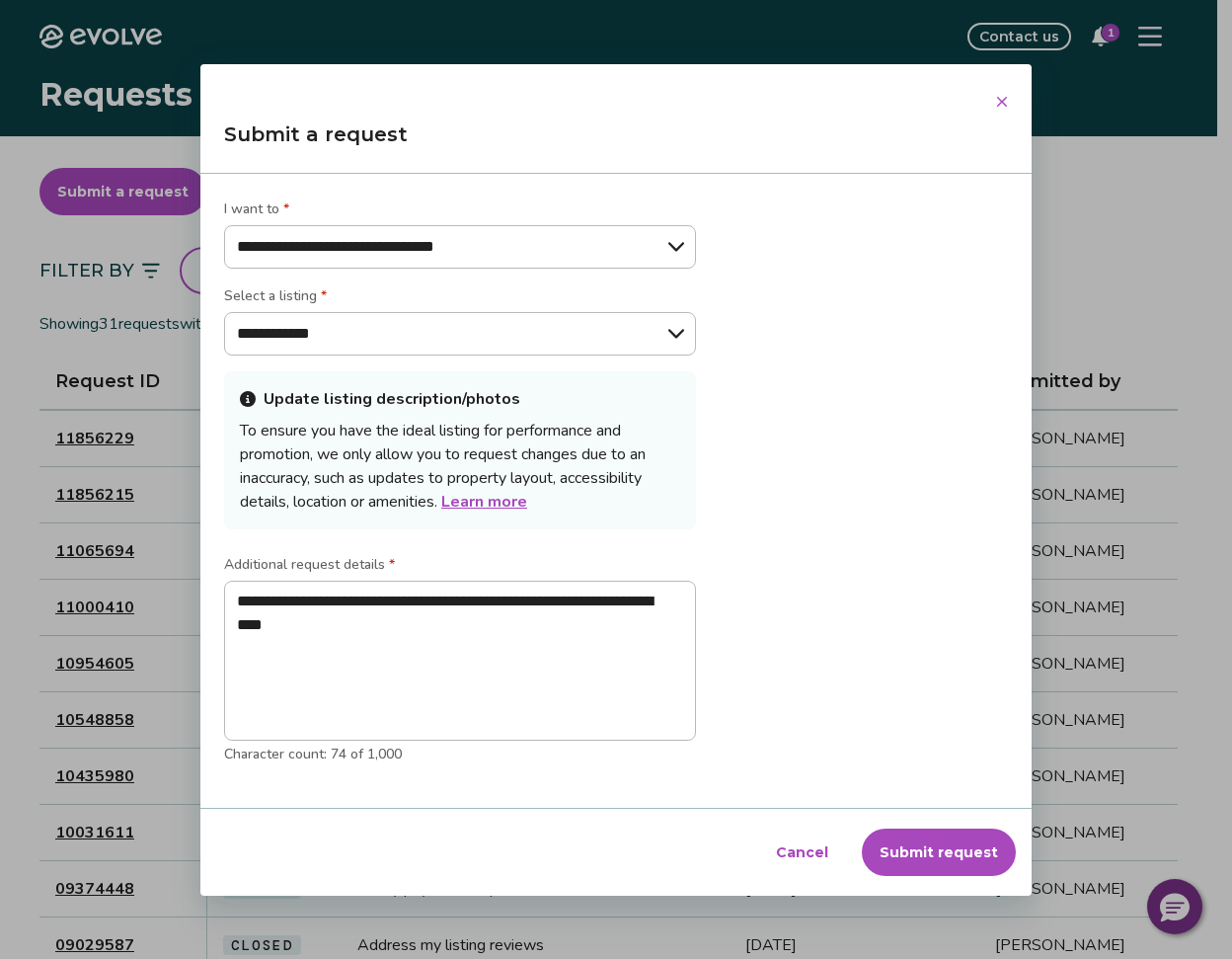 click on "**********" at bounding box center (616, 491) 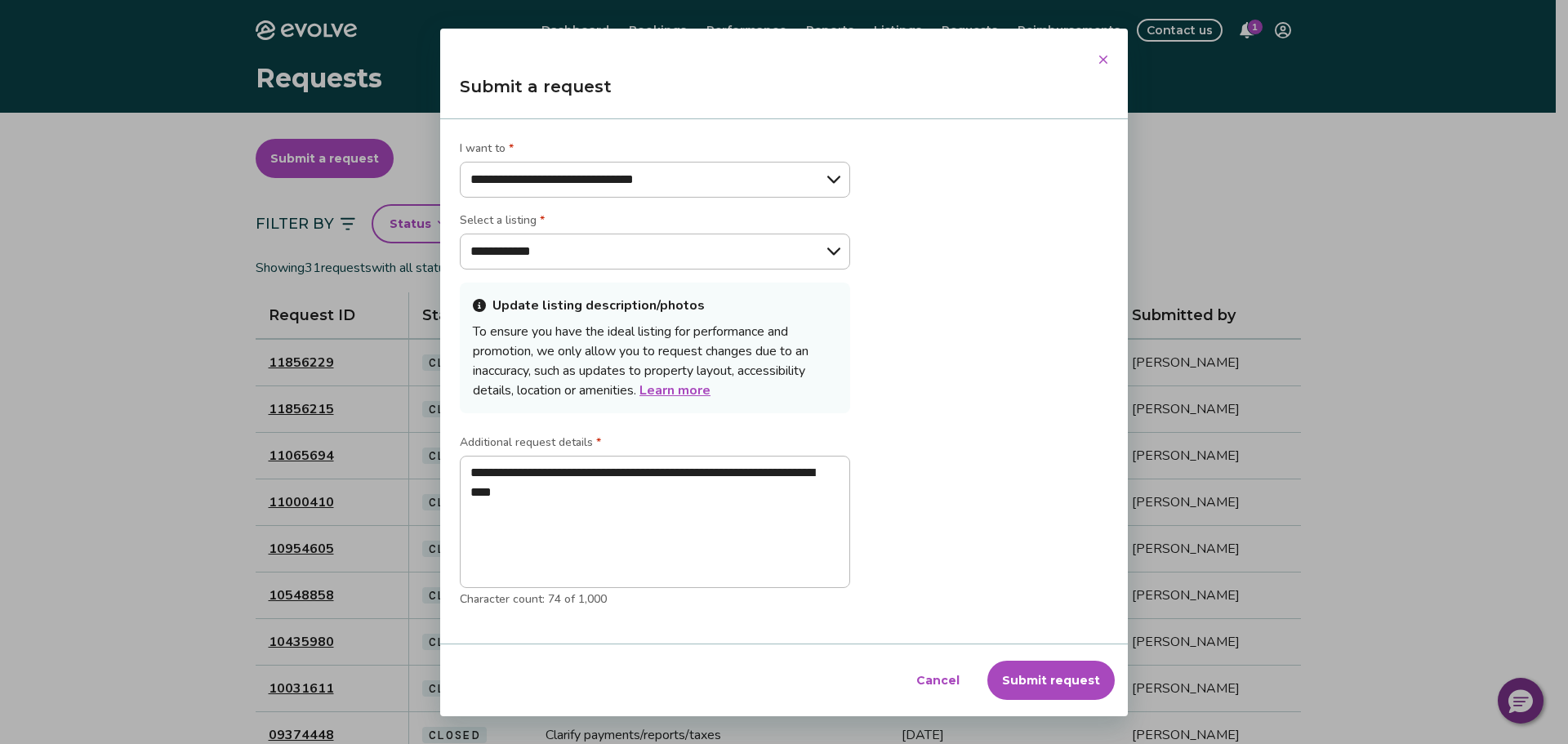 click on "Submit request" at bounding box center (1051, 680) 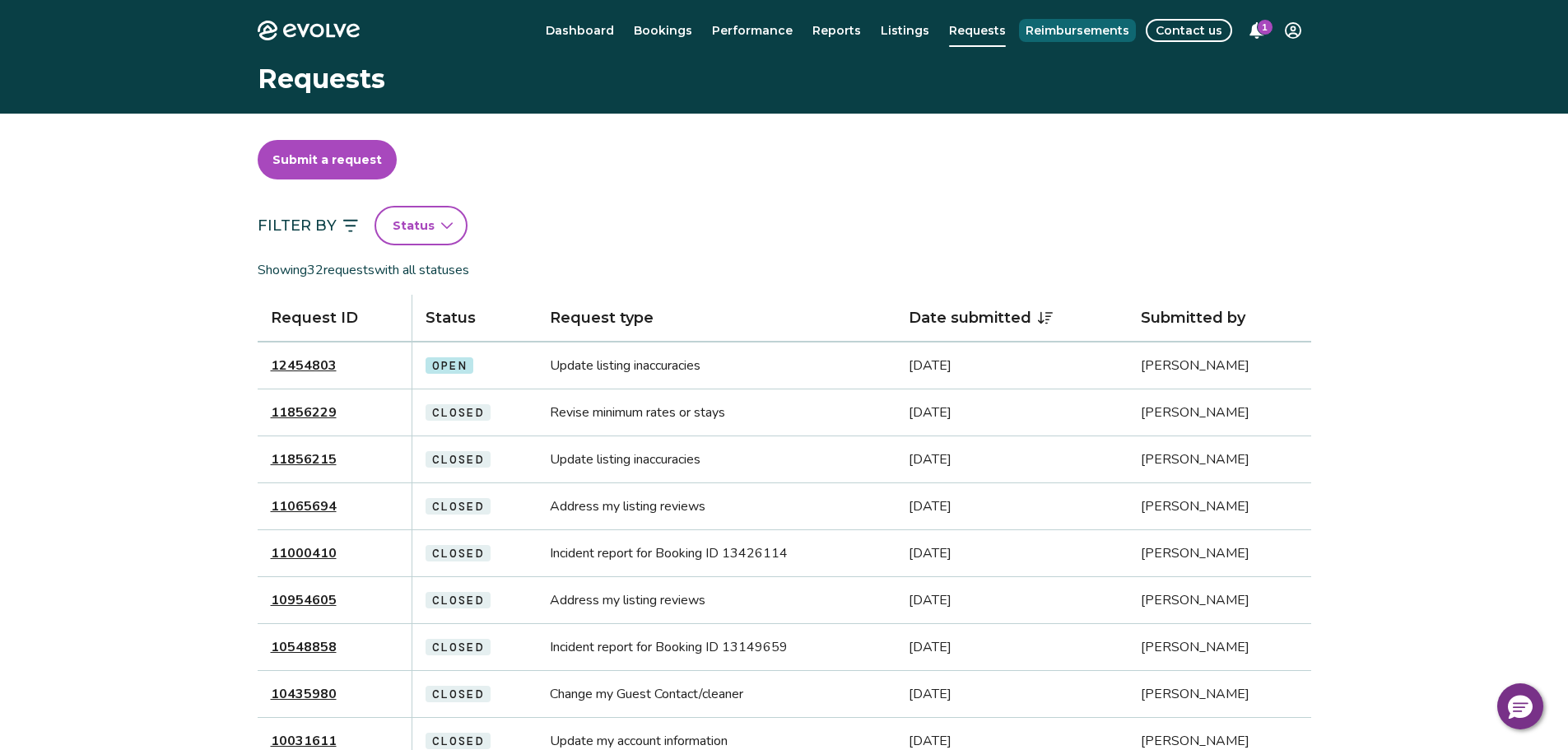 click on "Reimbursements" at bounding box center [1077, 30] 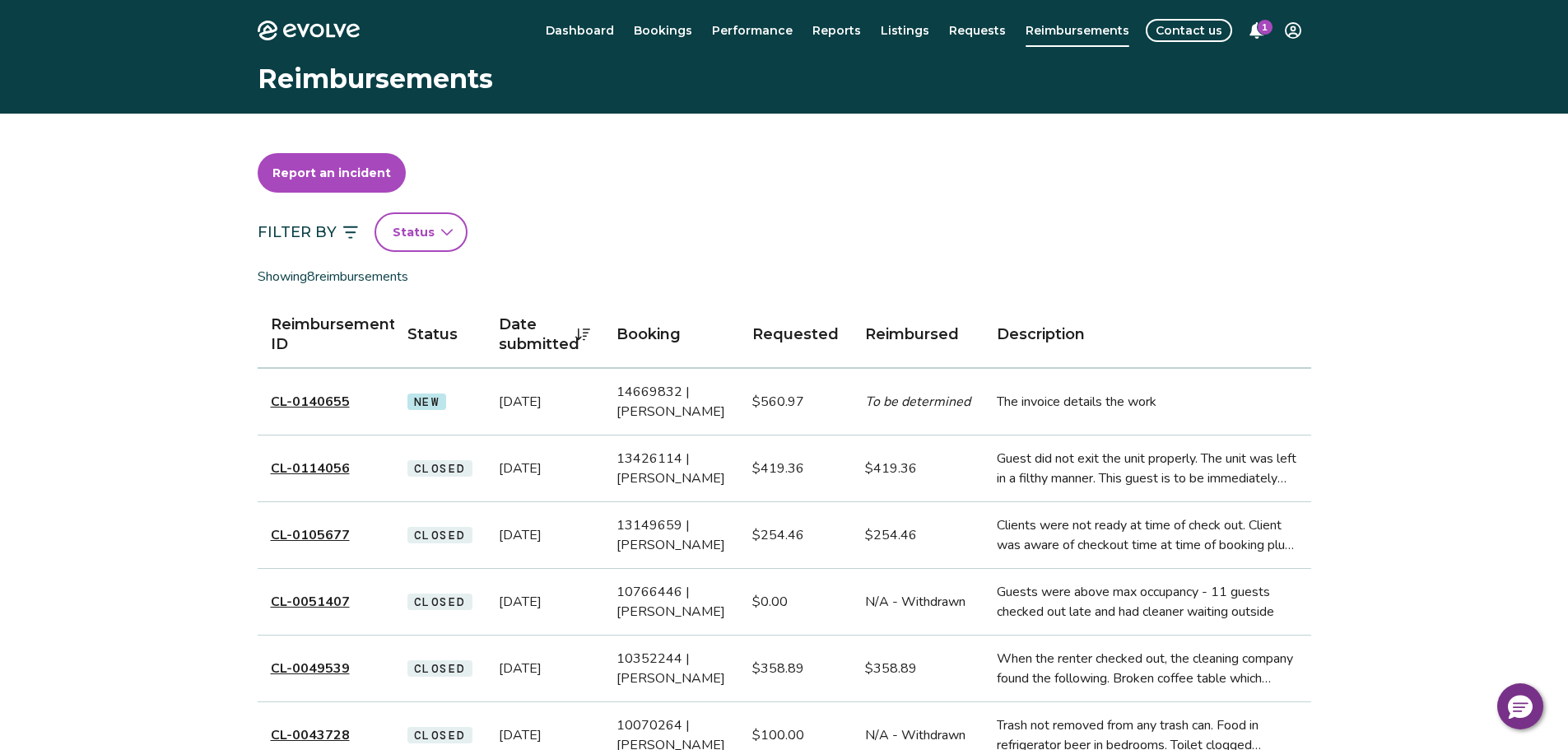 click on "Report an incident" at bounding box center (332, 173) 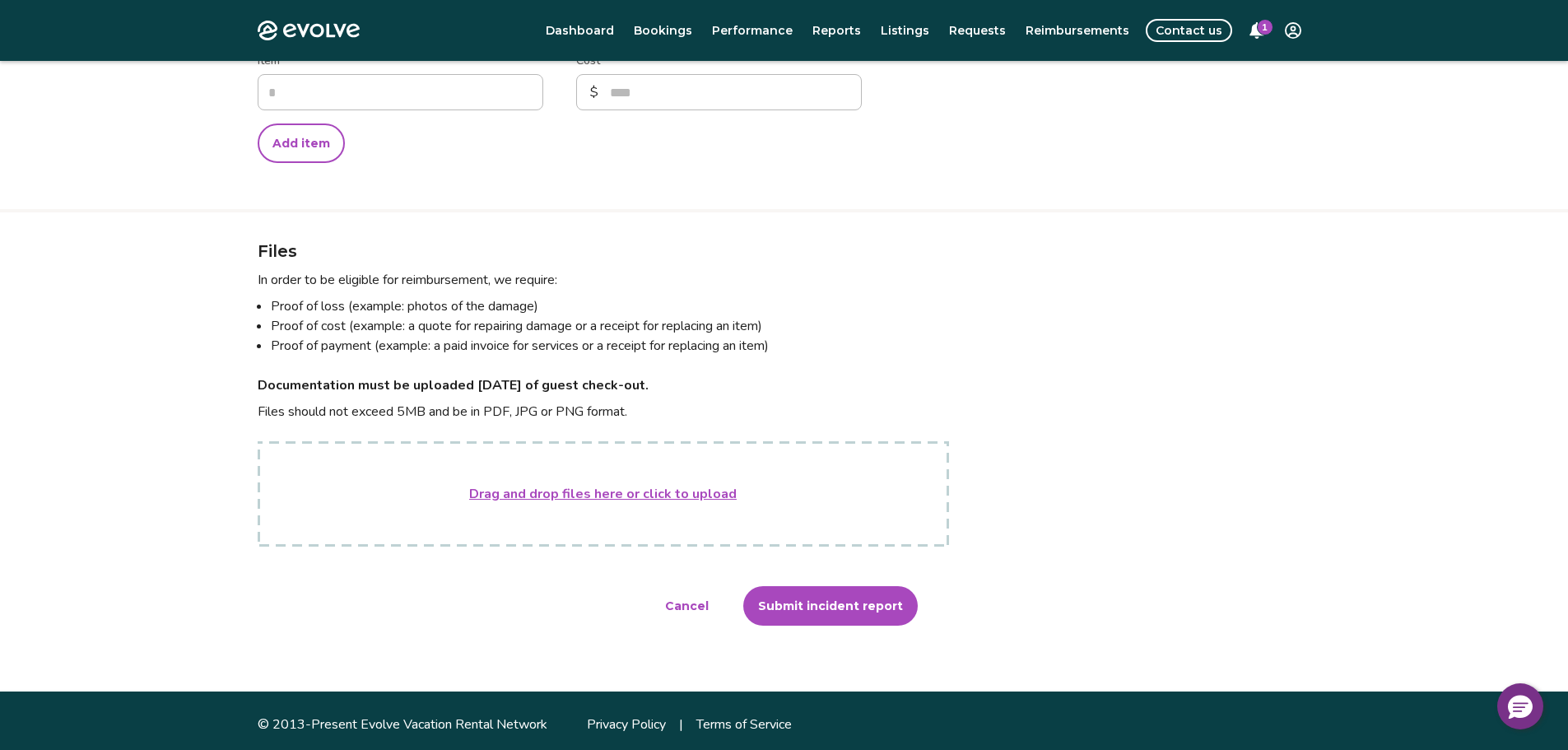 scroll, scrollTop: 790, scrollLeft: 0, axis: vertical 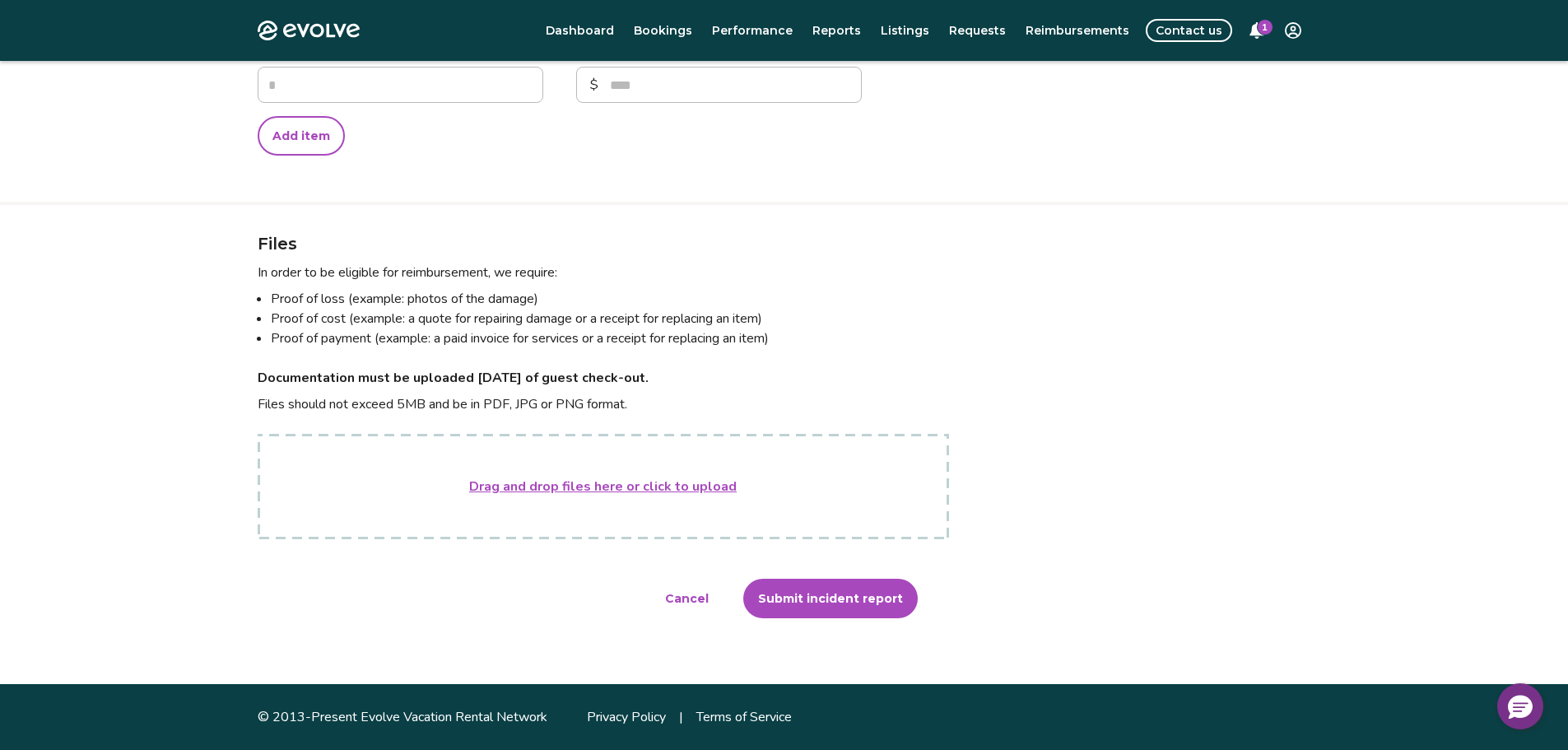 click on "Drag and drop files here or click to upload" at bounding box center (603, 487) 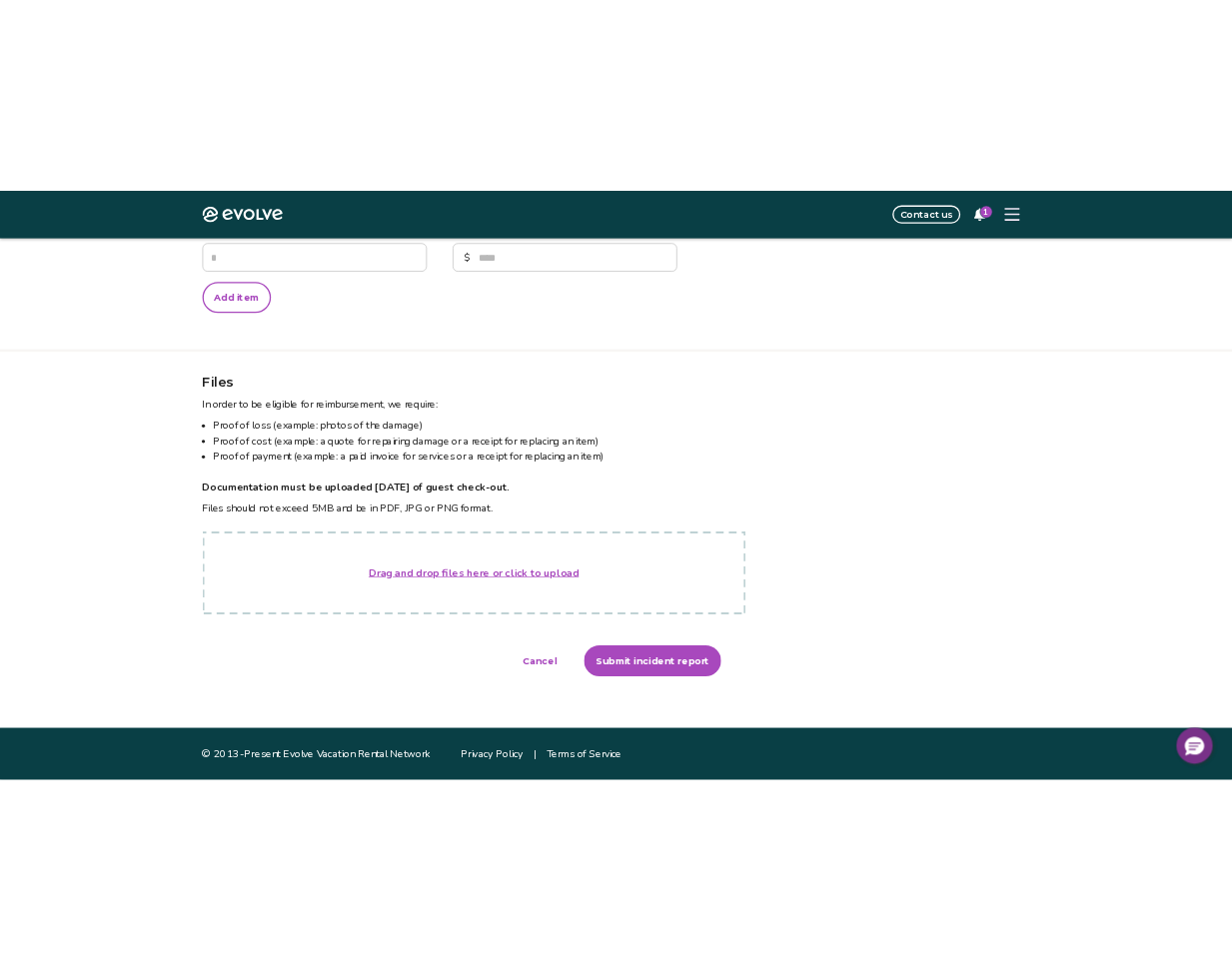 scroll, scrollTop: 898, scrollLeft: 0, axis: vertical 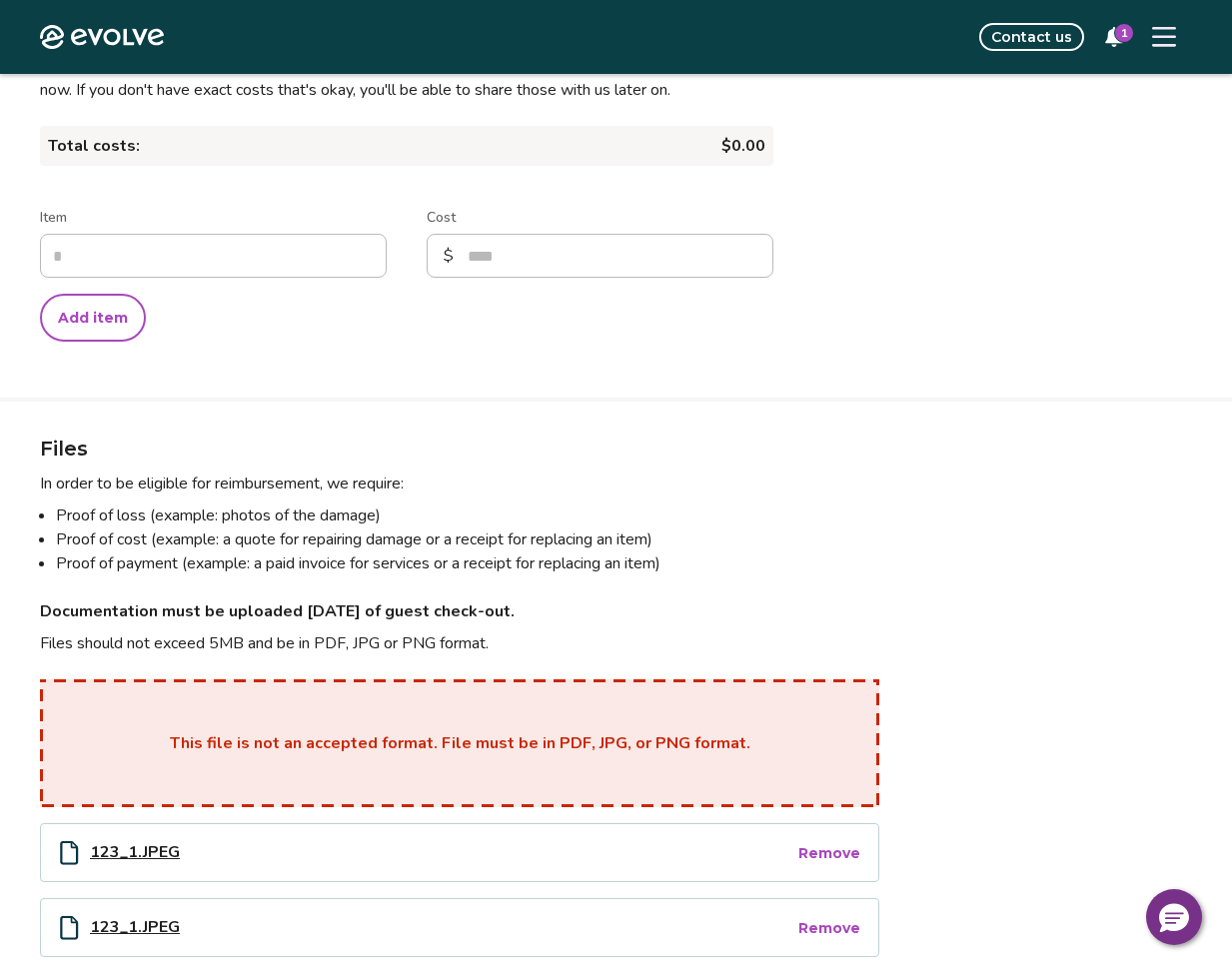 type on "*" 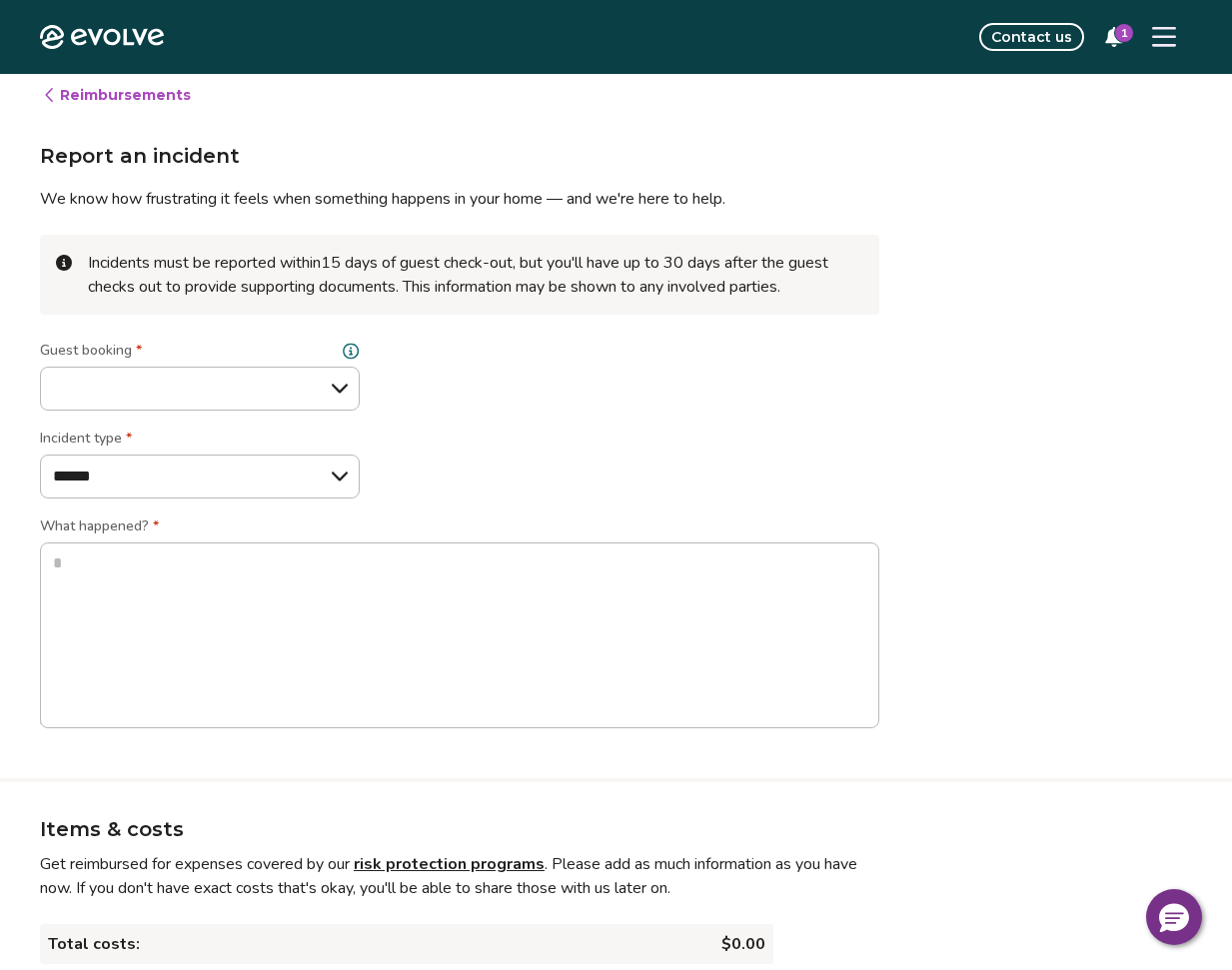 scroll, scrollTop: 0, scrollLeft: 0, axis: both 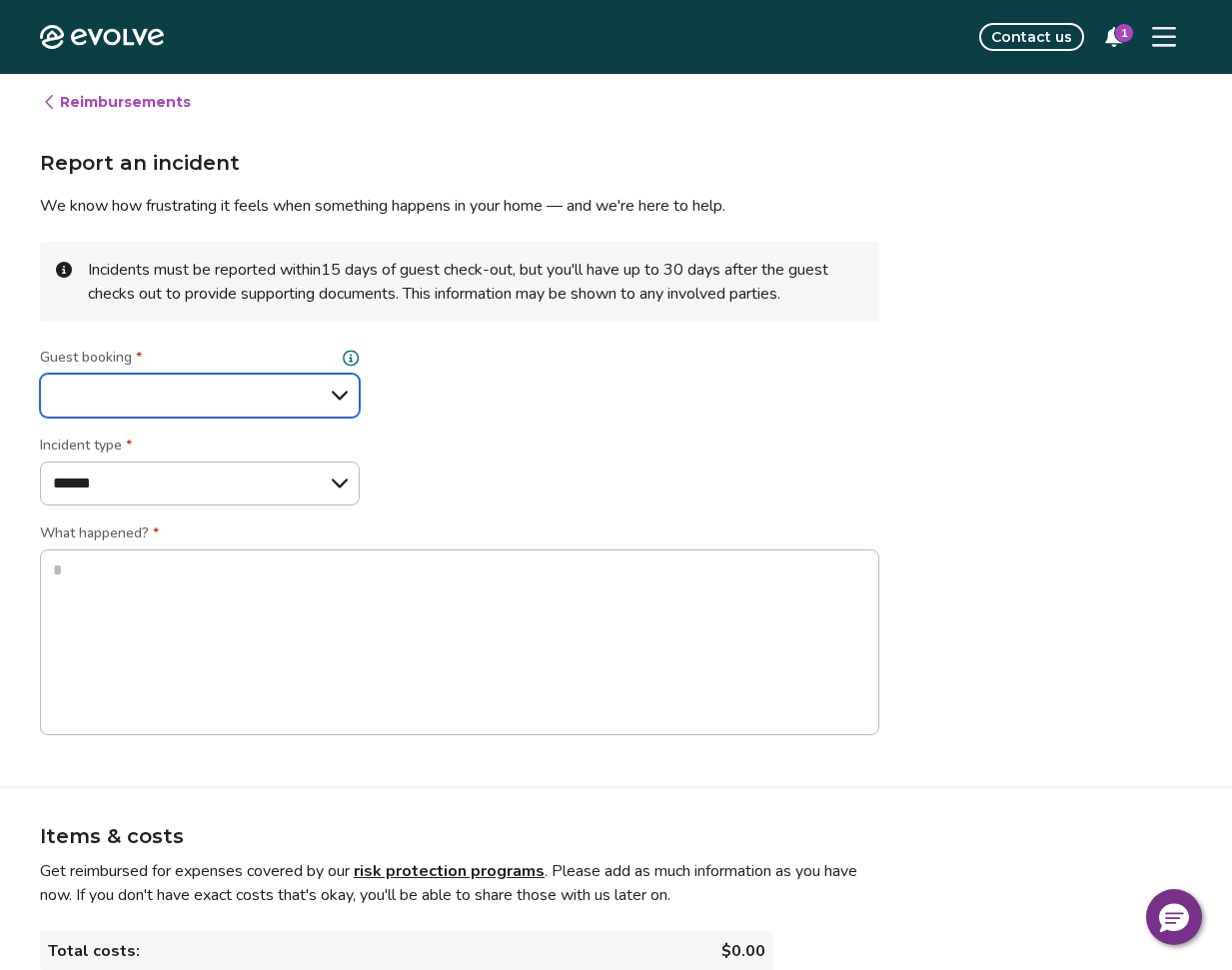 click on "**********" at bounding box center [200, 396] 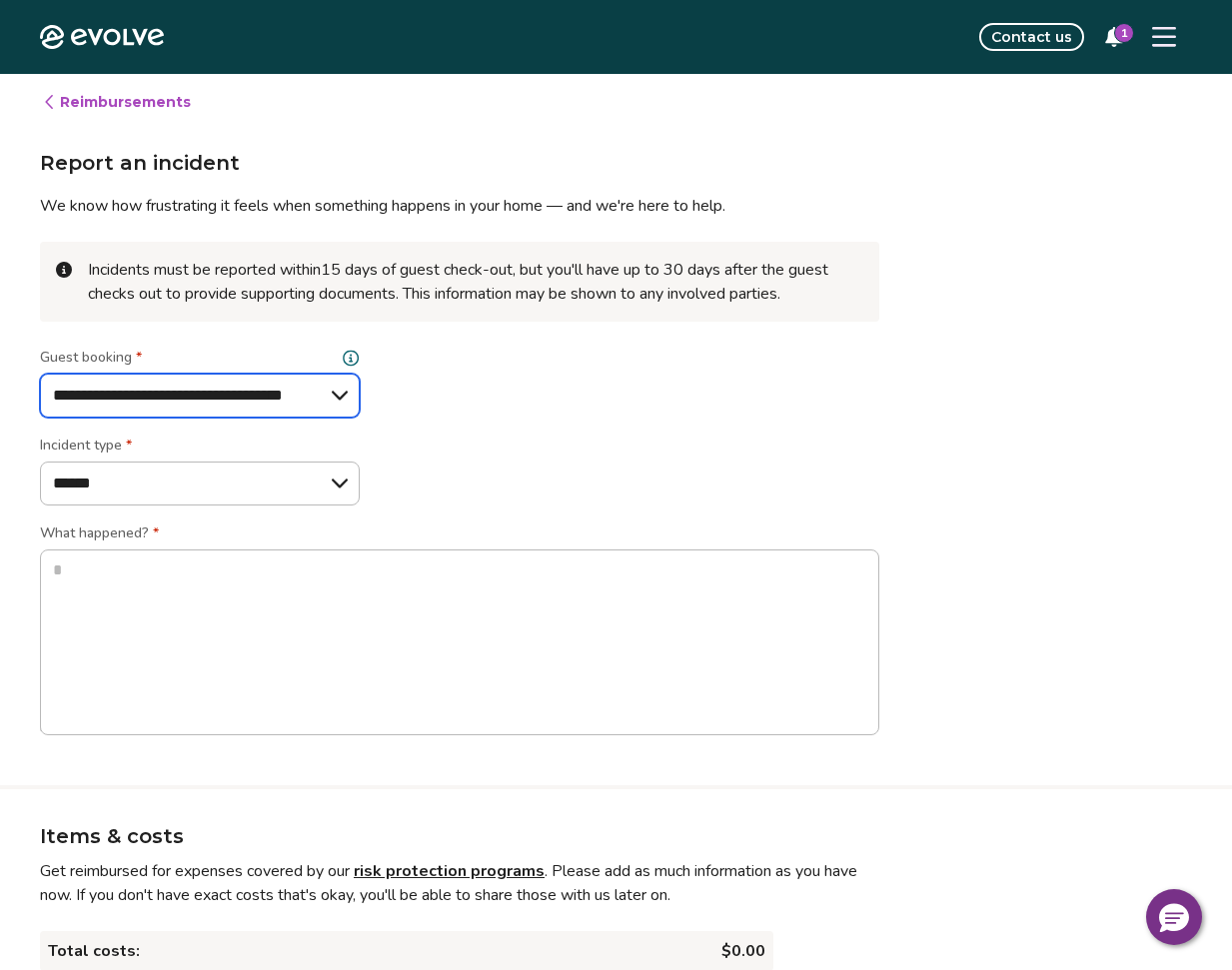 click on "**********" at bounding box center (200, 396) 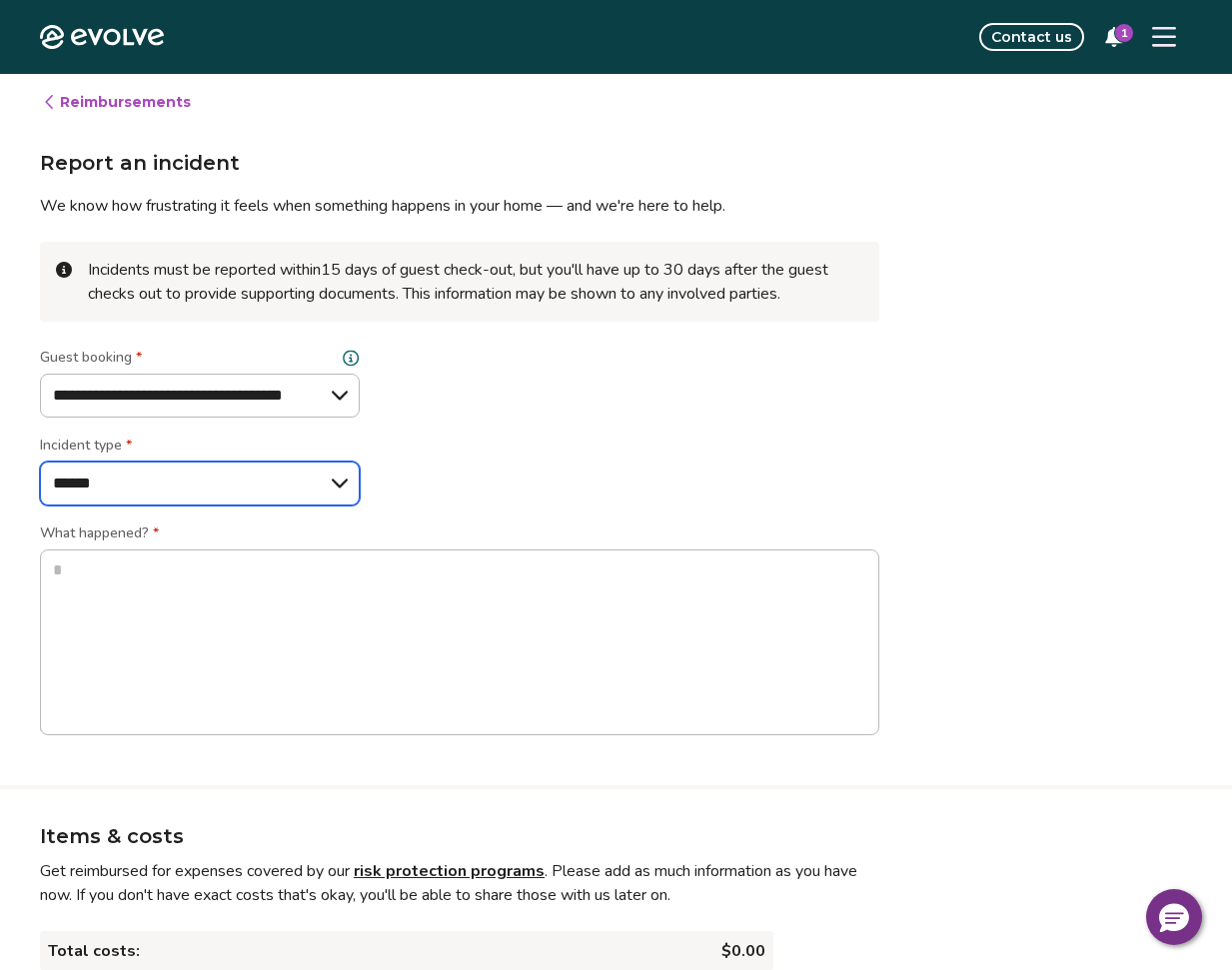 click on "**********" at bounding box center [200, 484] 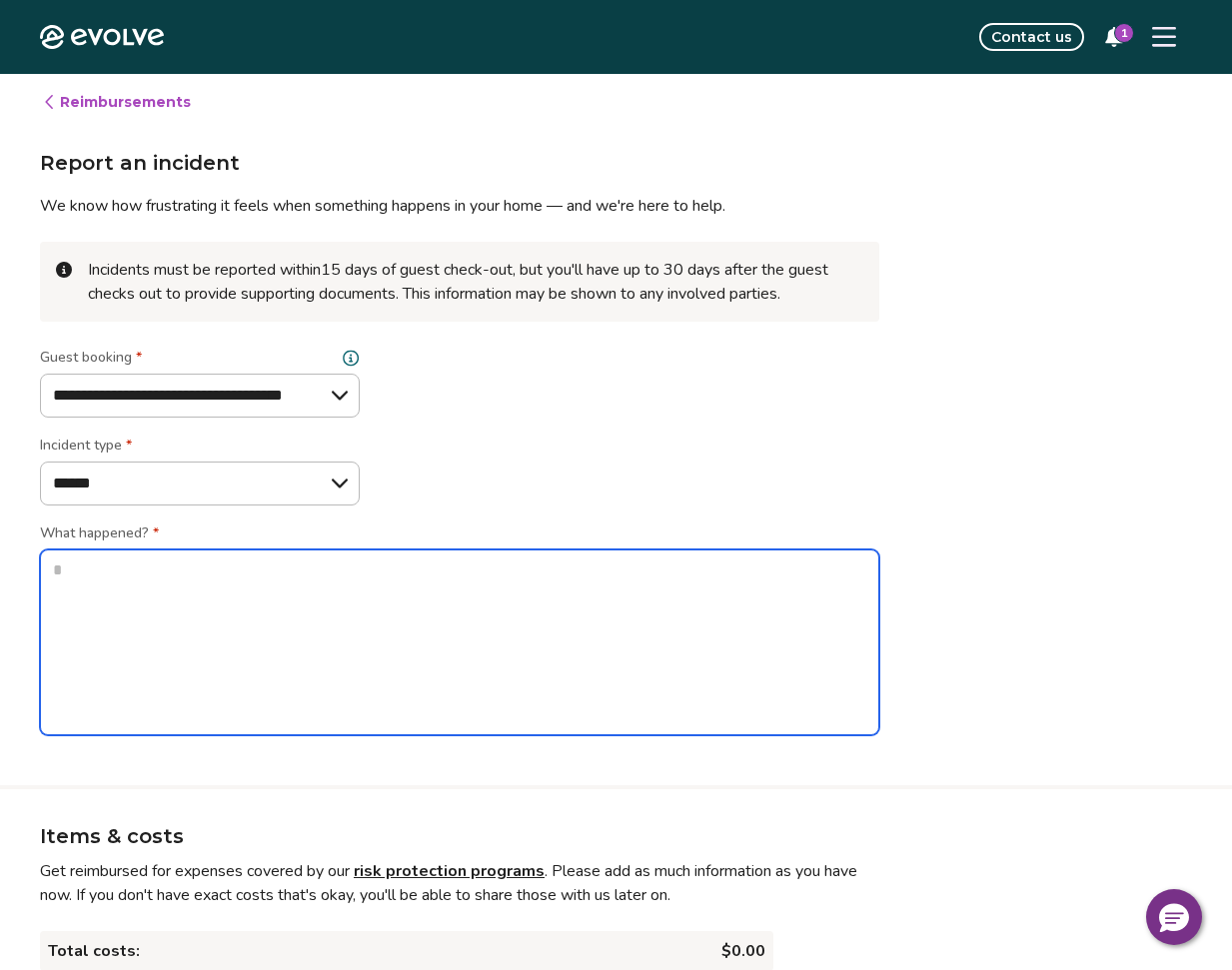 click at bounding box center (460, 642) 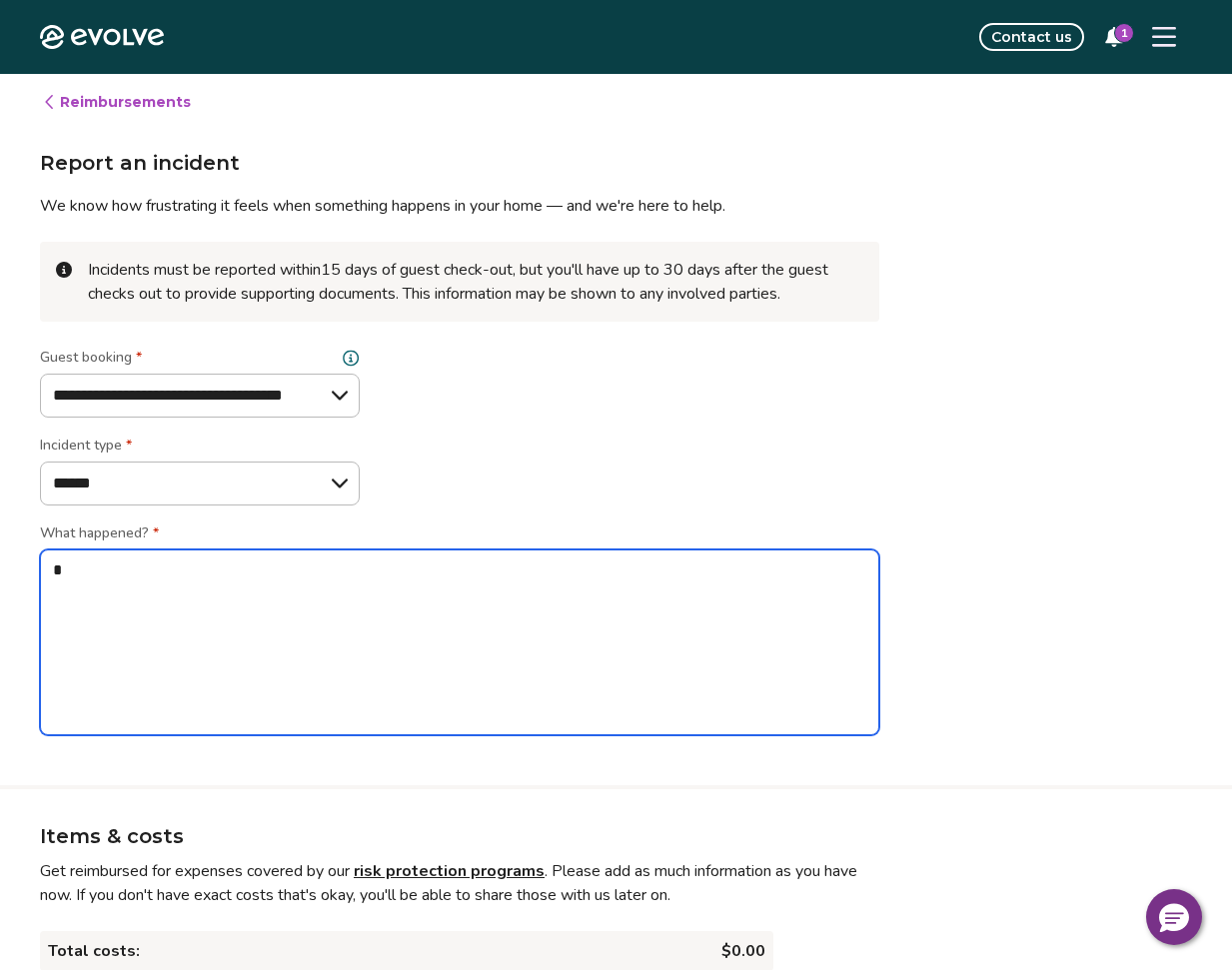 type on "*" 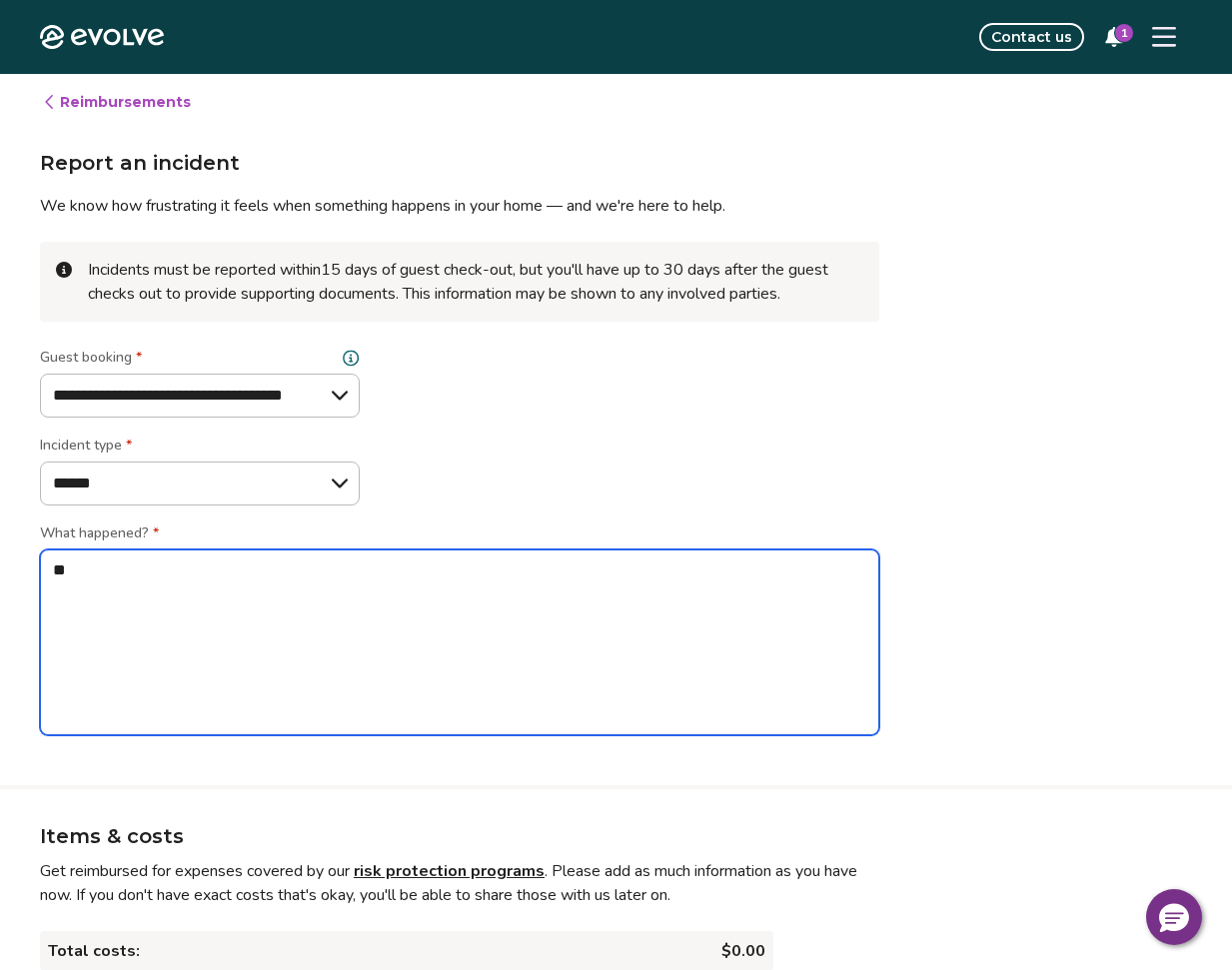 type on "*" 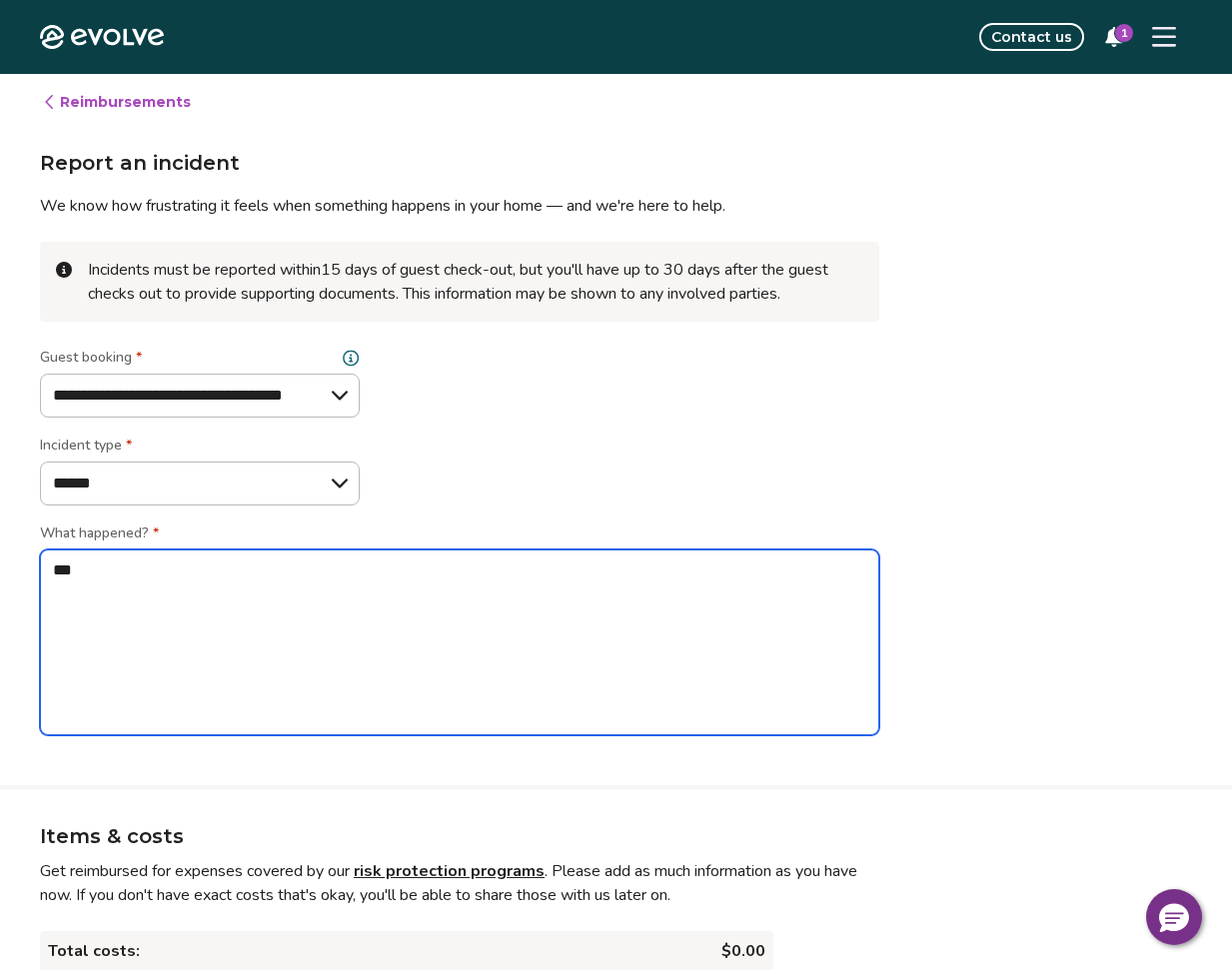type on "*" 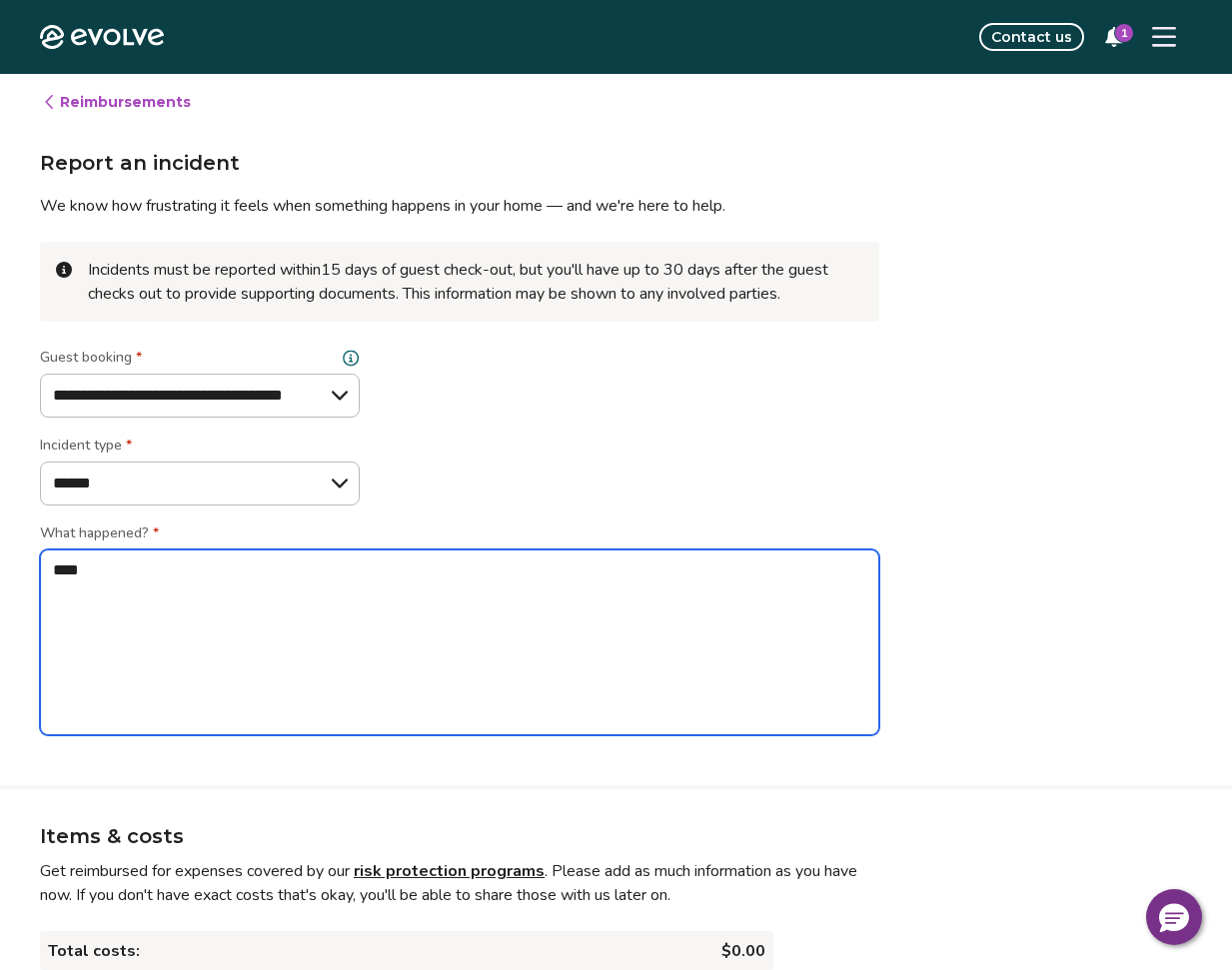 type on "*" 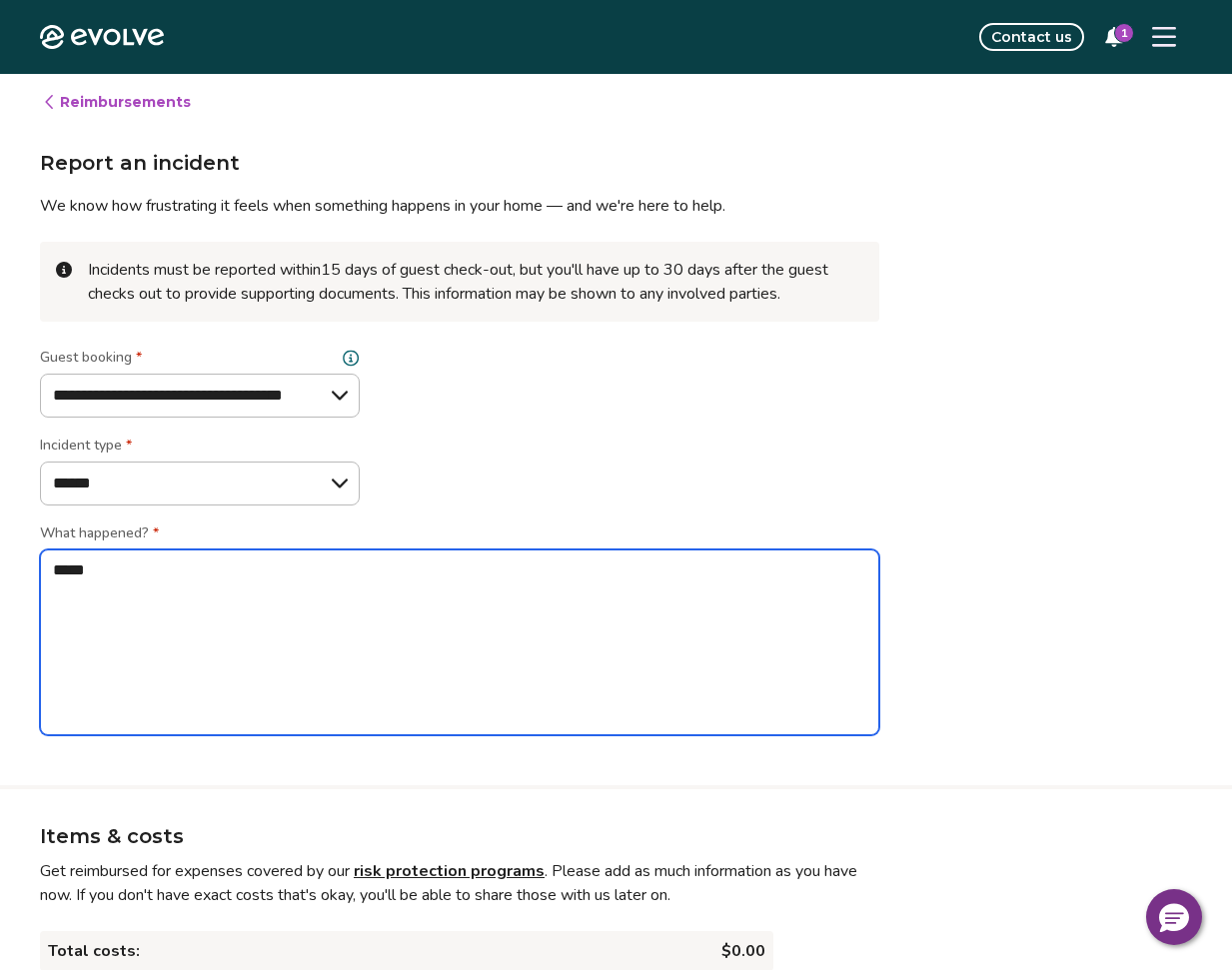 type on "*" 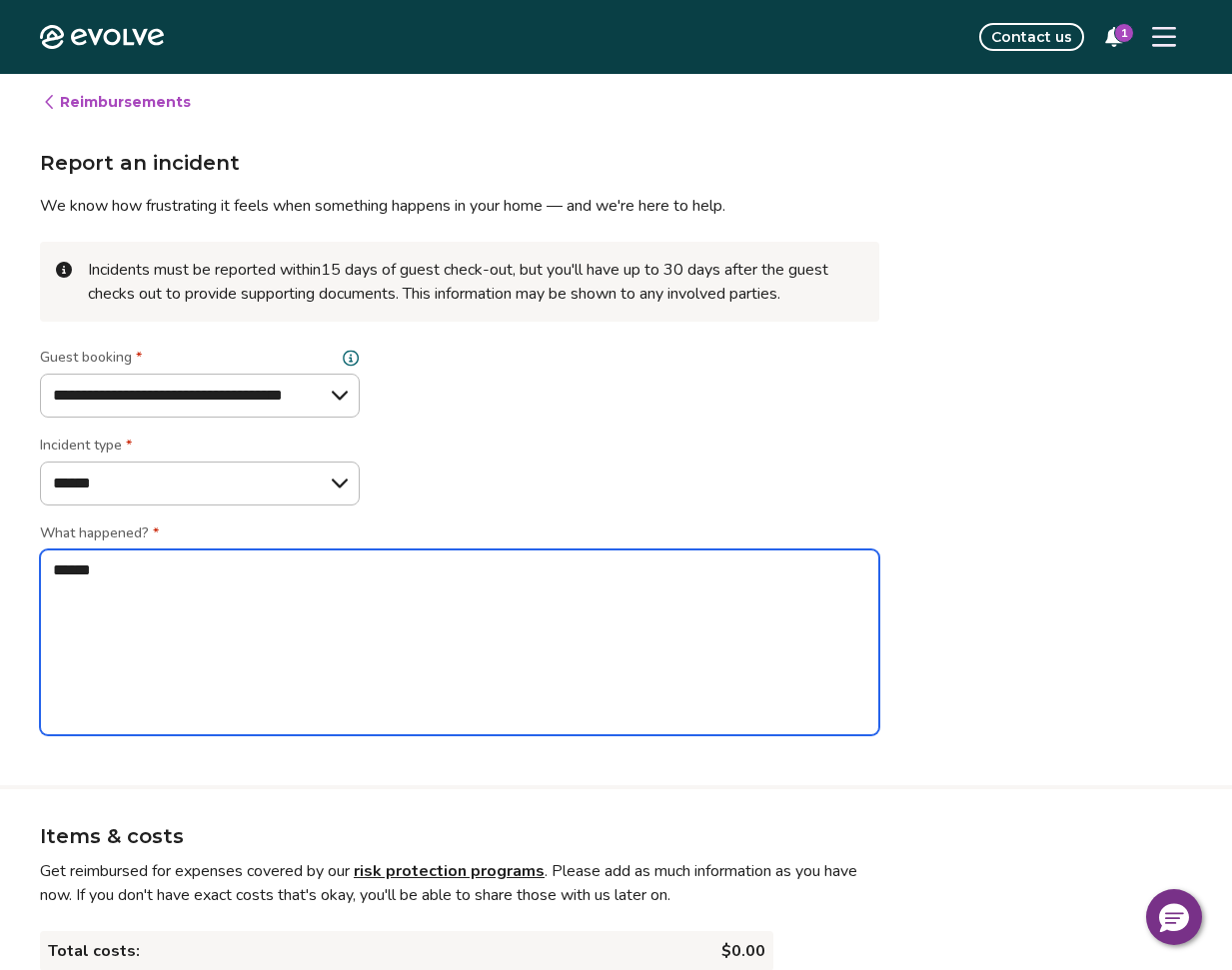 type on "*" 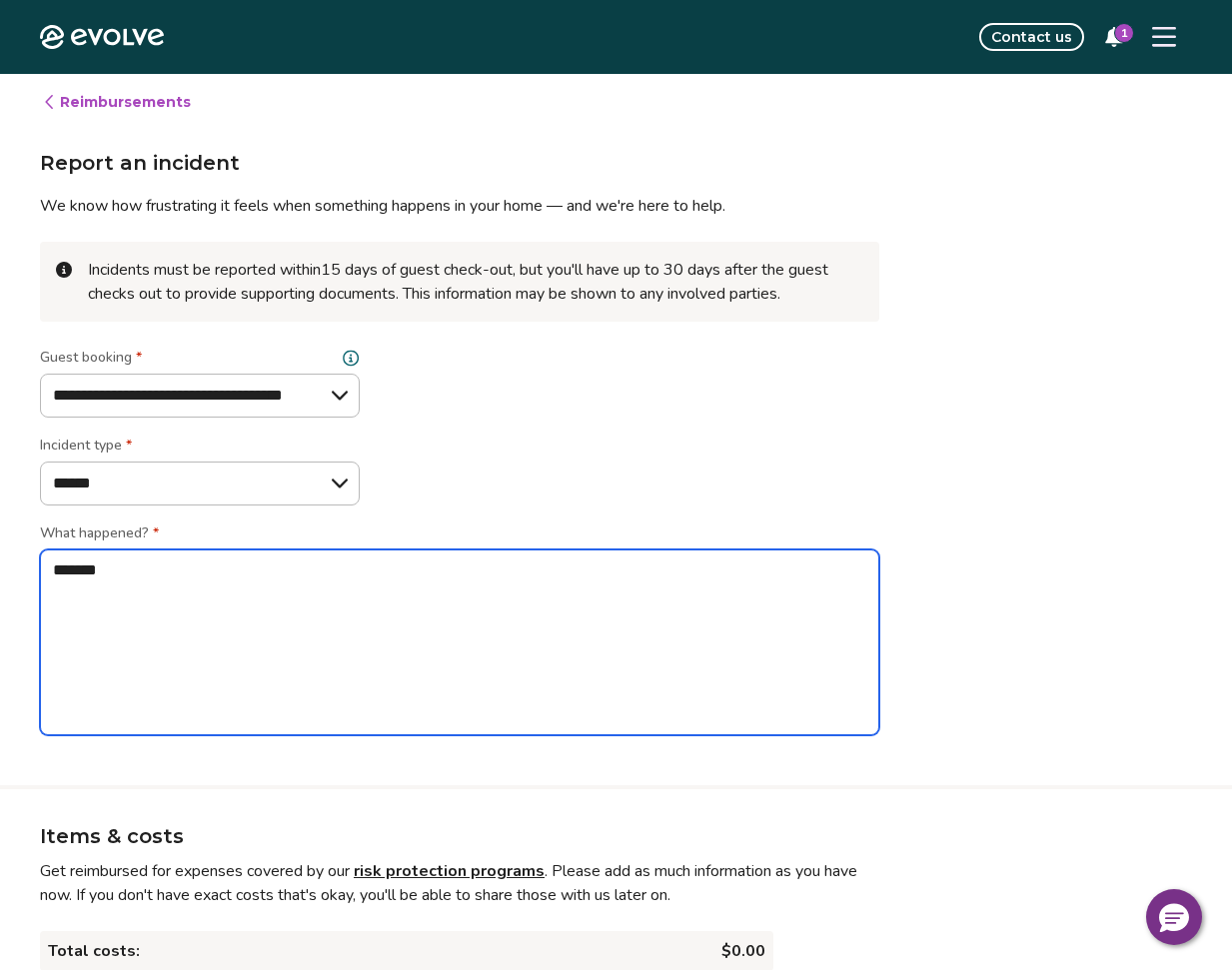 type on "*" 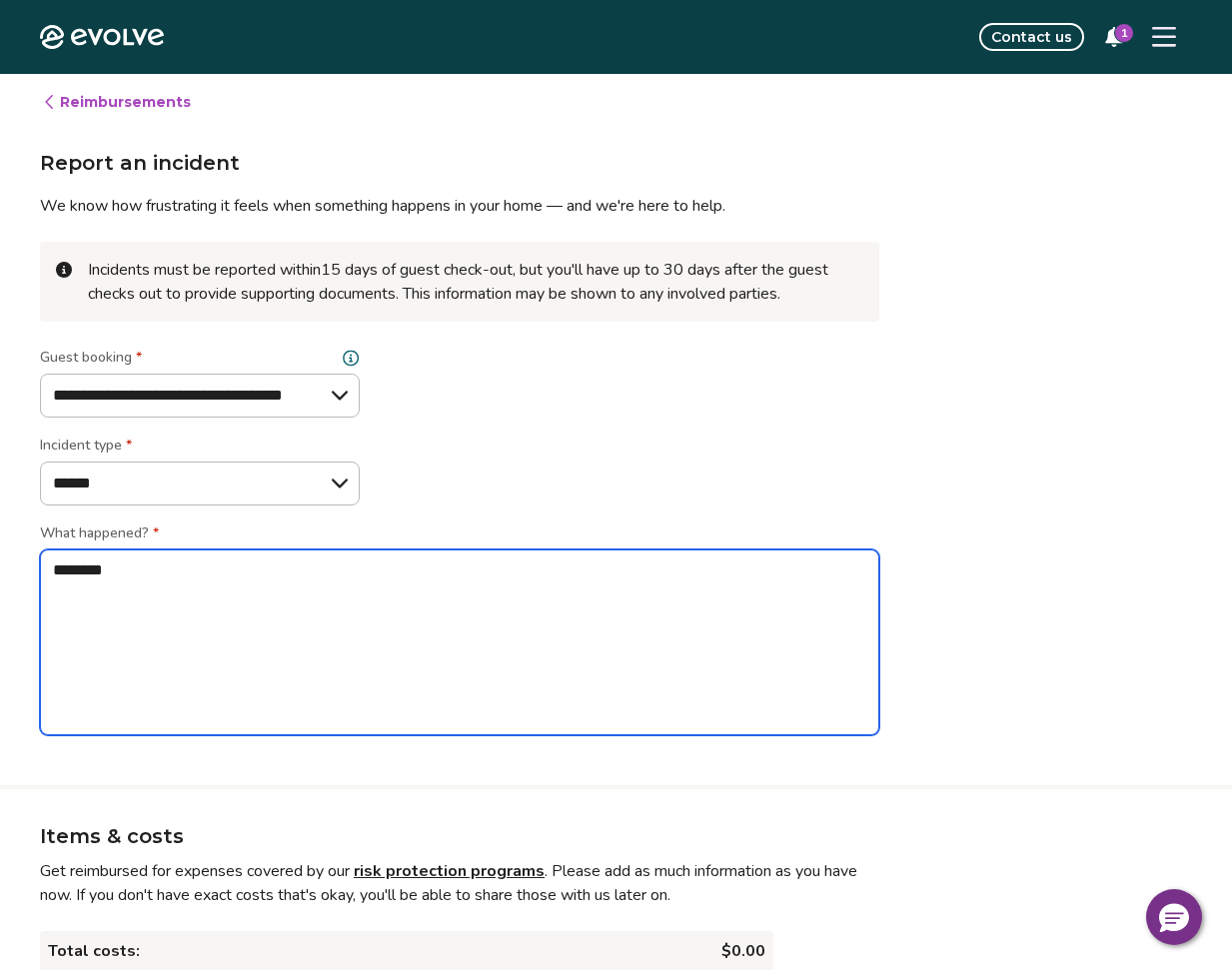 type on "*" 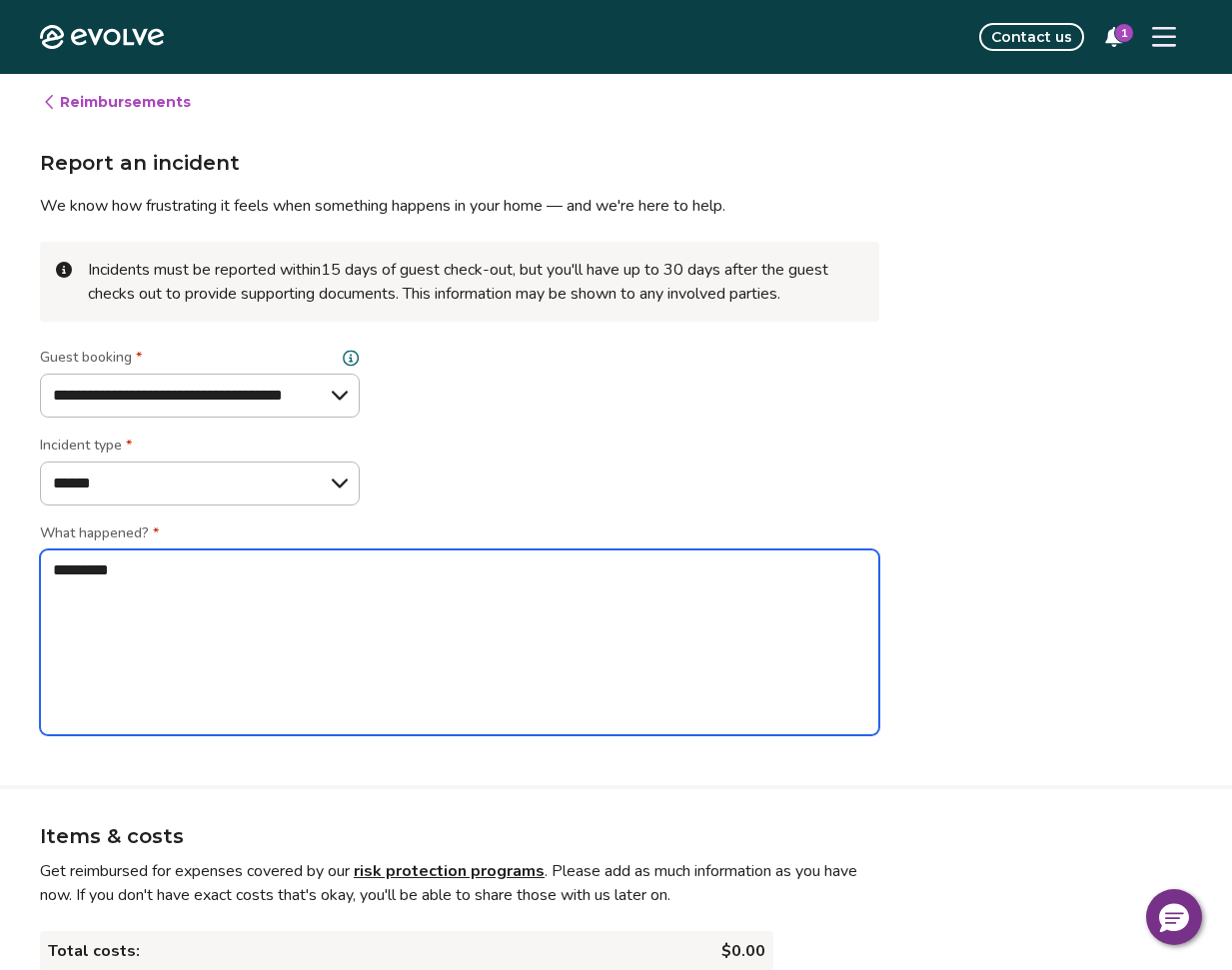 type on "*" 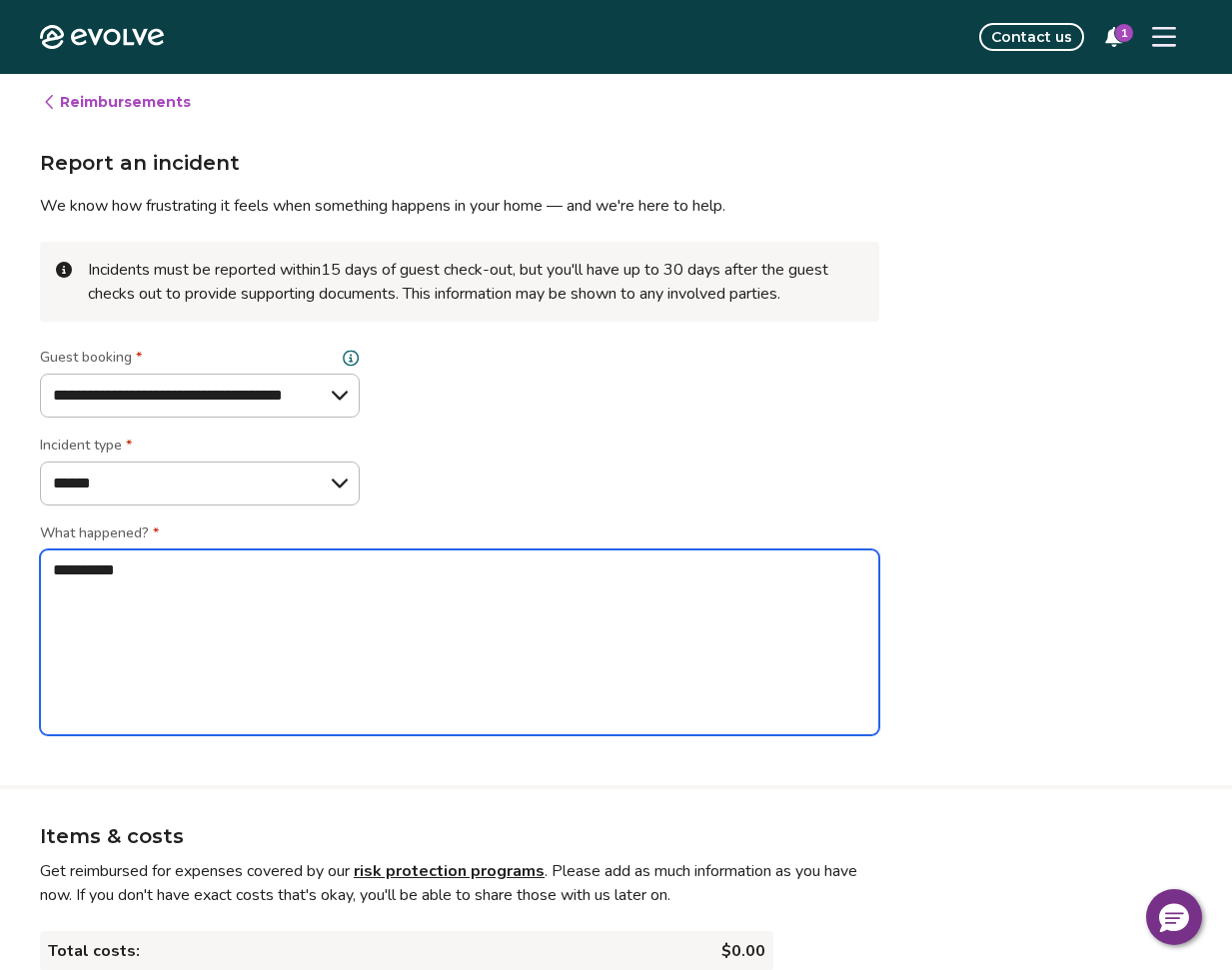 type on "*" 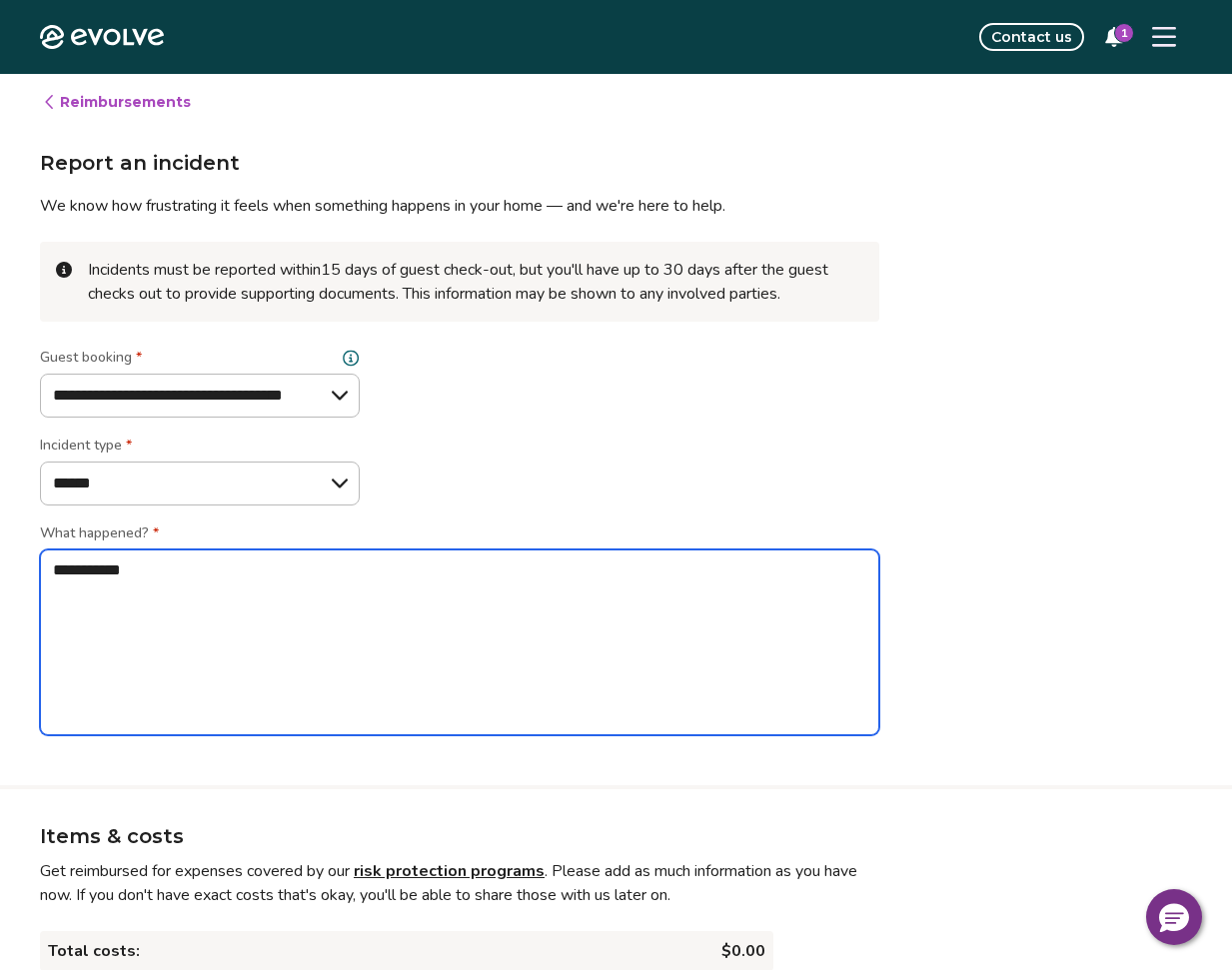 type on "*" 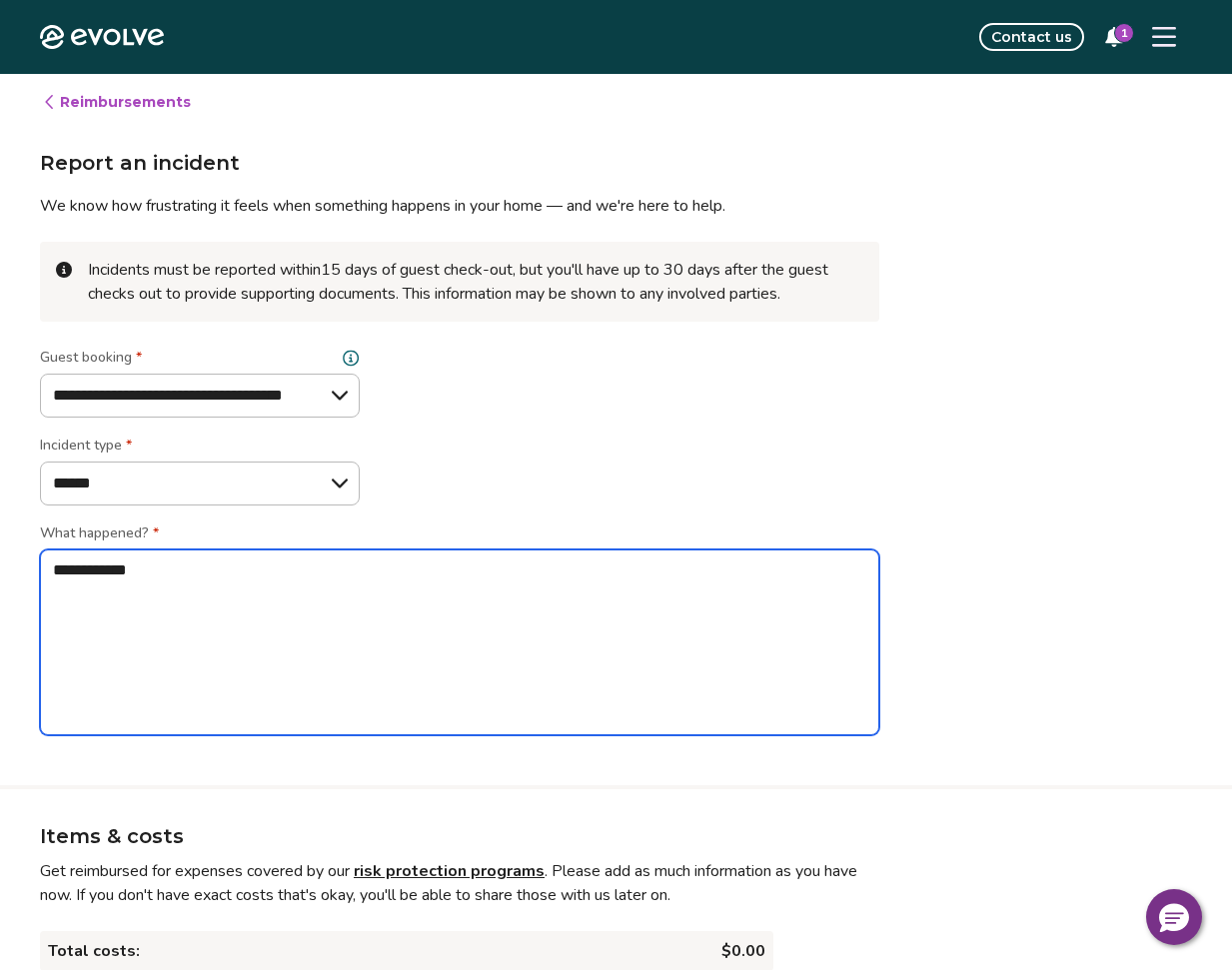 type on "*" 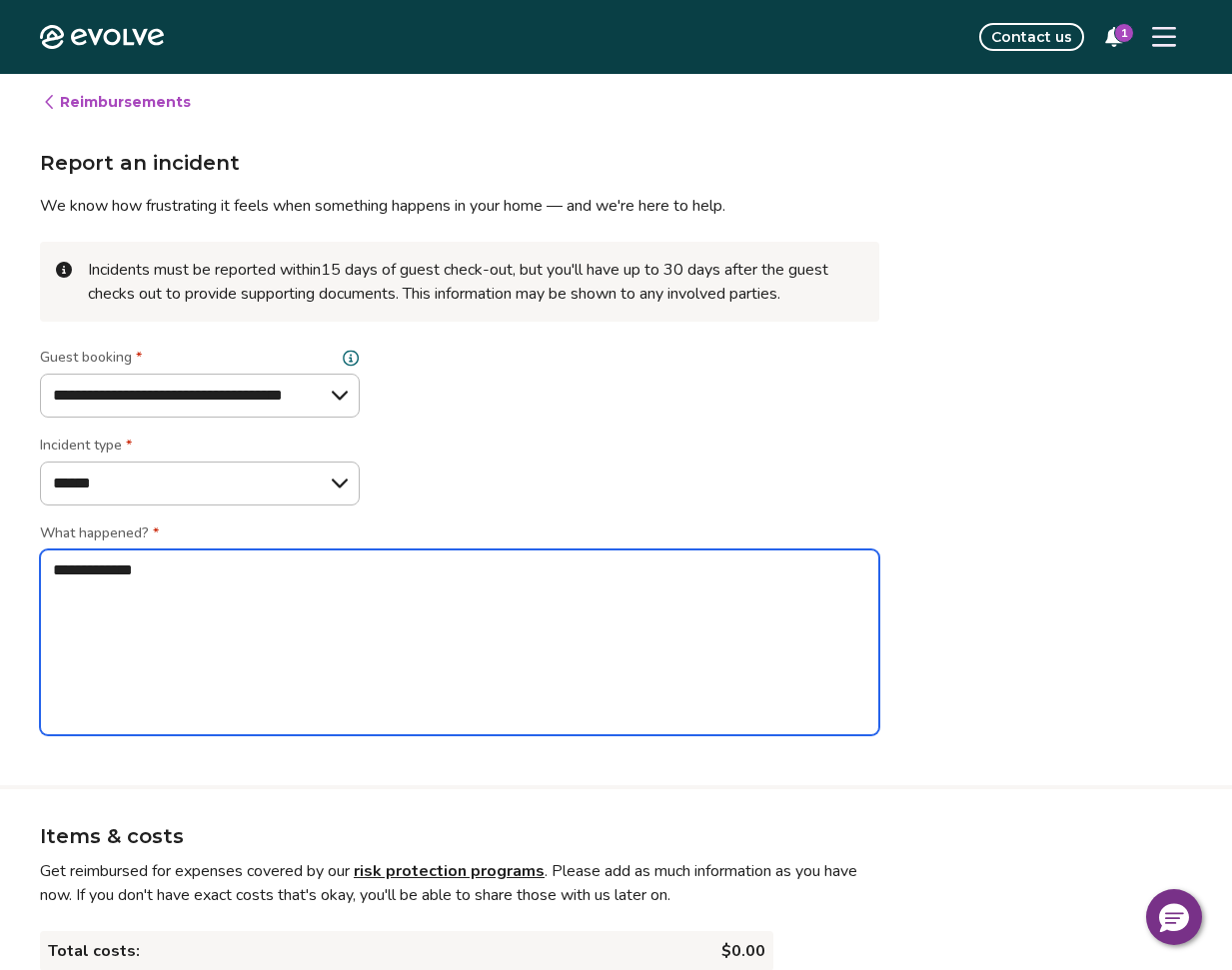type on "*" 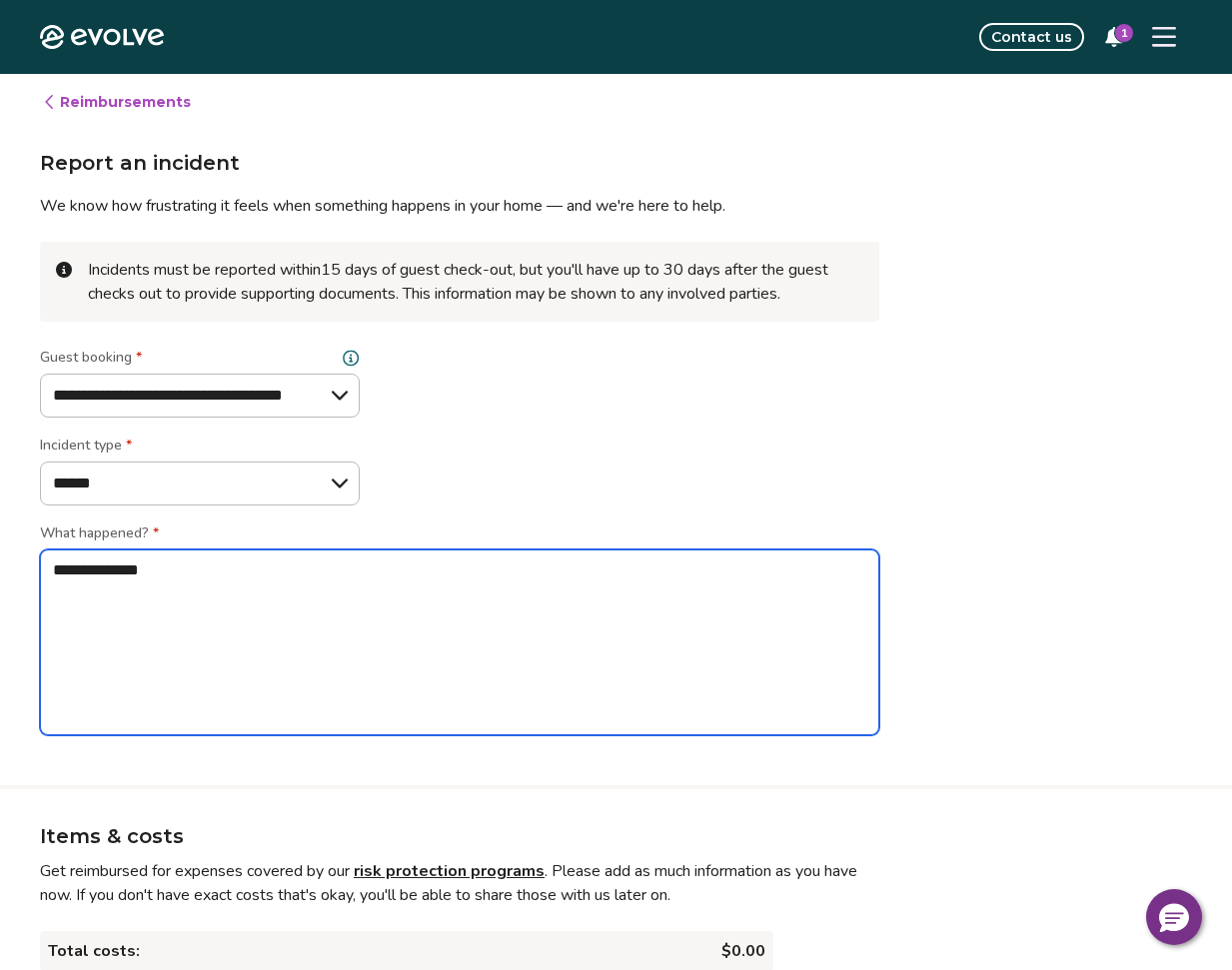 type on "*" 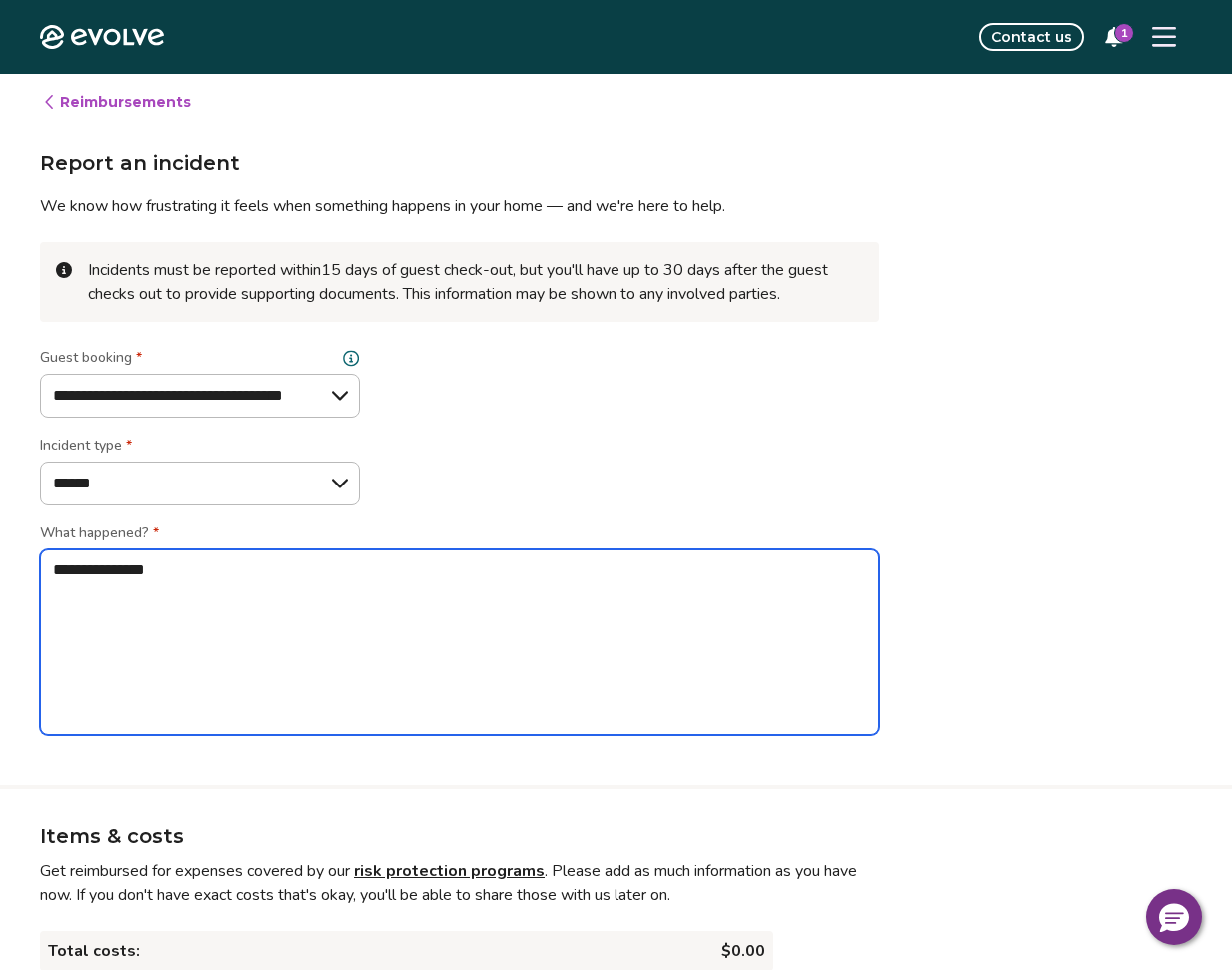 type on "*" 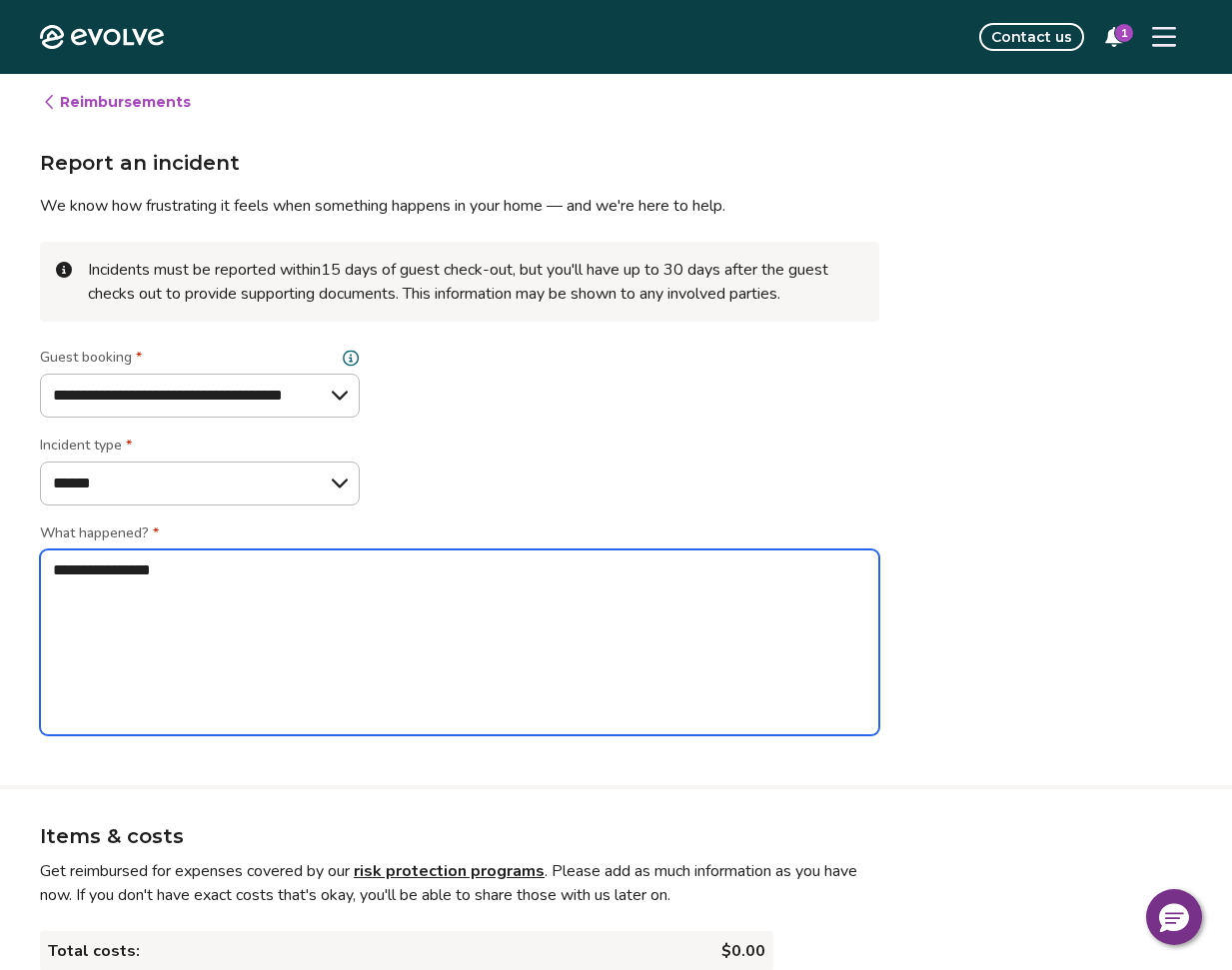 type on "*" 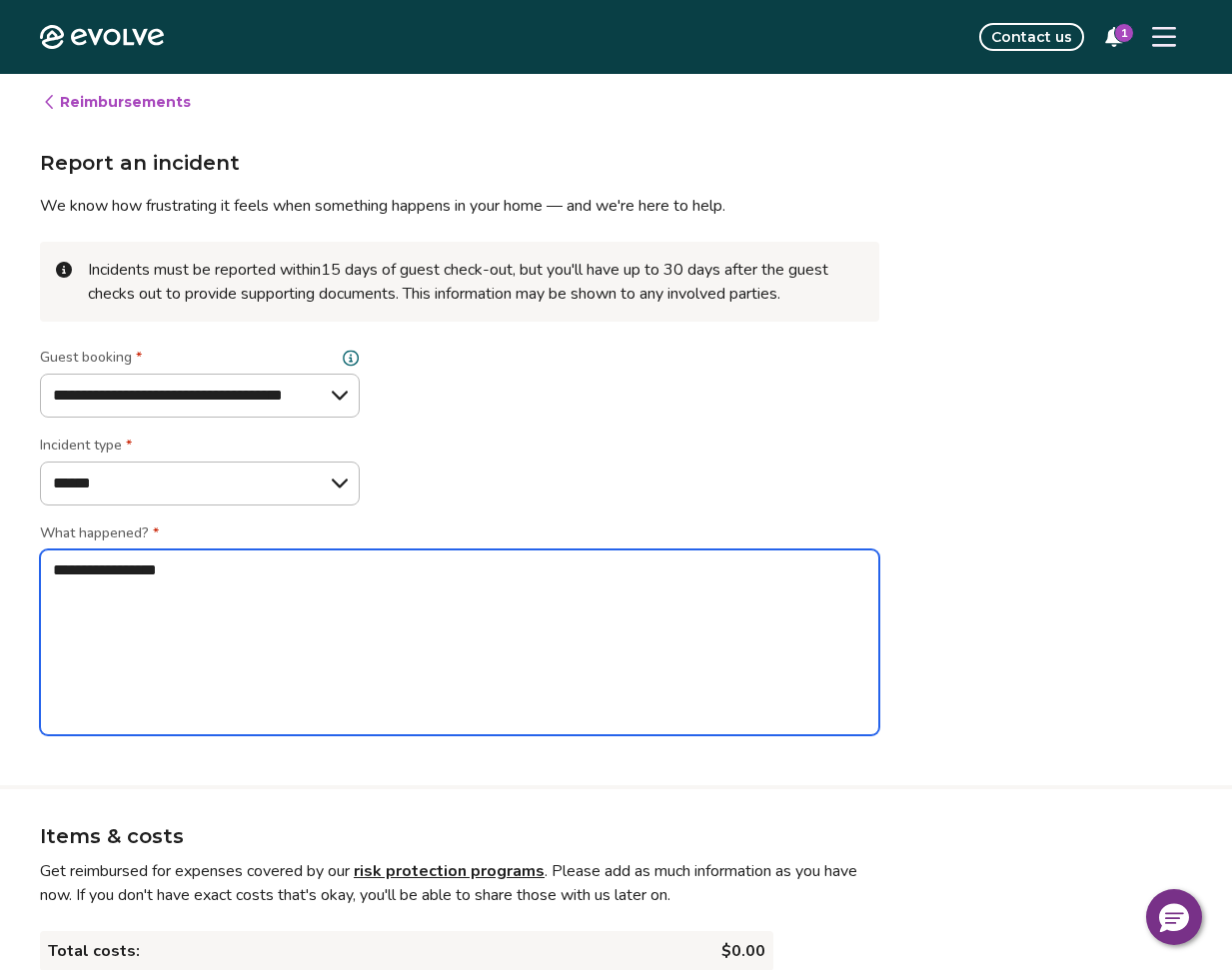 type on "*" 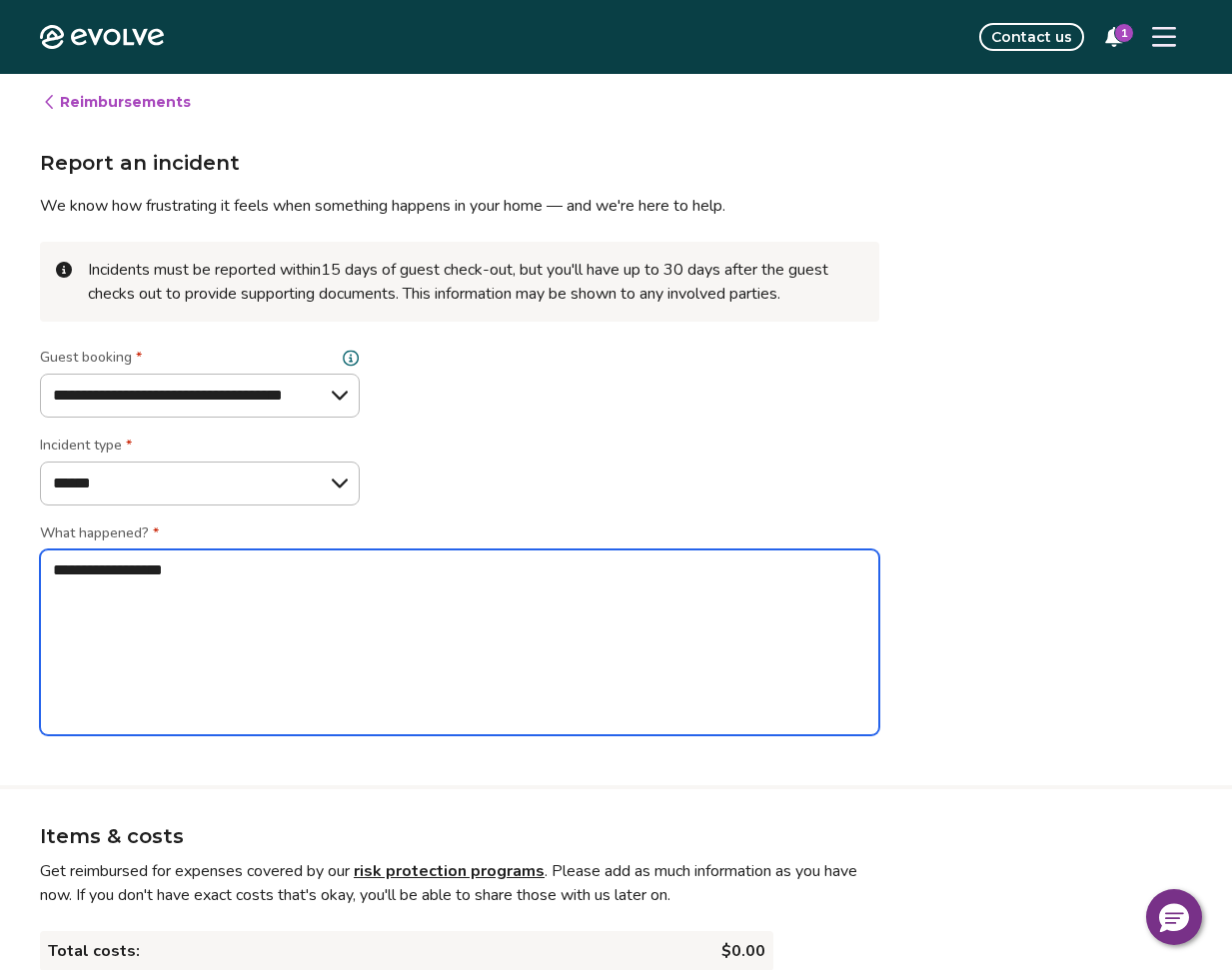 type on "*" 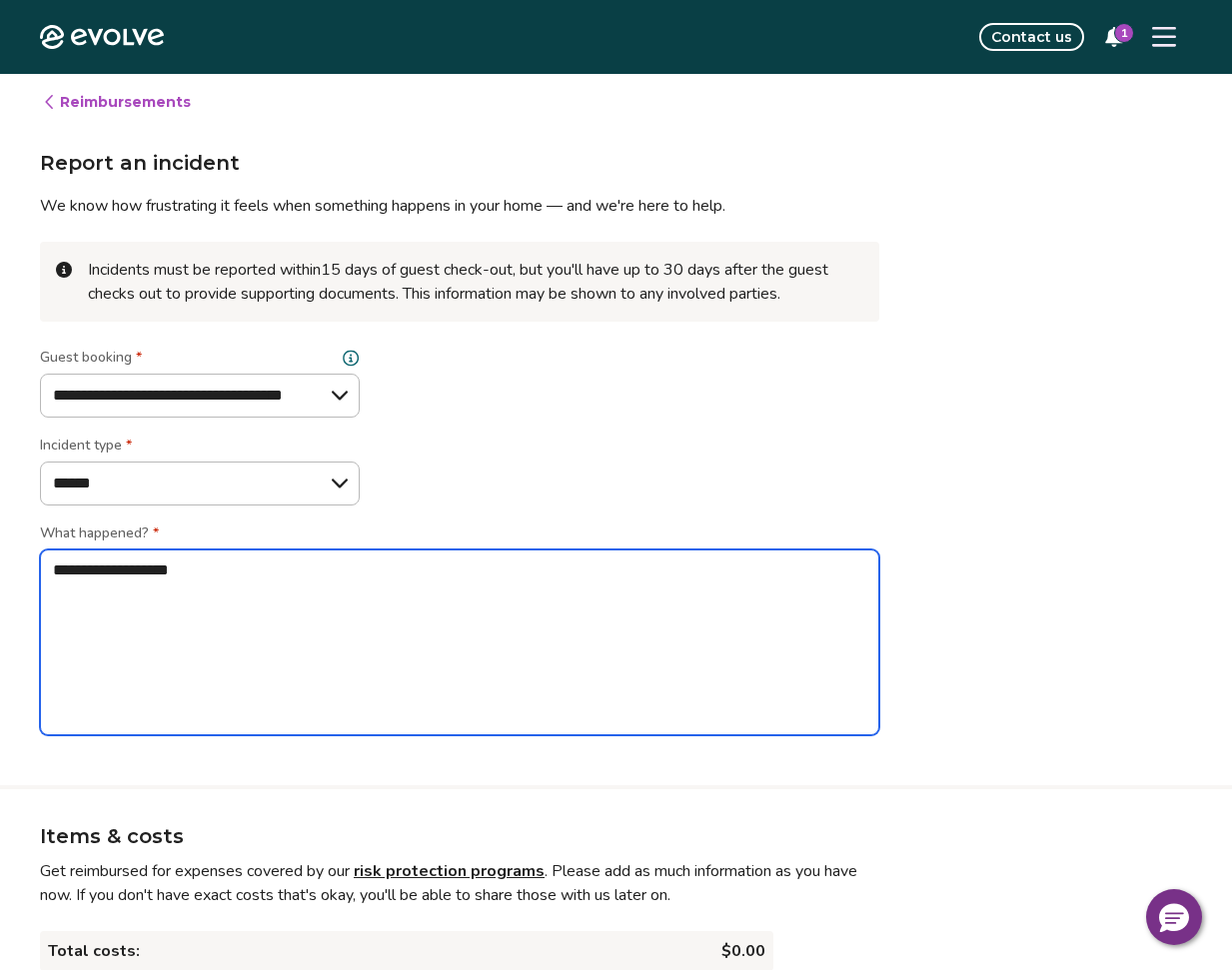 type on "*" 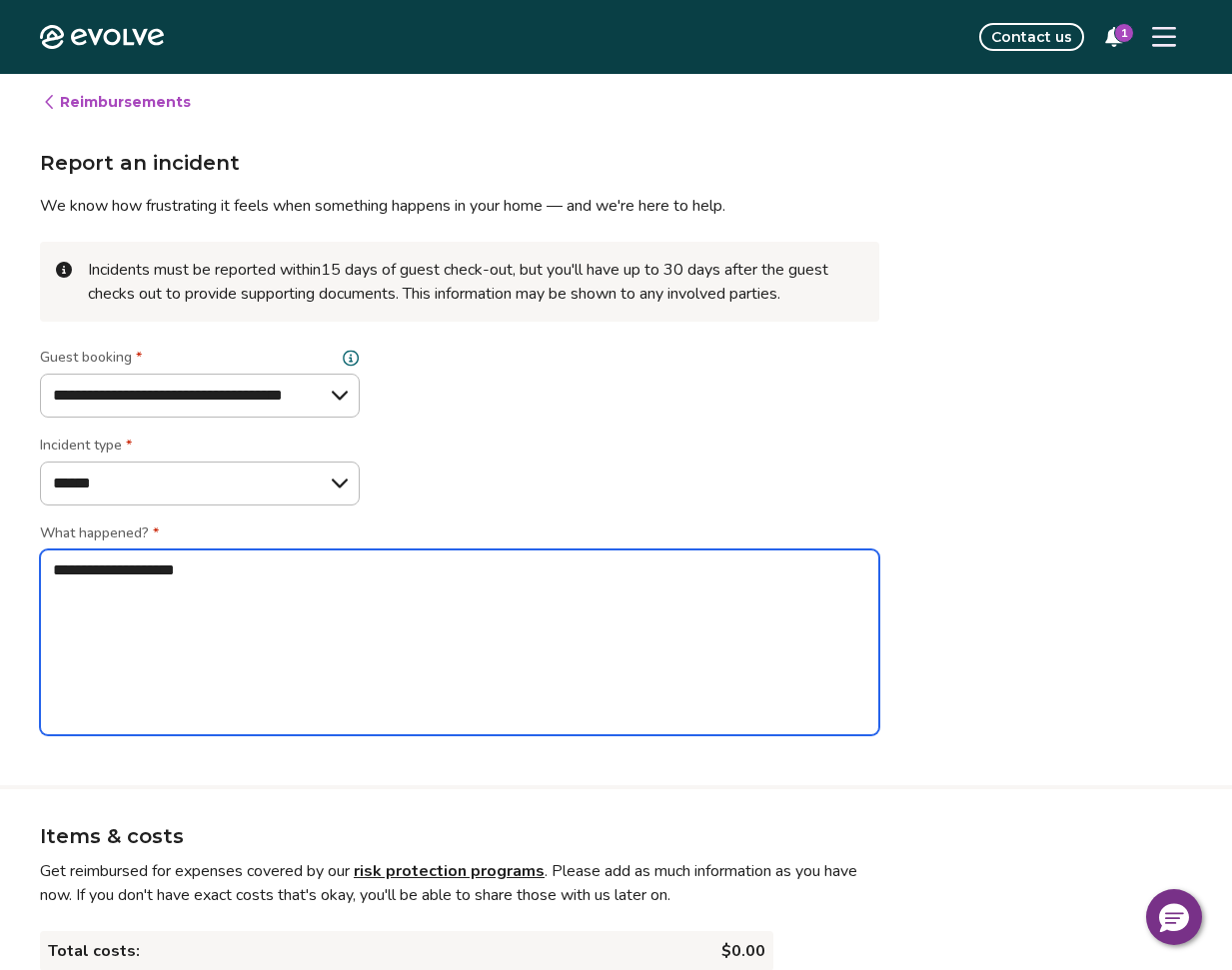 type on "*" 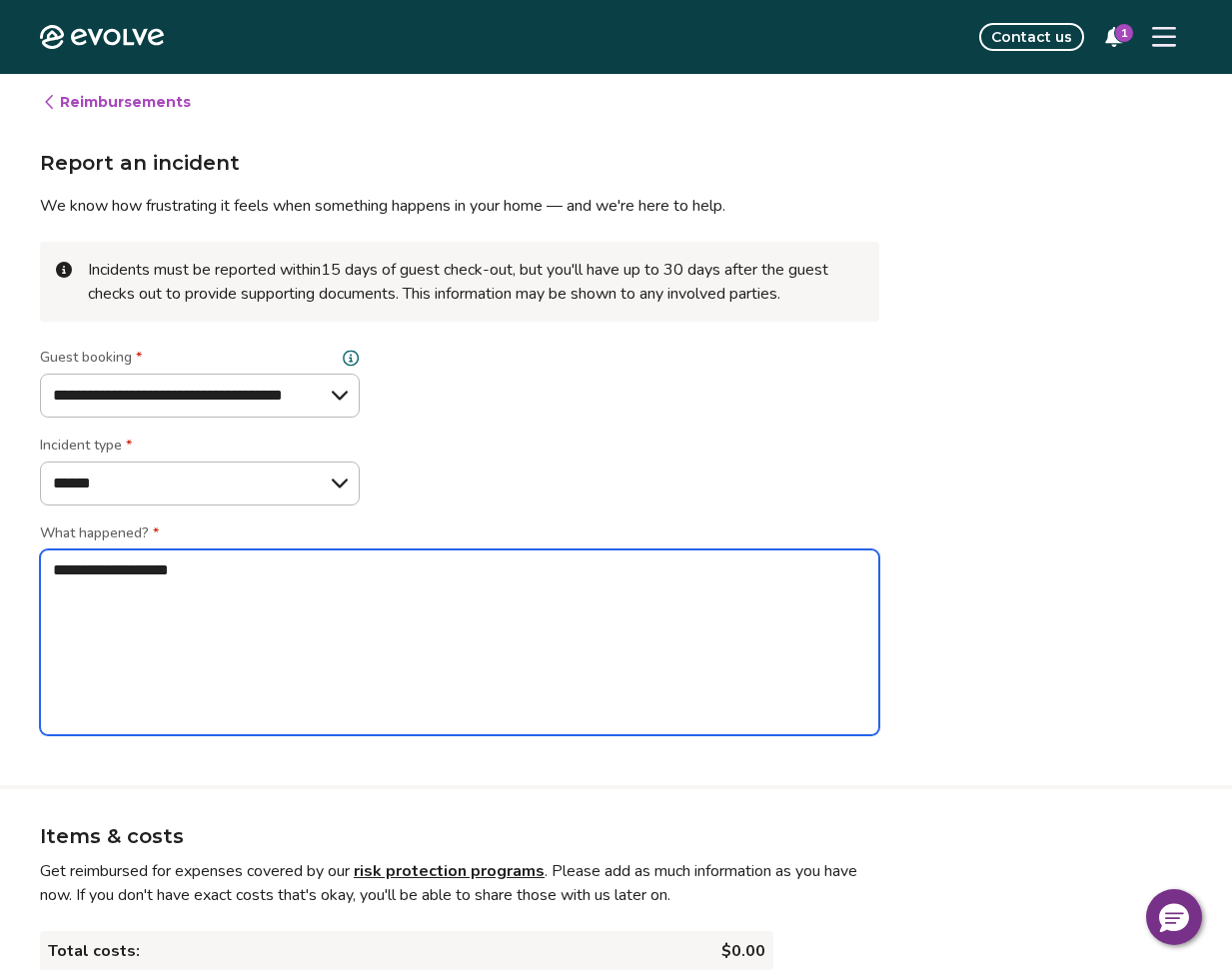 type on "*" 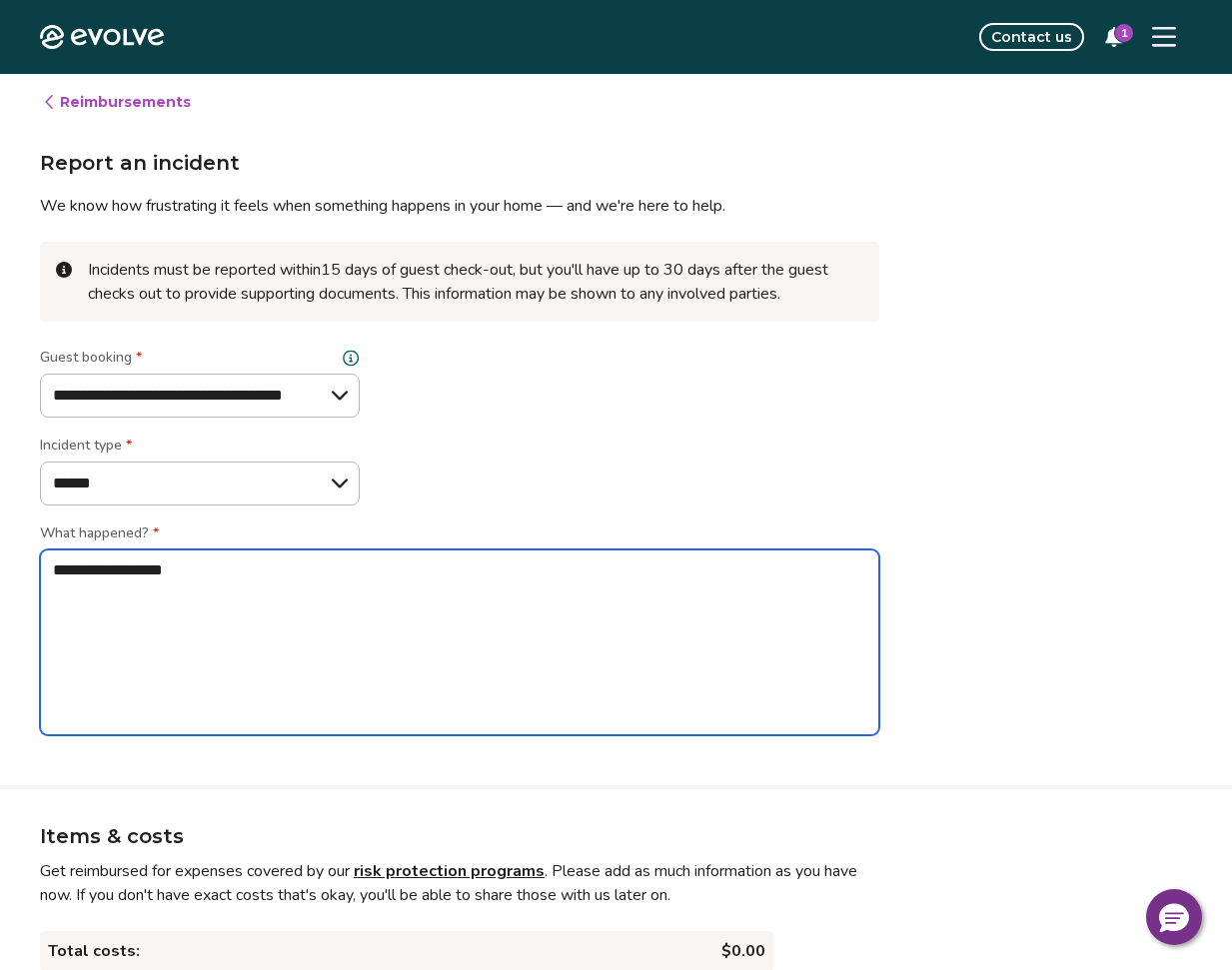 type on "*" 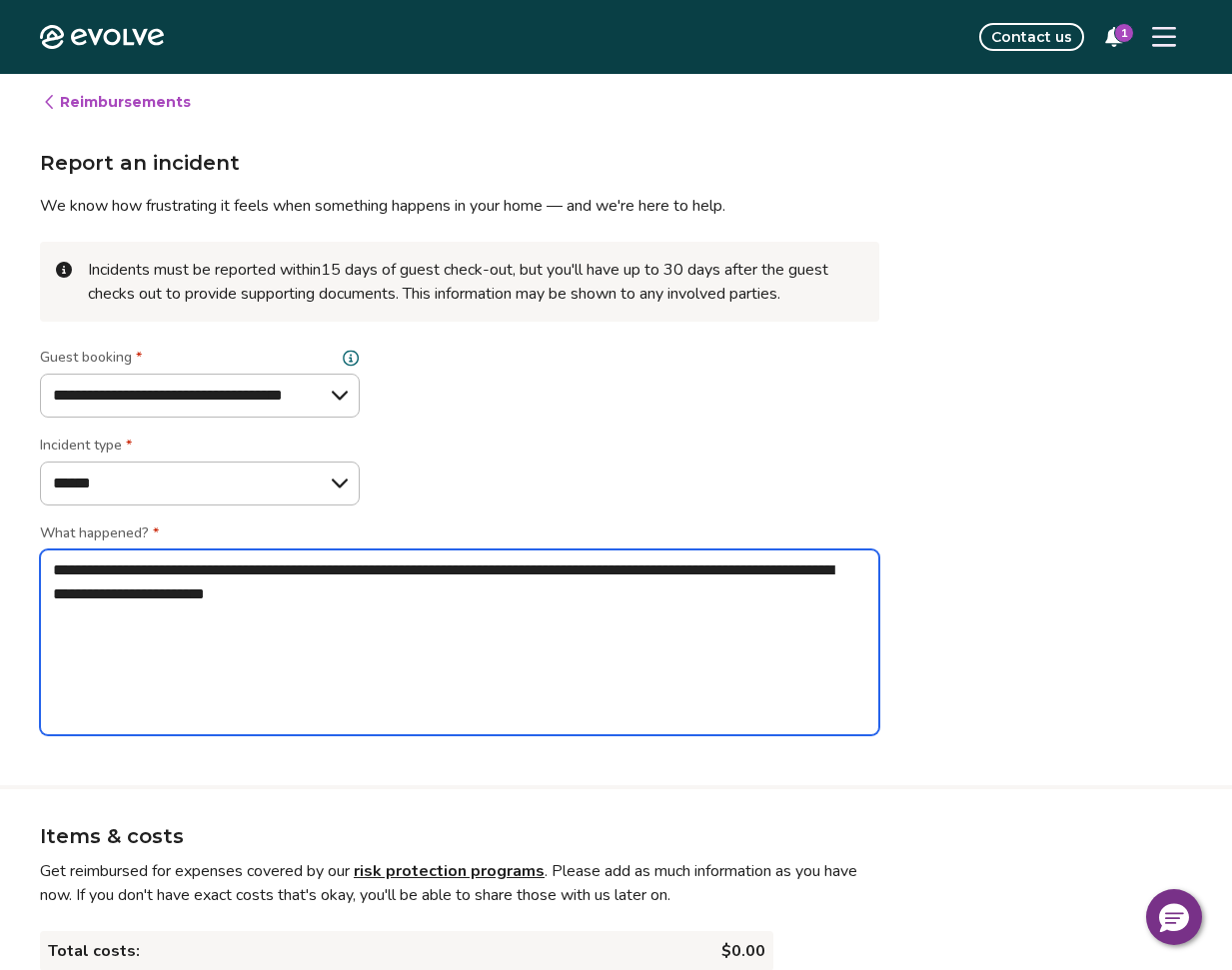 click on "**********" at bounding box center (460, 642) 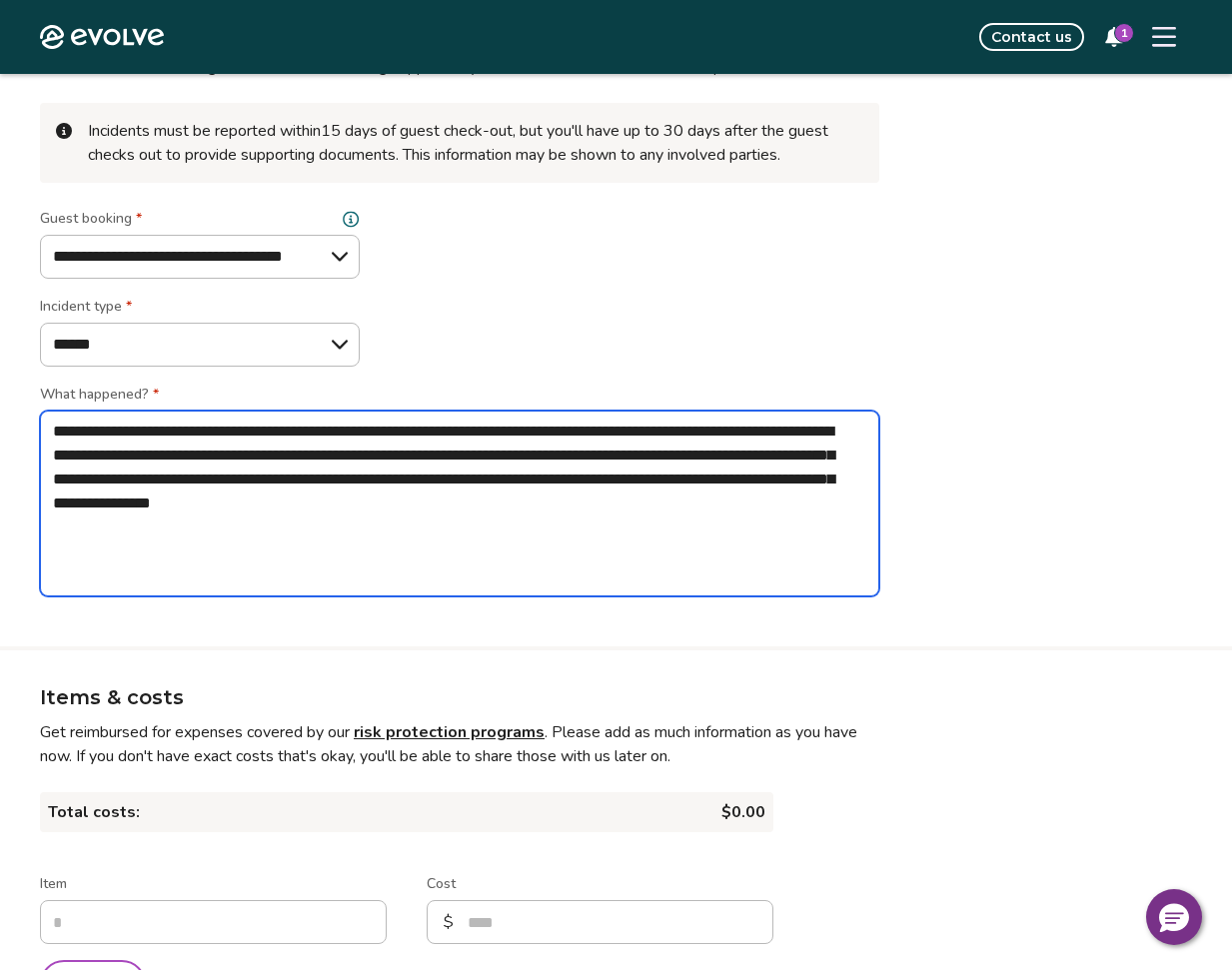 scroll, scrollTop: 499, scrollLeft: 0, axis: vertical 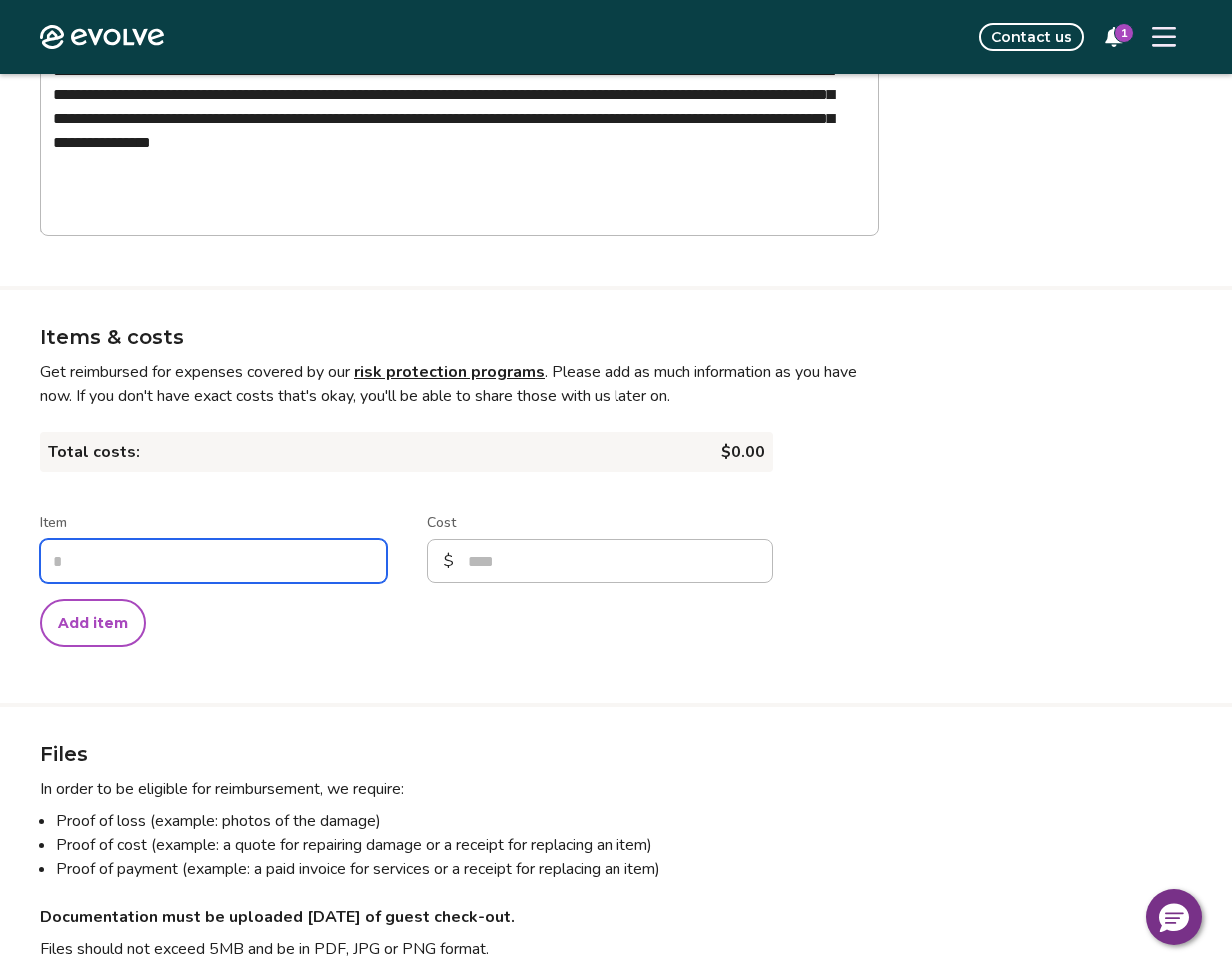 click on "Item" at bounding box center [213, 561] 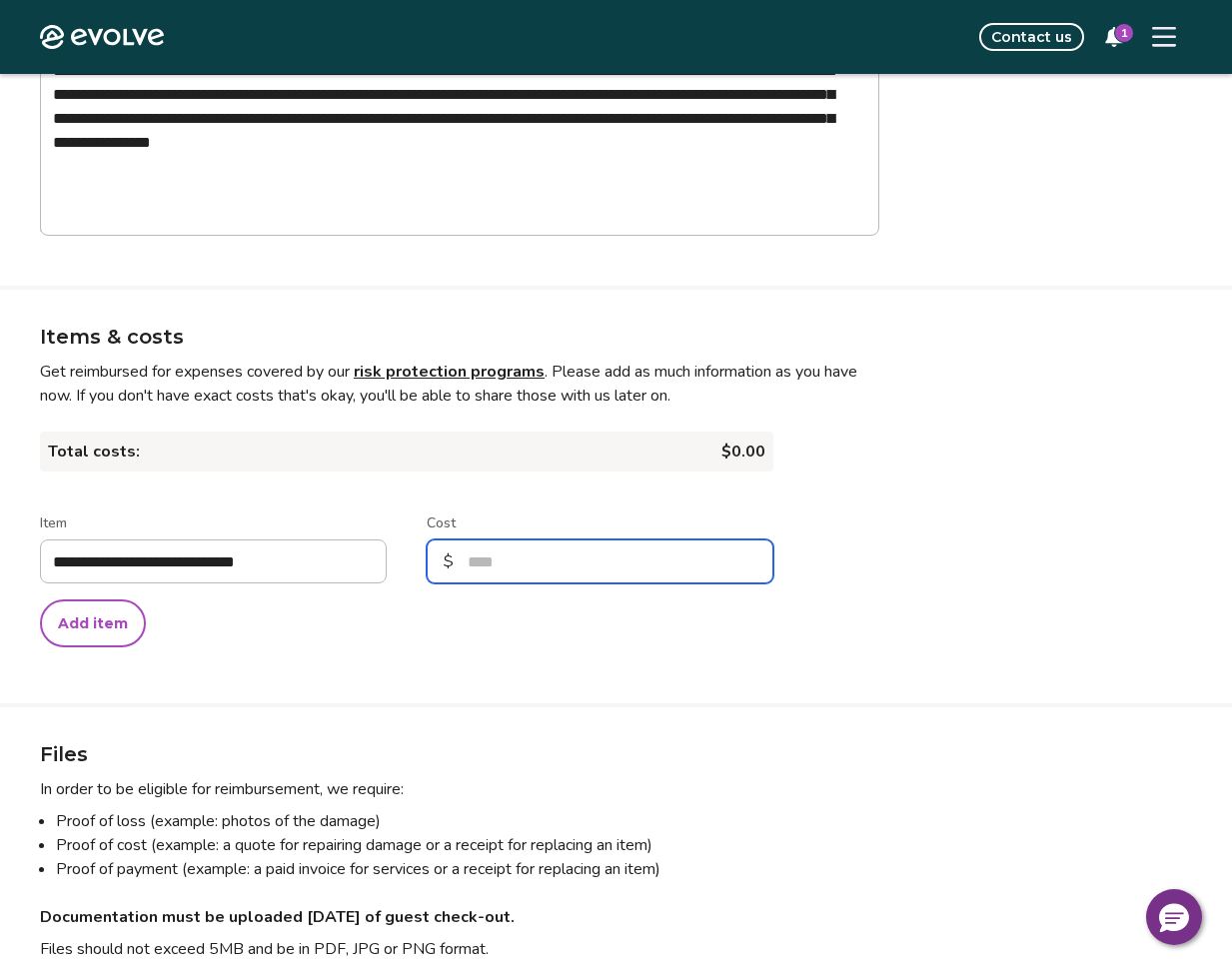 click on "Cost" at bounding box center [600, 561] 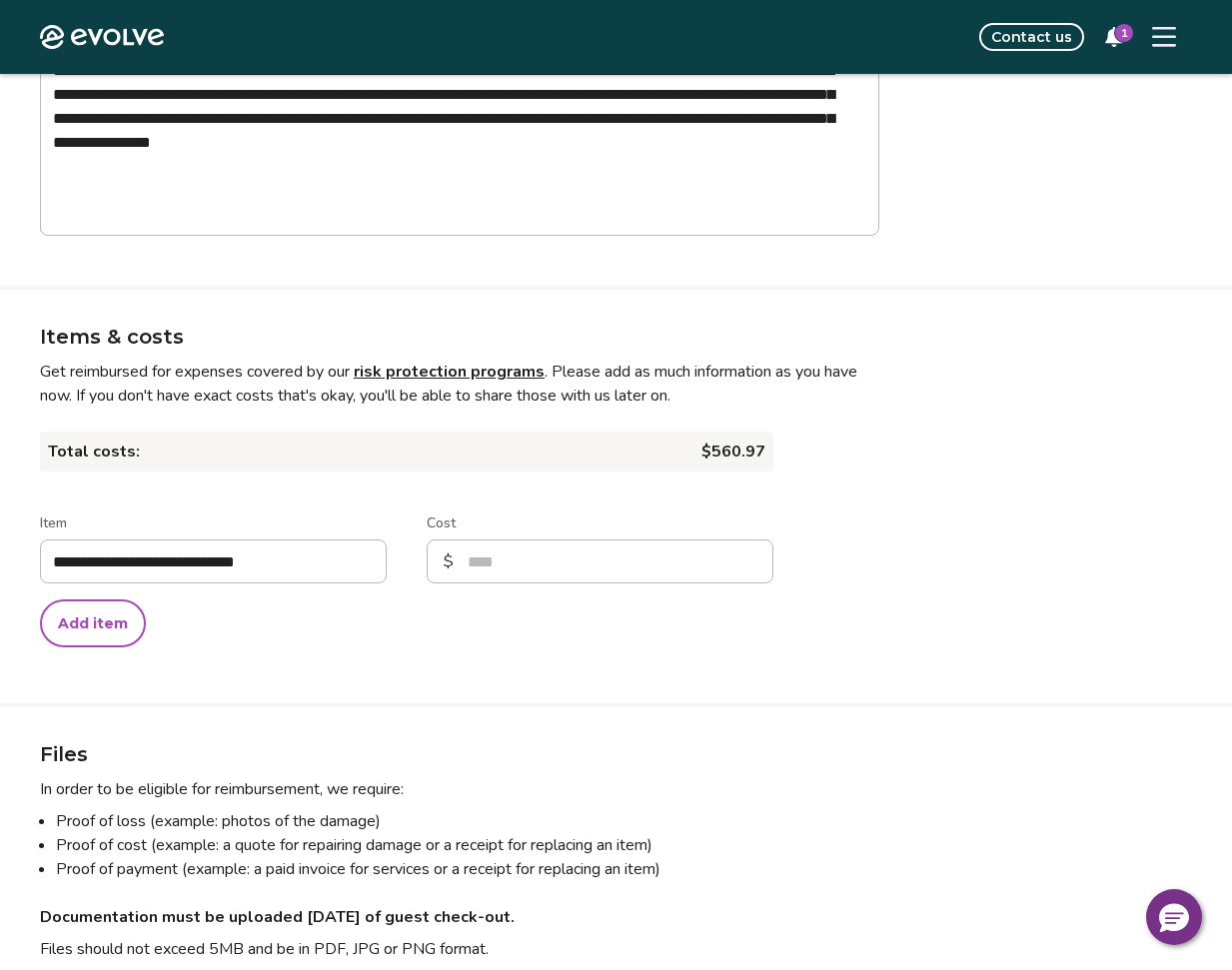 click on "**********" at bounding box center [460, 485] 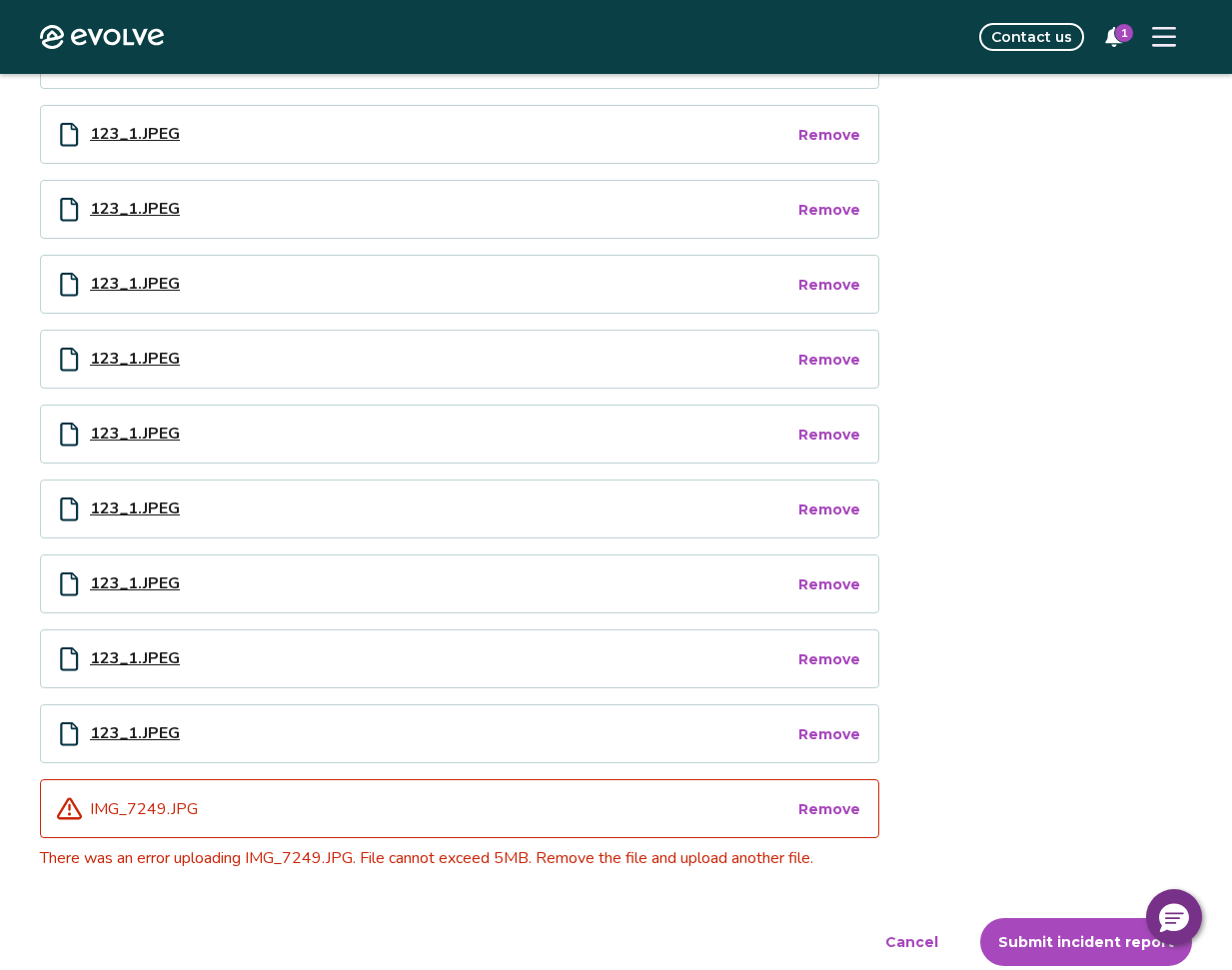 scroll, scrollTop: 1754, scrollLeft: 0, axis: vertical 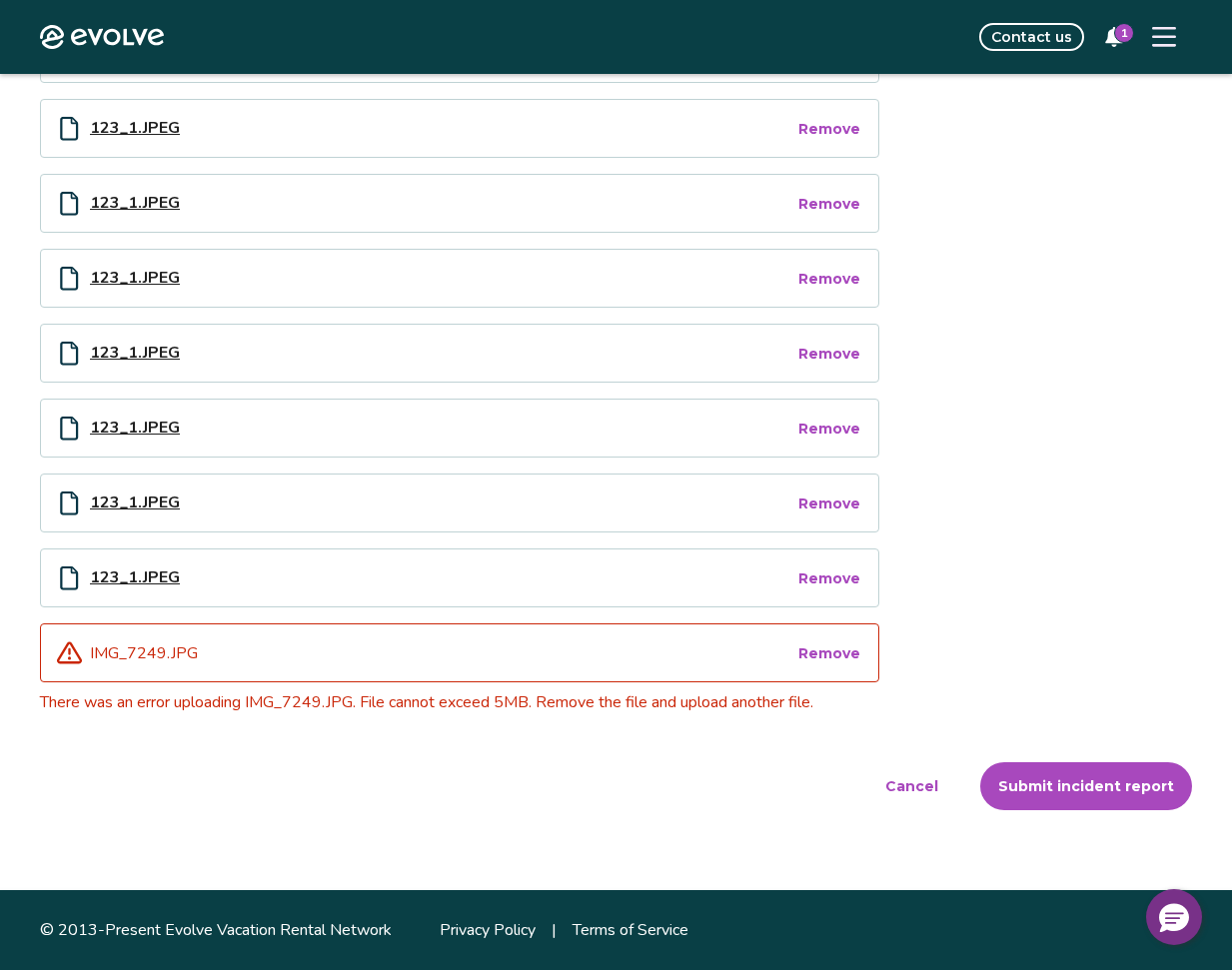 click on "Remove" at bounding box center [829, 653] 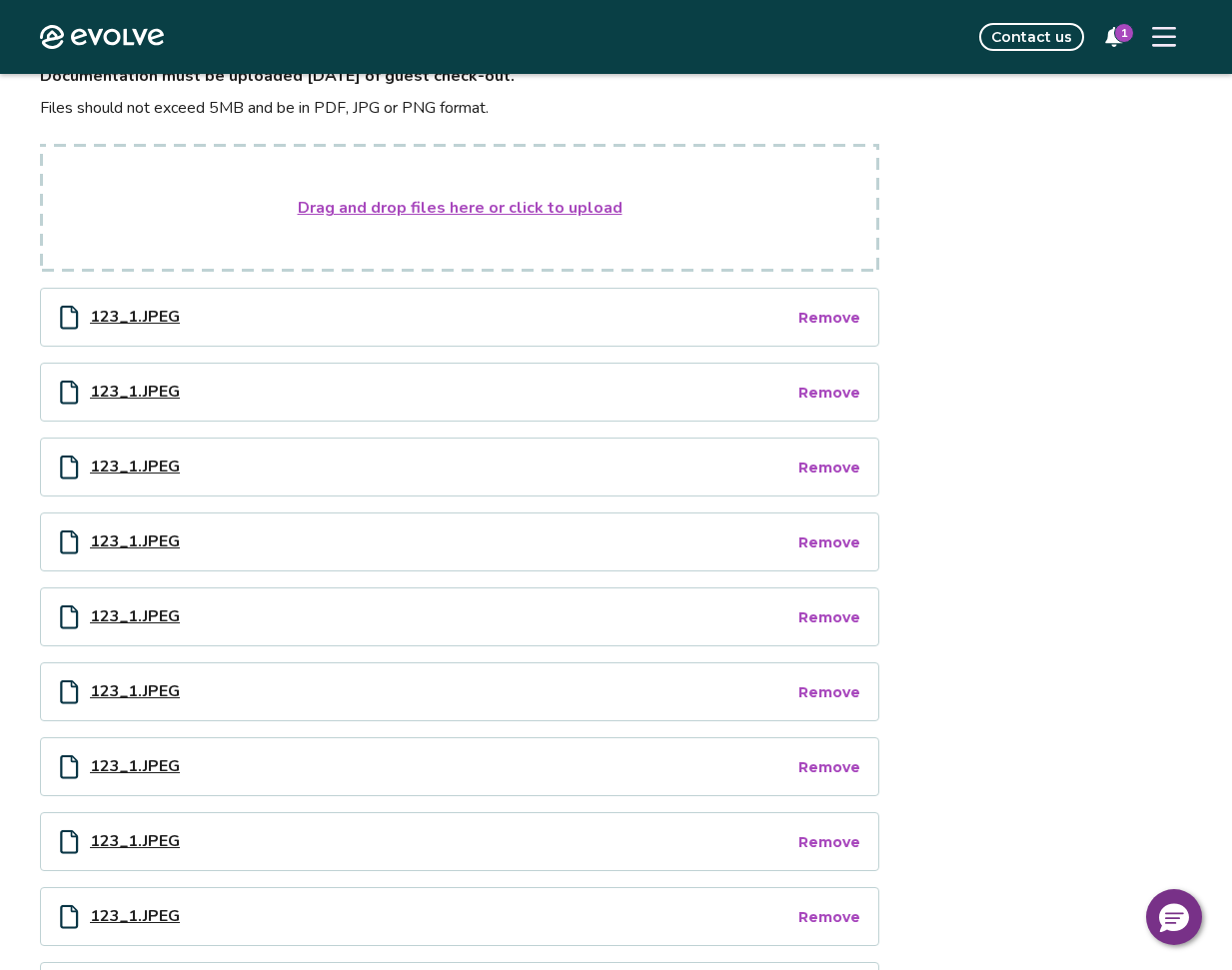scroll, scrollTop: 1722, scrollLeft: 0, axis: vertical 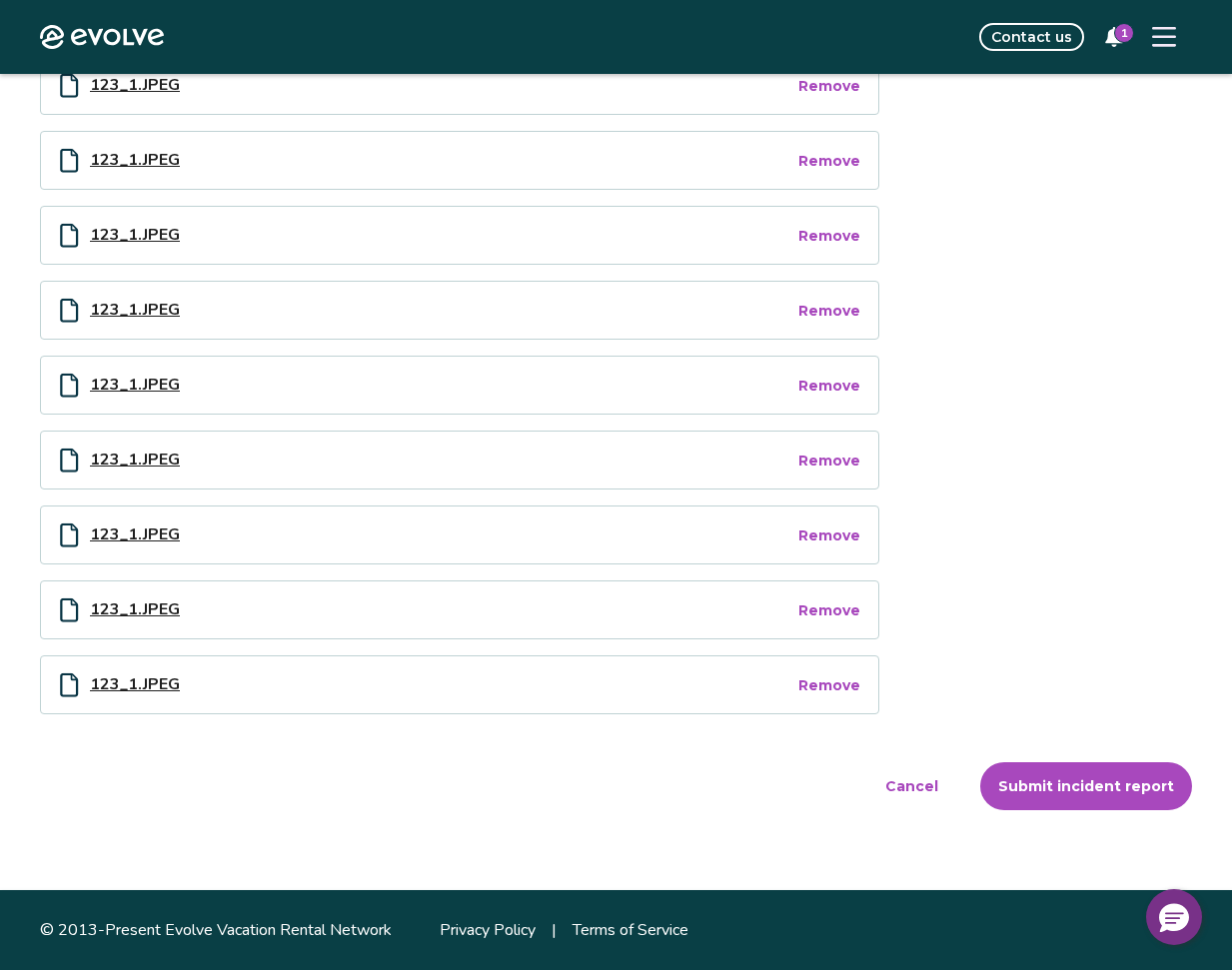 click on "Submit incident report" at bounding box center (1086, 786) 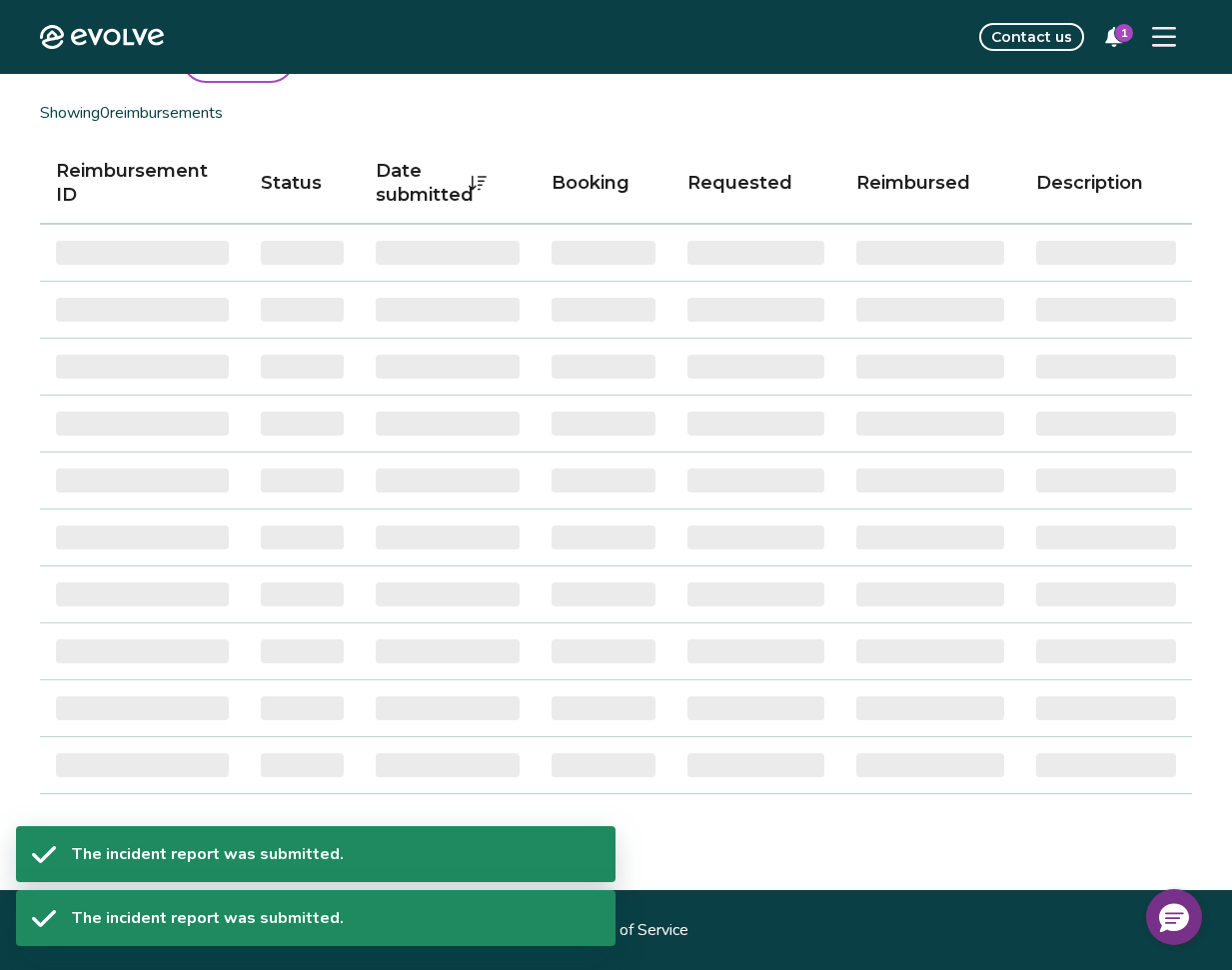 scroll, scrollTop: 0, scrollLeft: 0, axis: both 